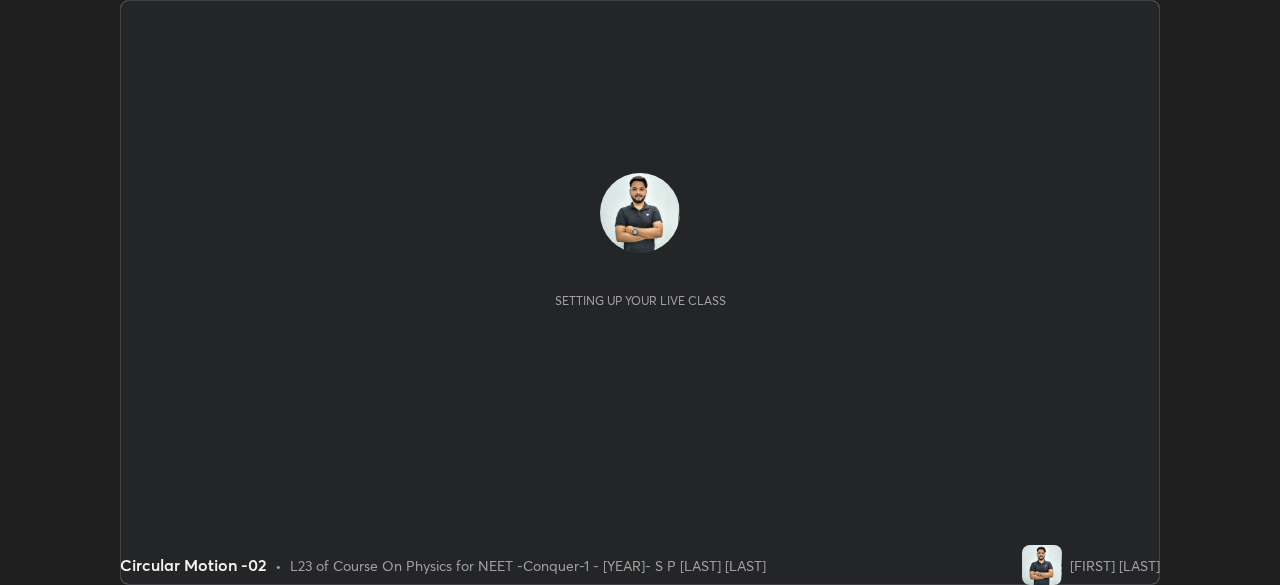 scroll, scrollTop: 0, scrollLeft: 0, axis: both 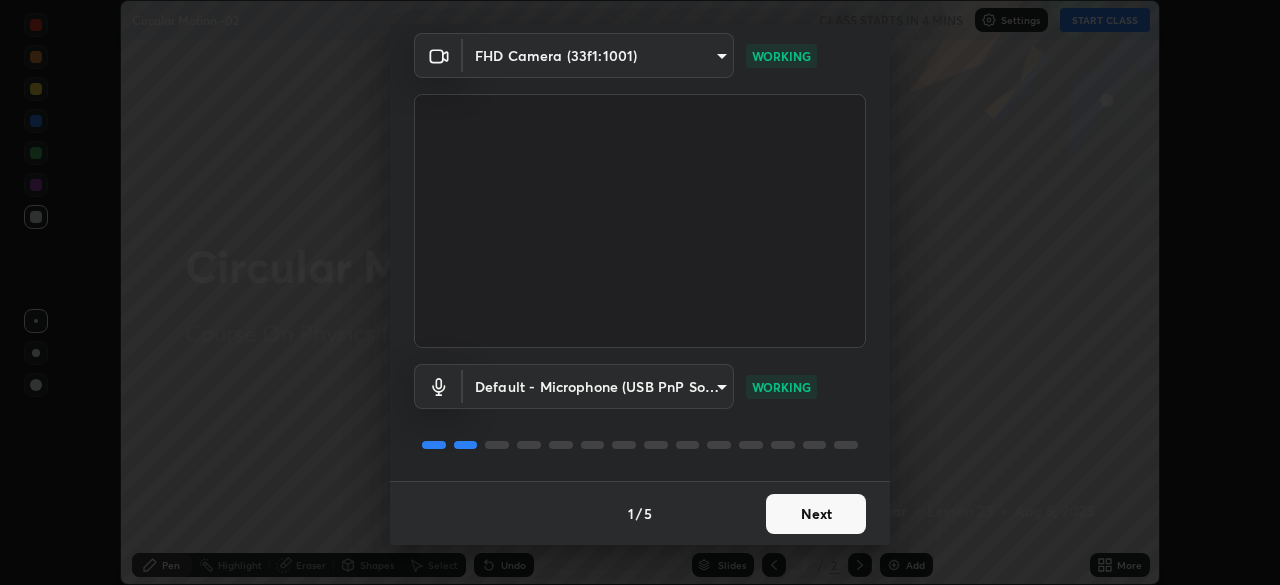 click on "Next" at bounding box center (816, 514) 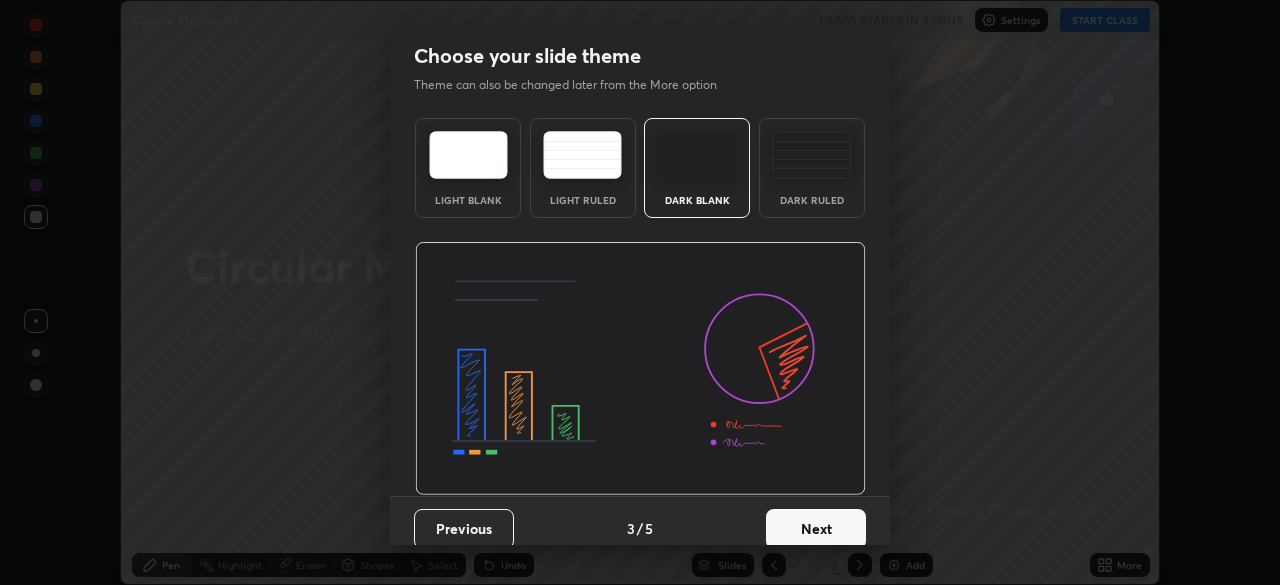 click on "Next" at bounding box center (816, 529) 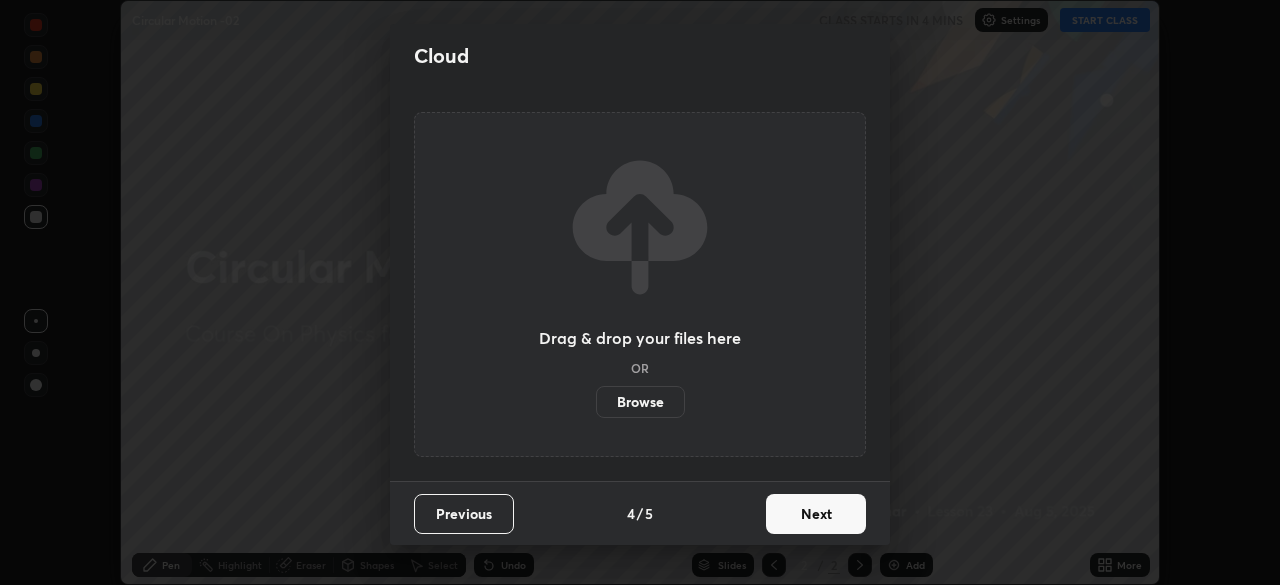 click on "Next" at bounding box center [816, 514] 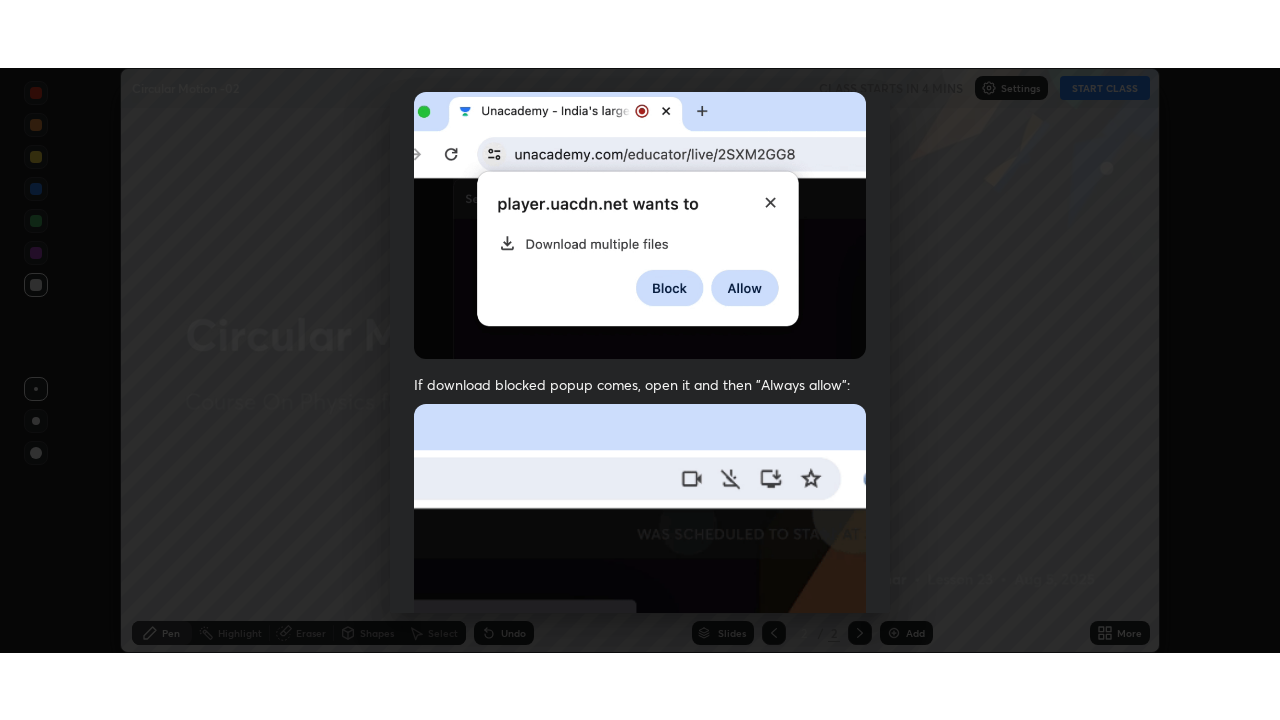 scroll, scrollTop: 479, scrollLeft: 0, axis: vertical 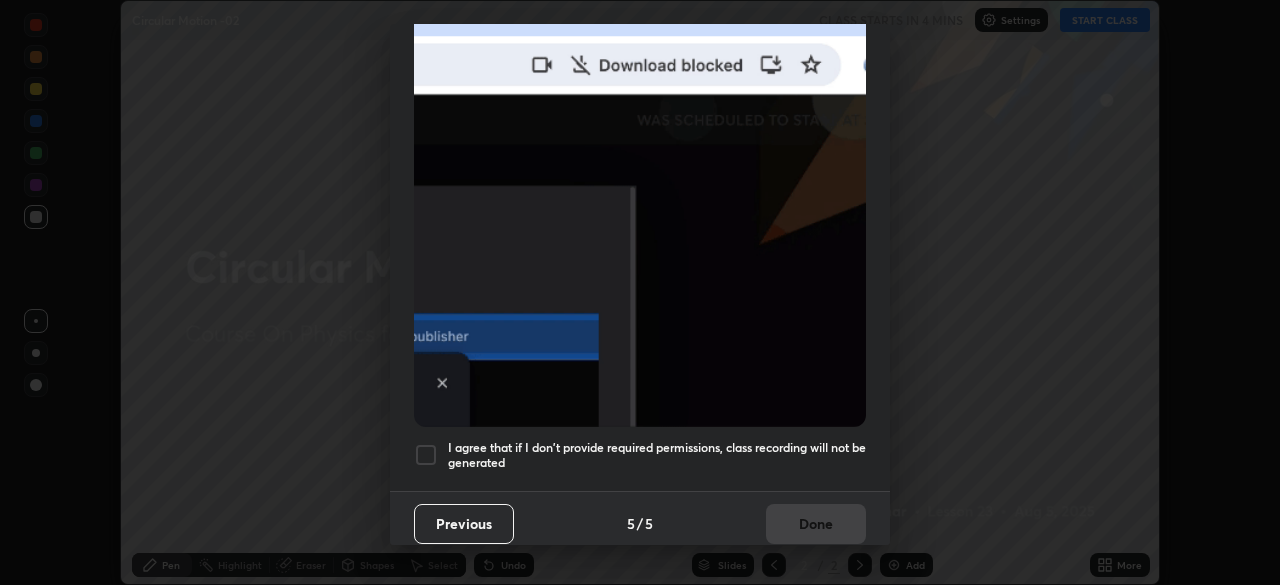 click at bounding box center (426, 455) 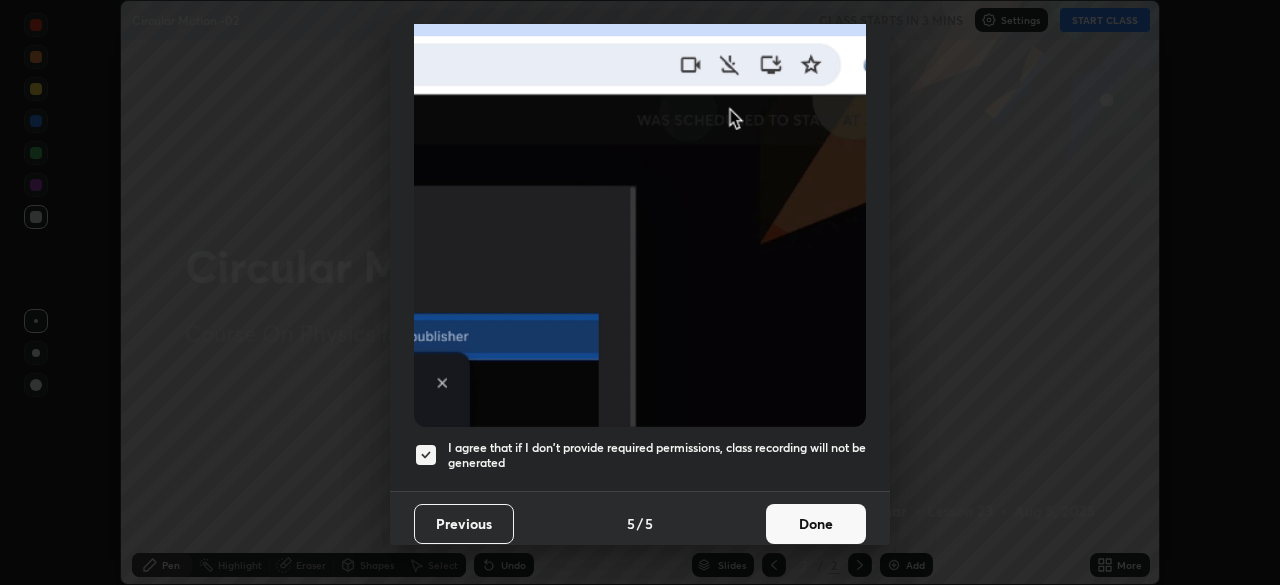 click on "Done" at bounding box center [816, 524] 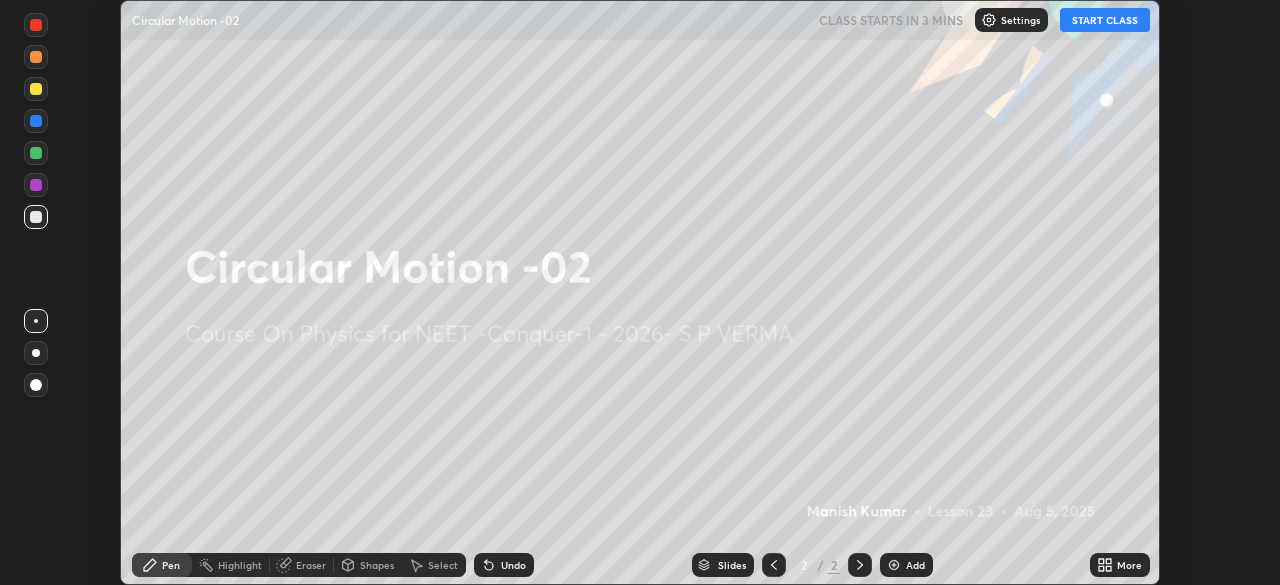 click on "More" at bounding box center (1120, 565) 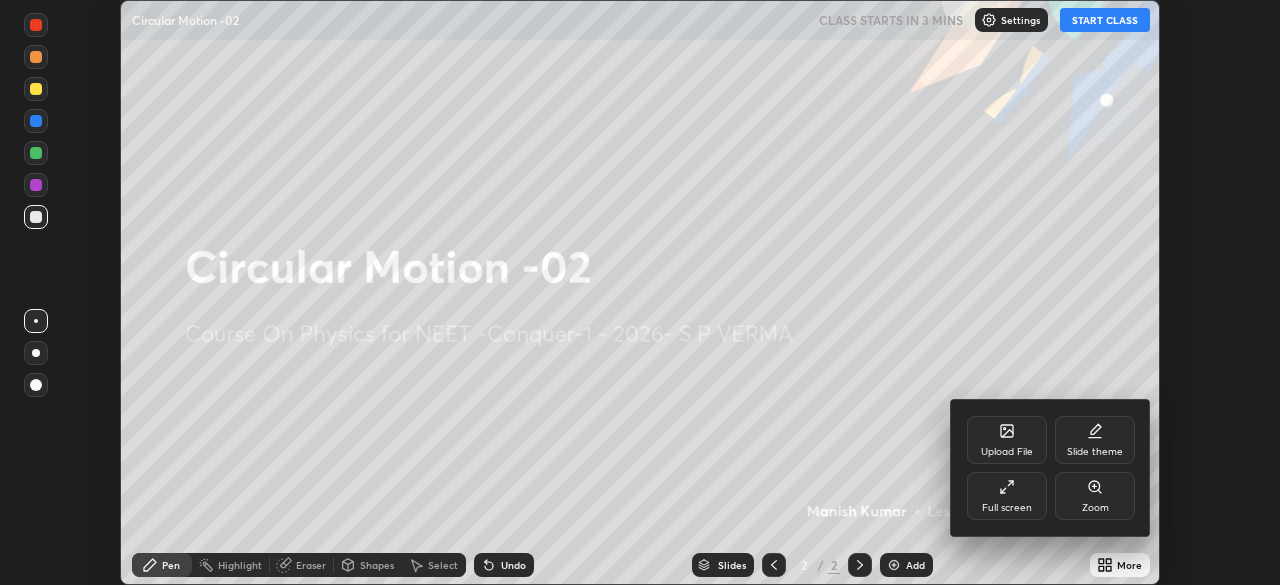 click on "Full screen" at bounding box center (1007, 496) 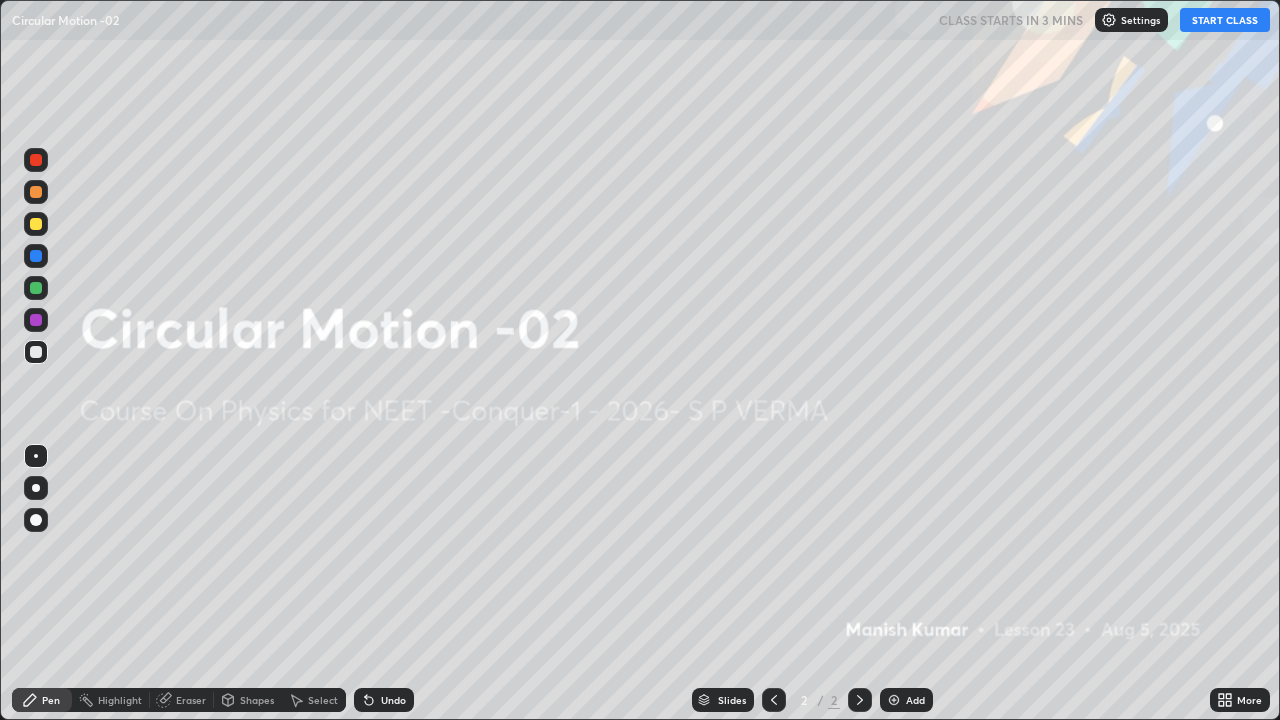 scroll, scrollTop: 99280, scrollLeft: 98720, axis: both 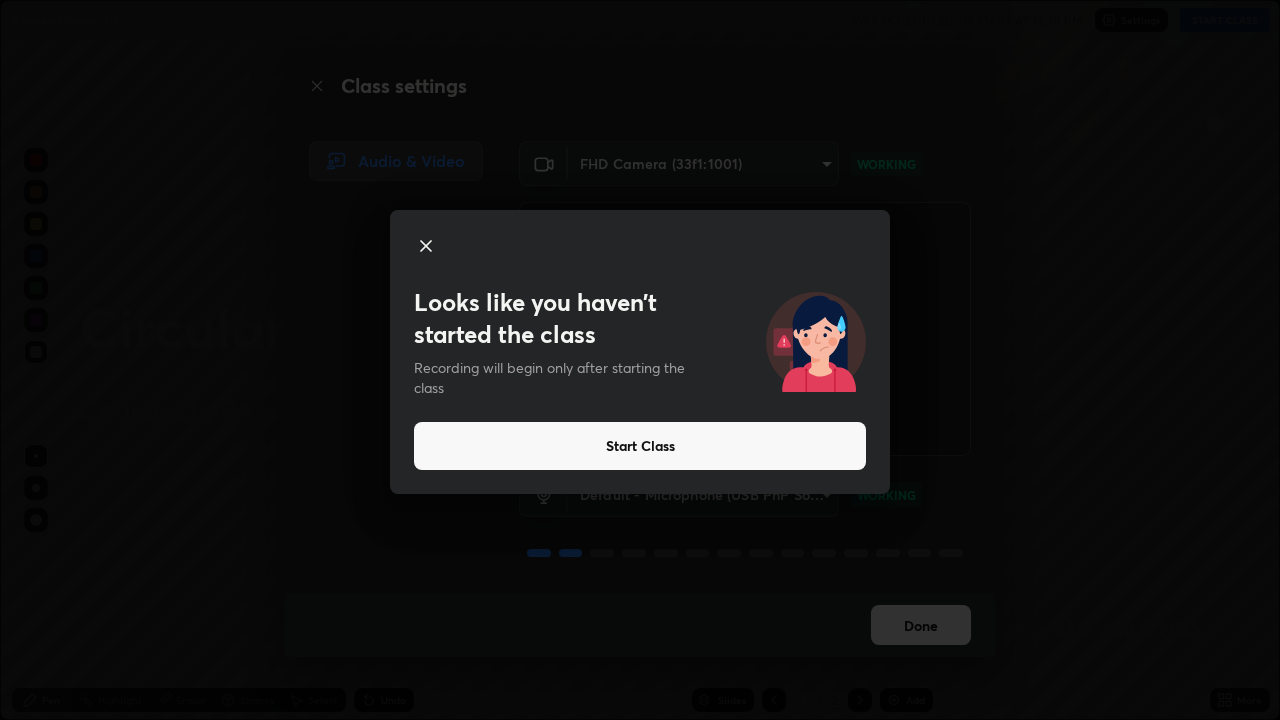 click on "Start Class" at bounding box center (640, 446) 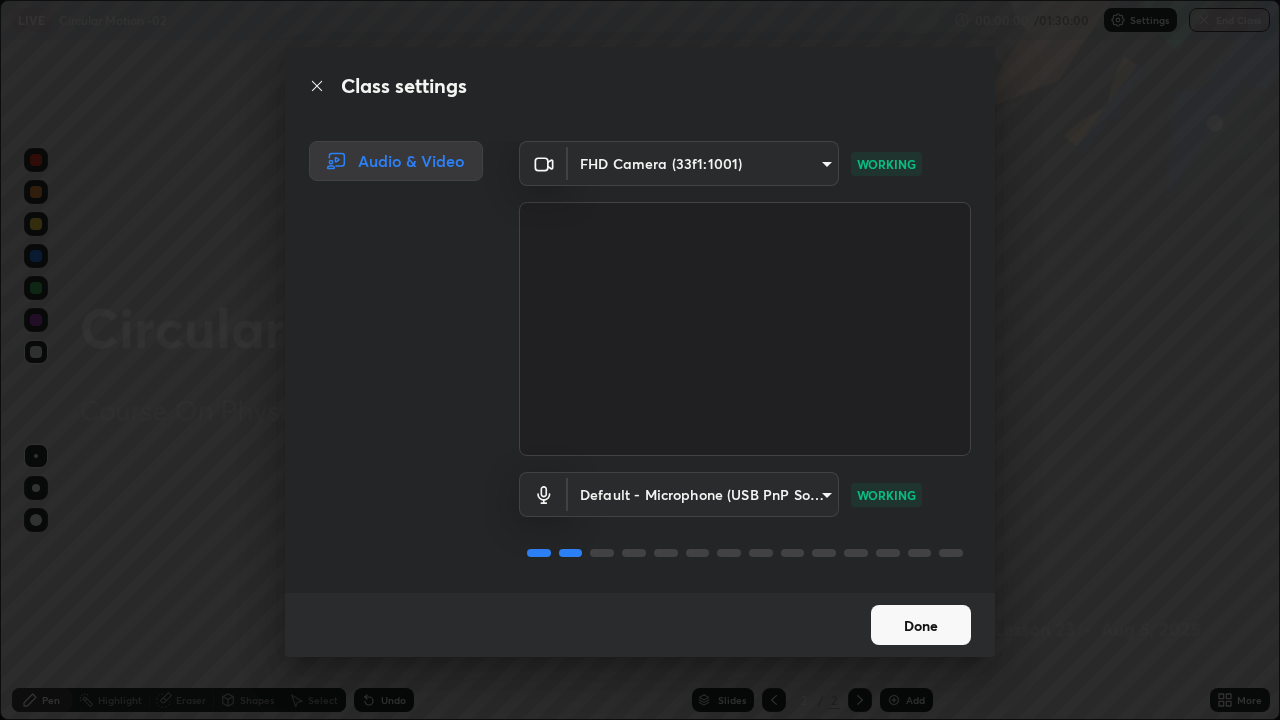 click on "Done" at bounding box center [921, 625] 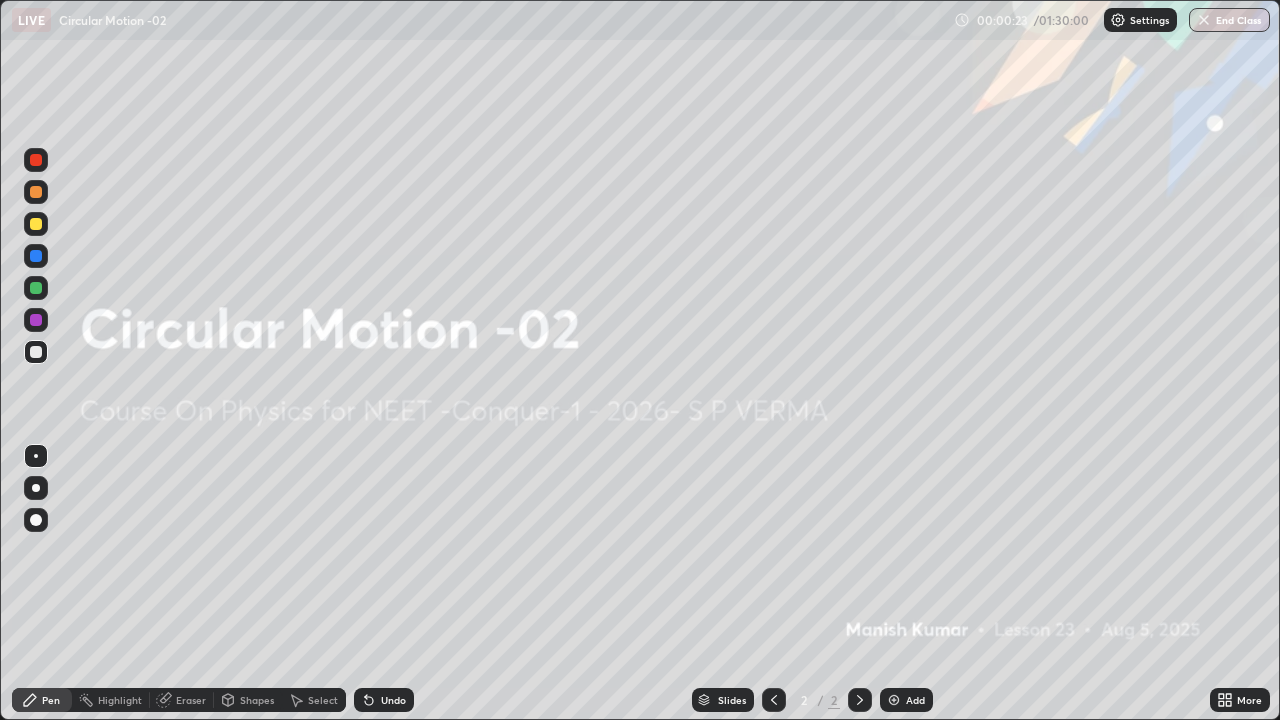click 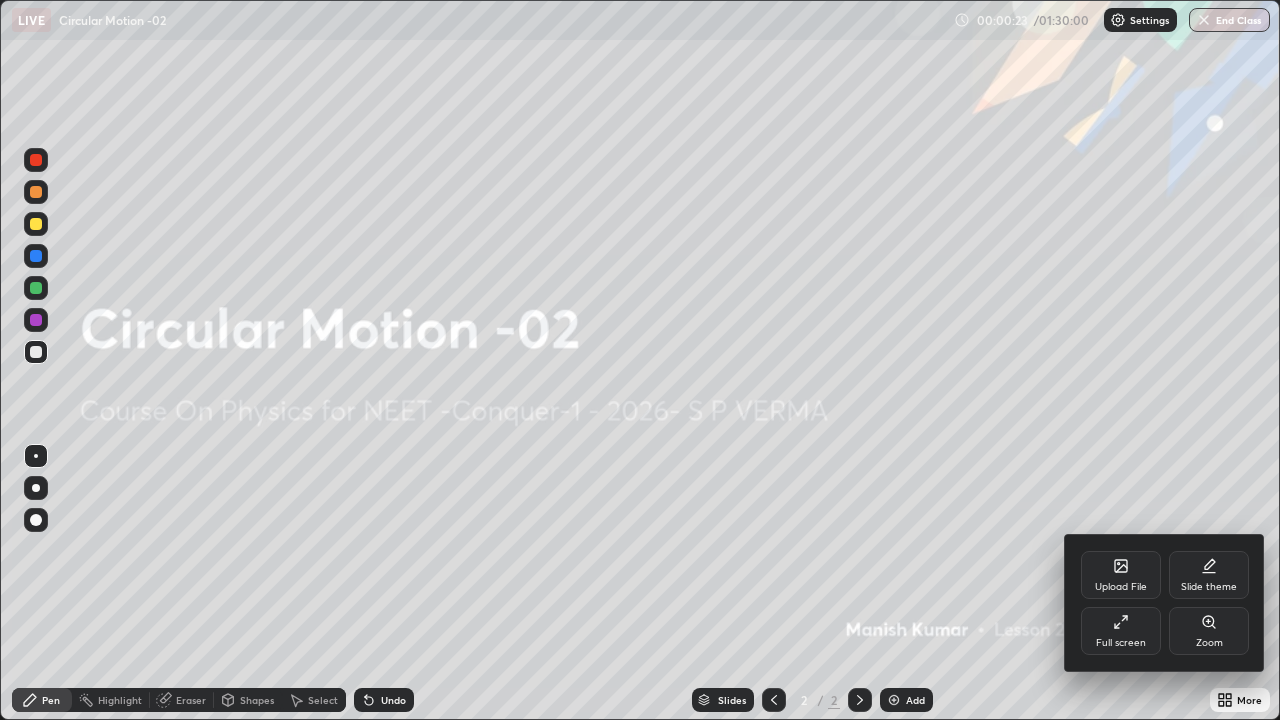 click on "Slide theme" at bounding box center (1209, 587) 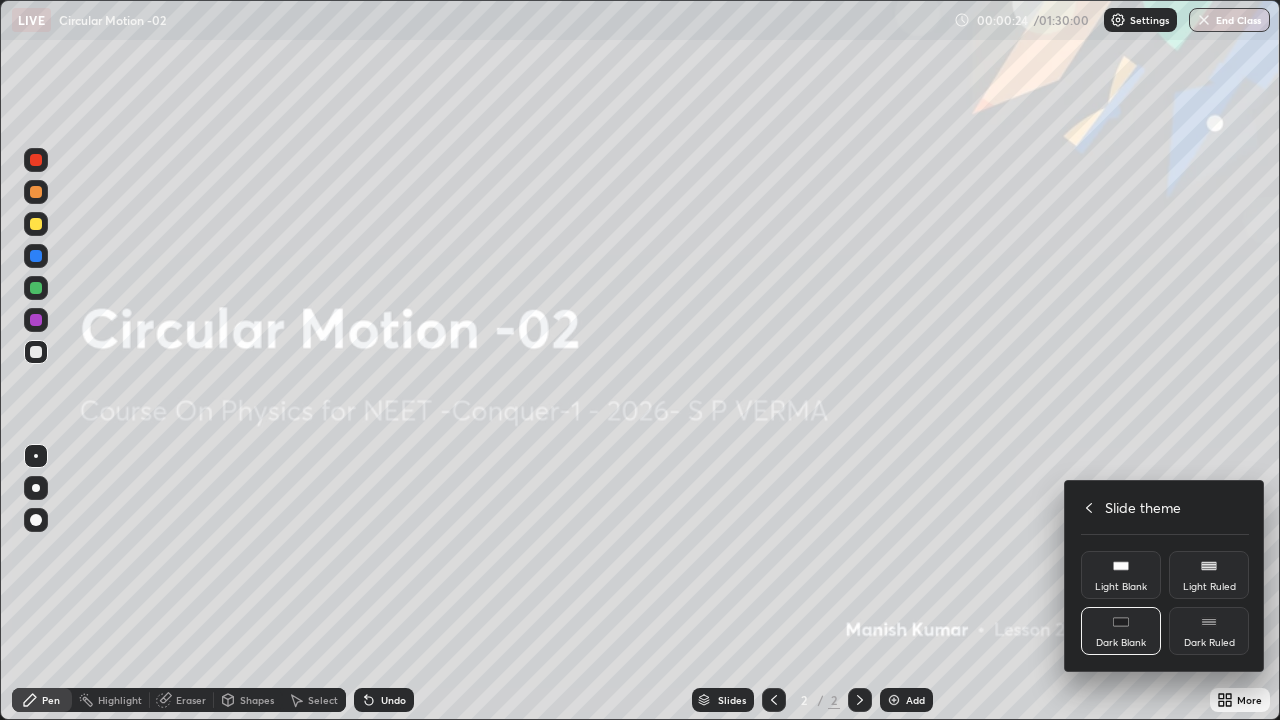 click on "Dark Ruled" at bounding box center (1209, 631) 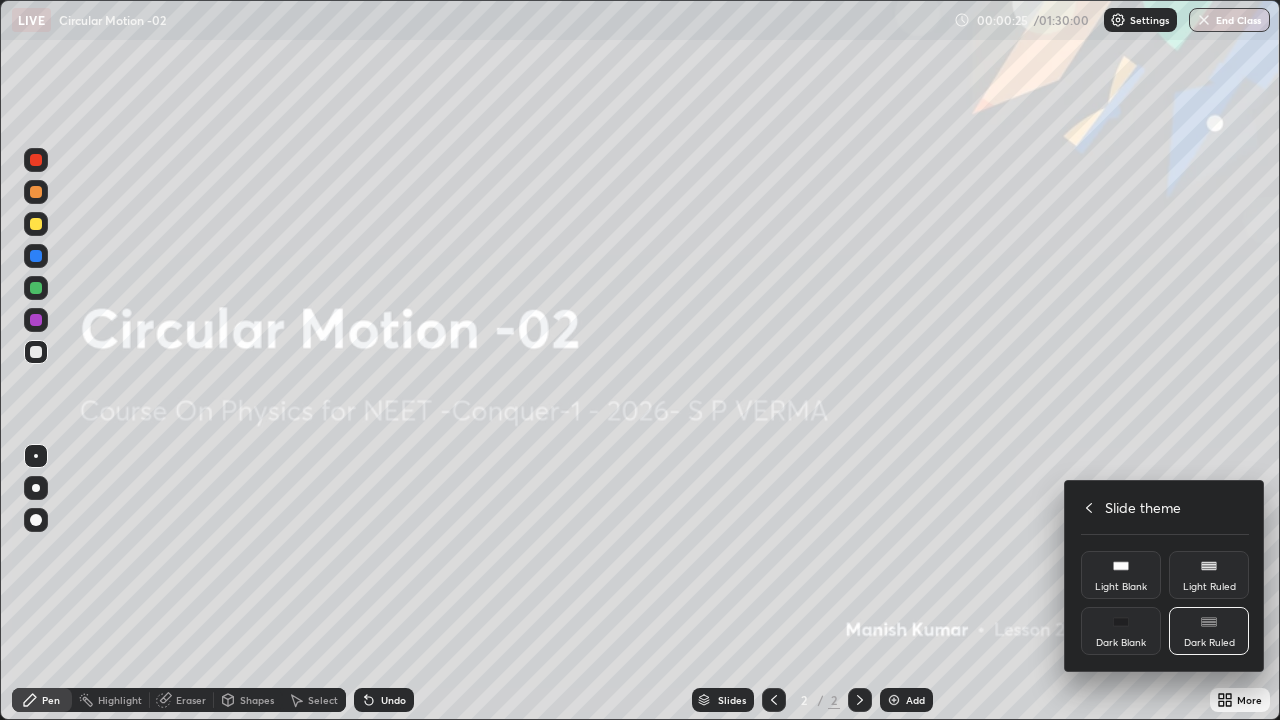 click at bounding box center (640, 360) 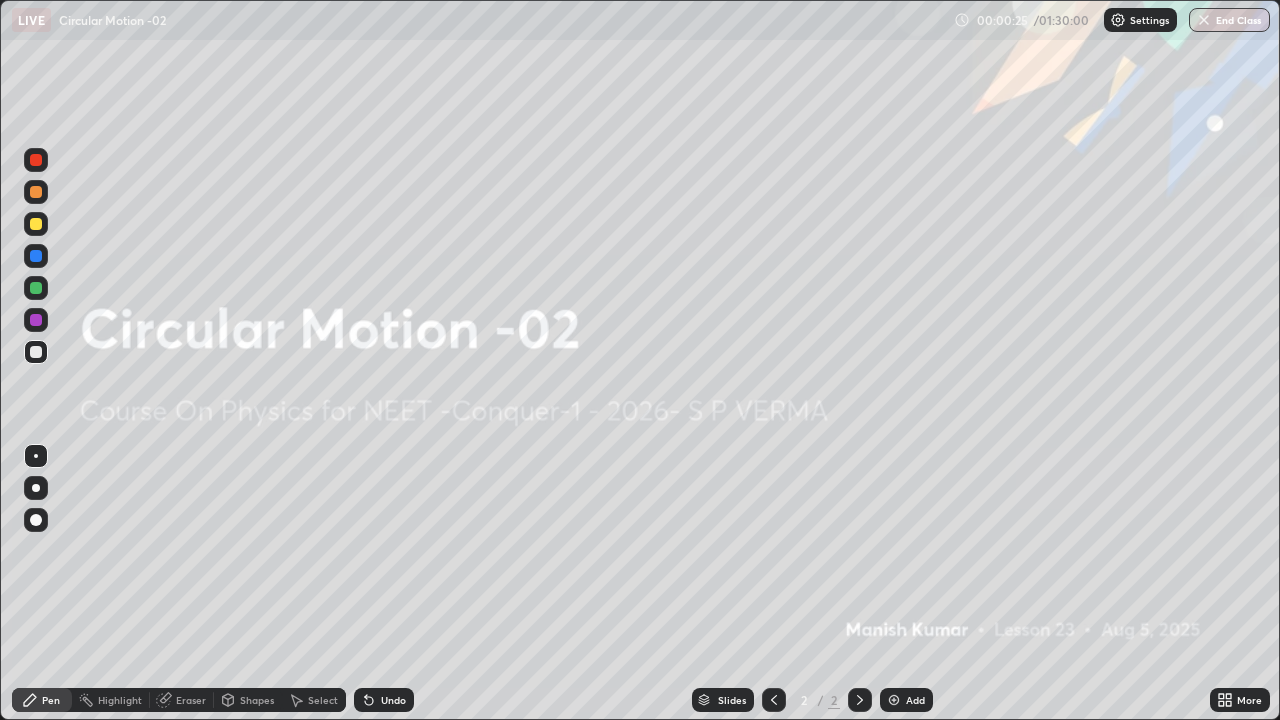 click on "Add" at bounding box center [915, 700] 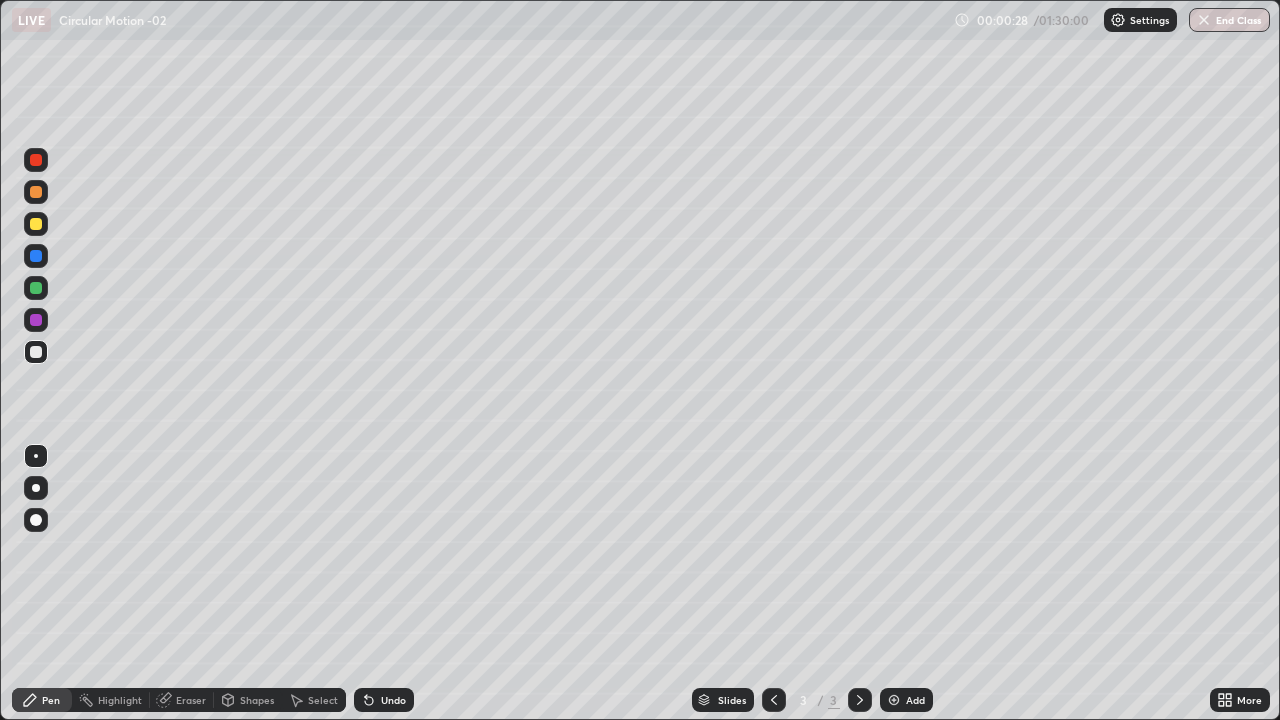 click at bounding box center (36, 224) 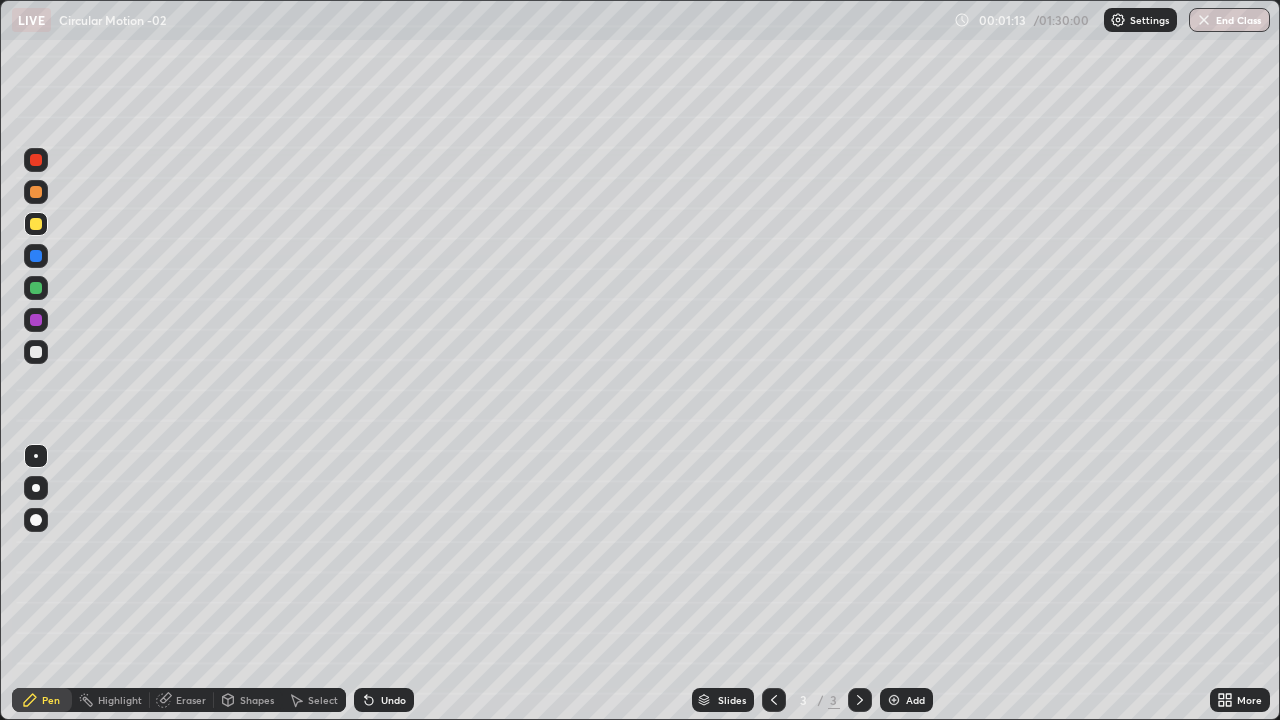 click at bounding box center (36, 352) 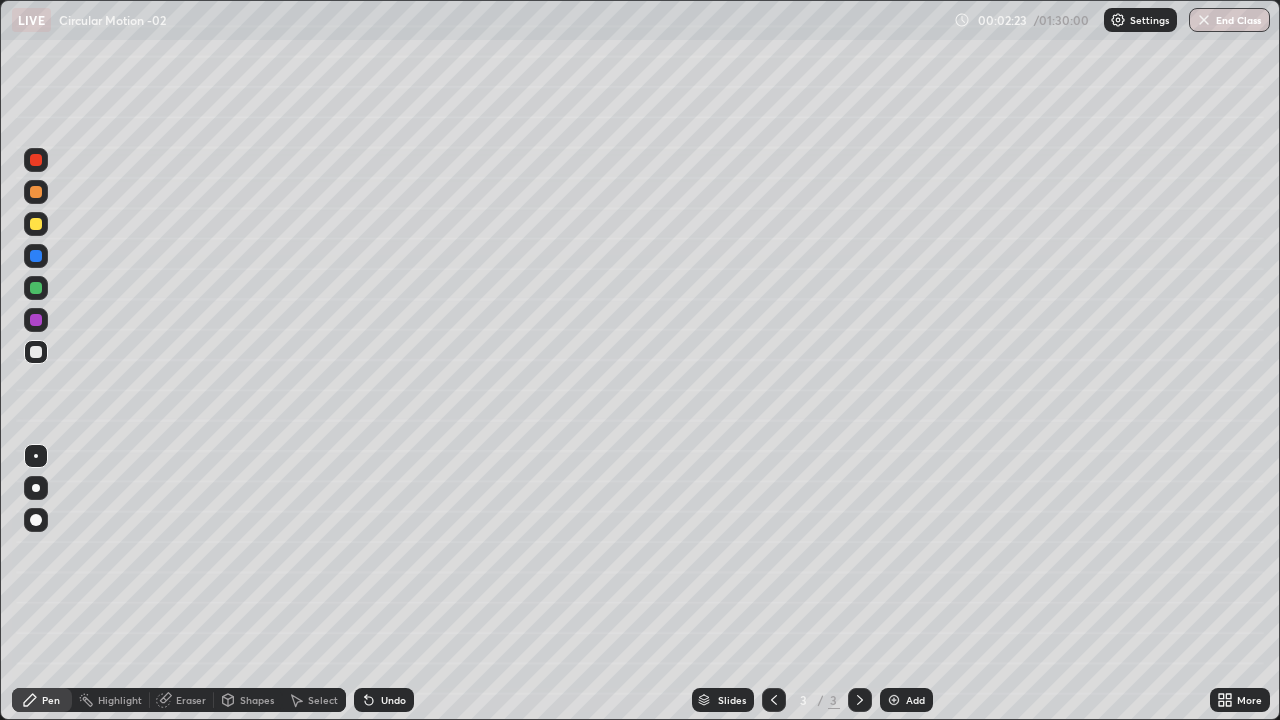 click on "Add" at bounding box center (906, 700) 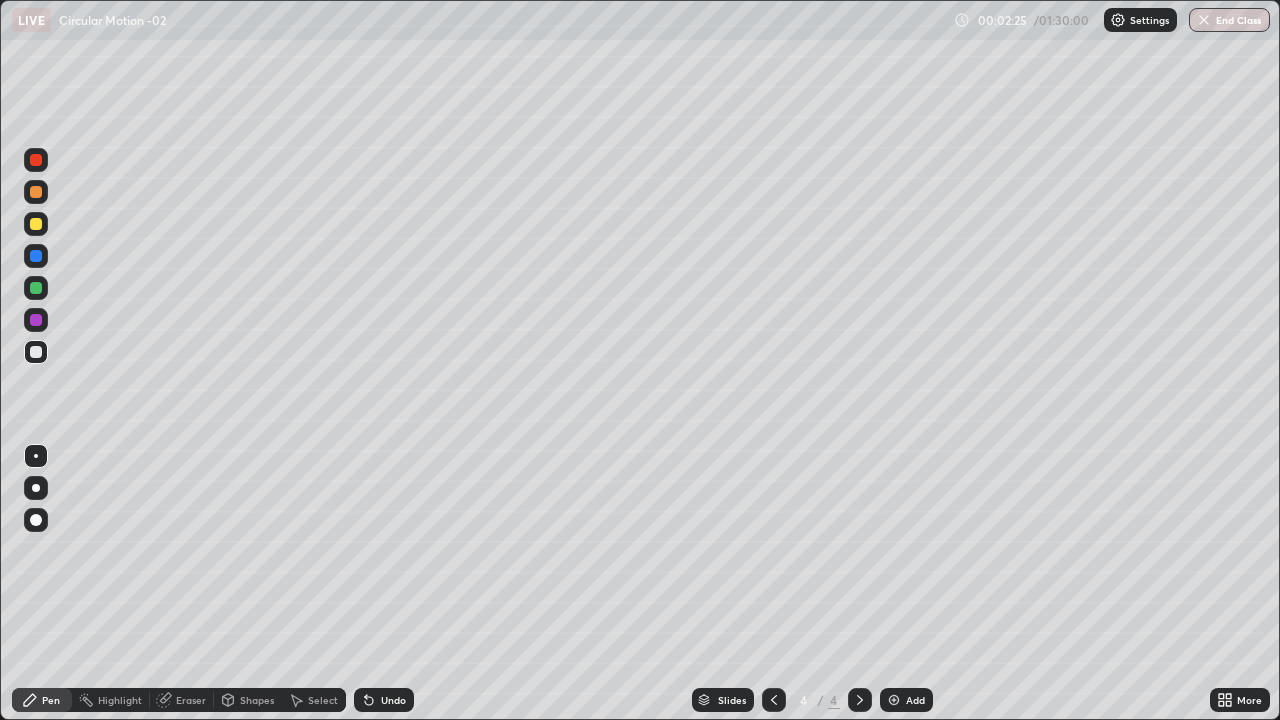 click at bounding box center [36, 224] 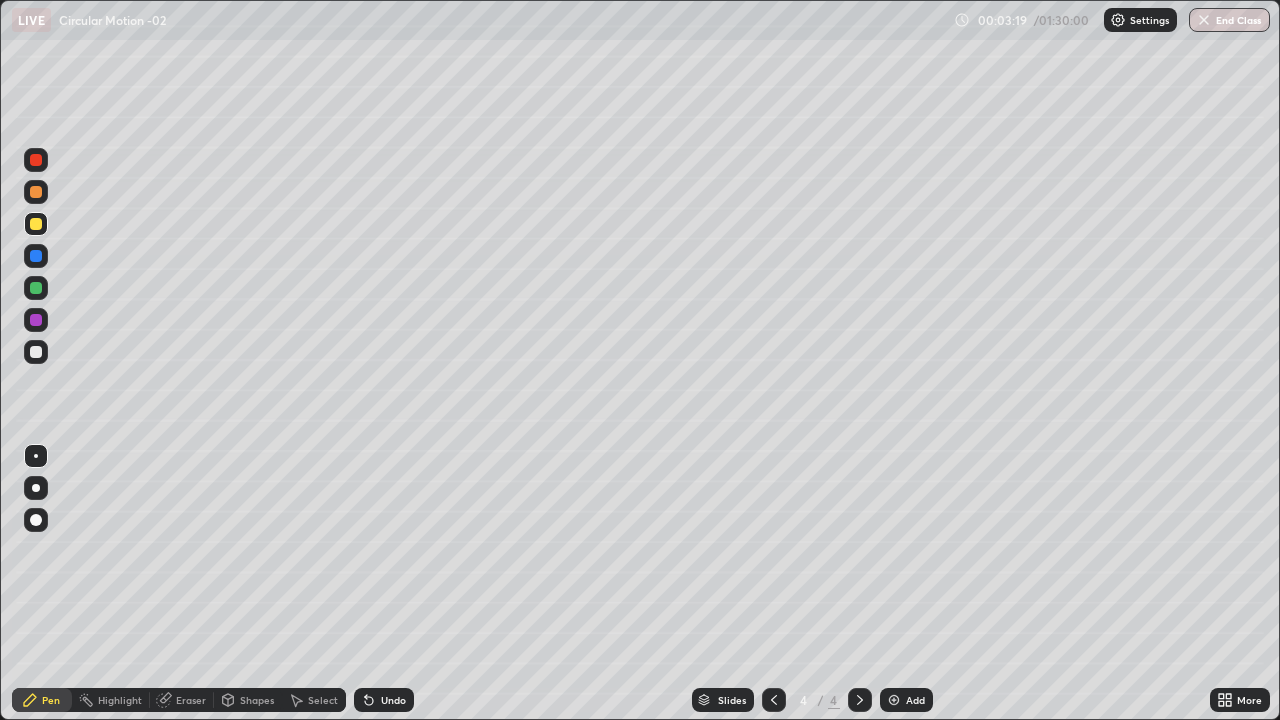 click at bounding box center (36, 352) 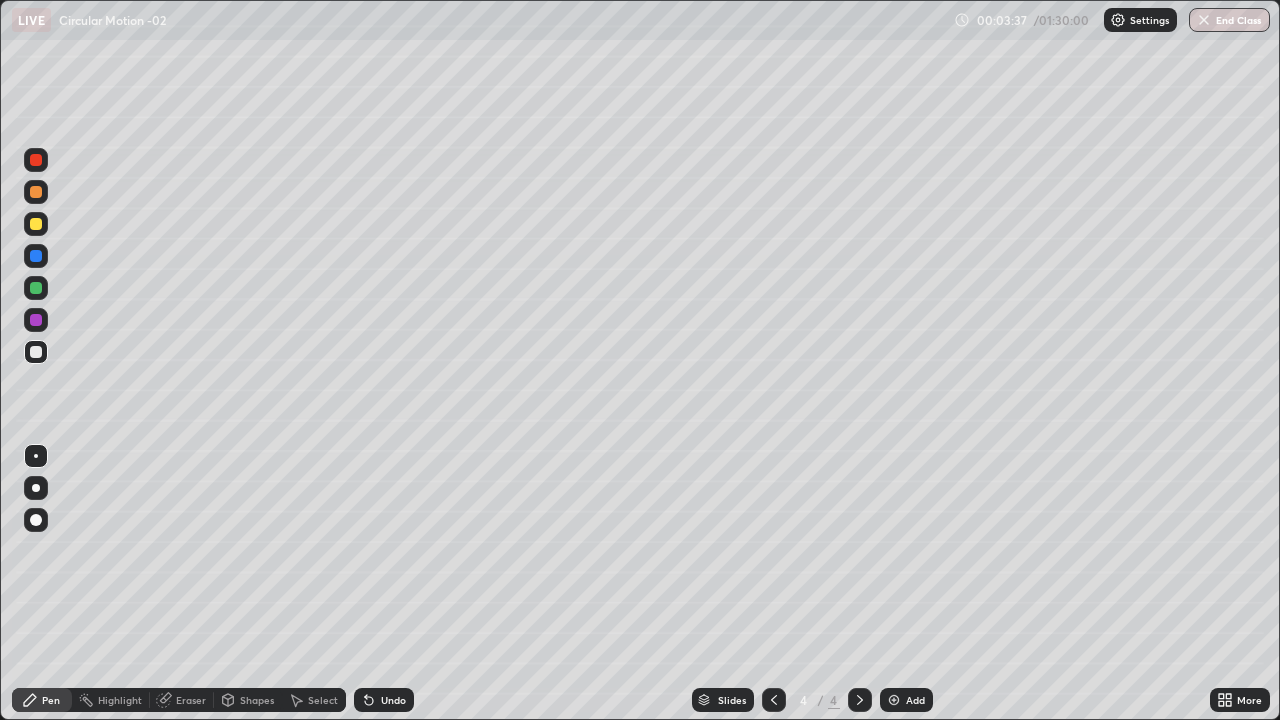 click on "Undo" at bounding box center [393, 700] 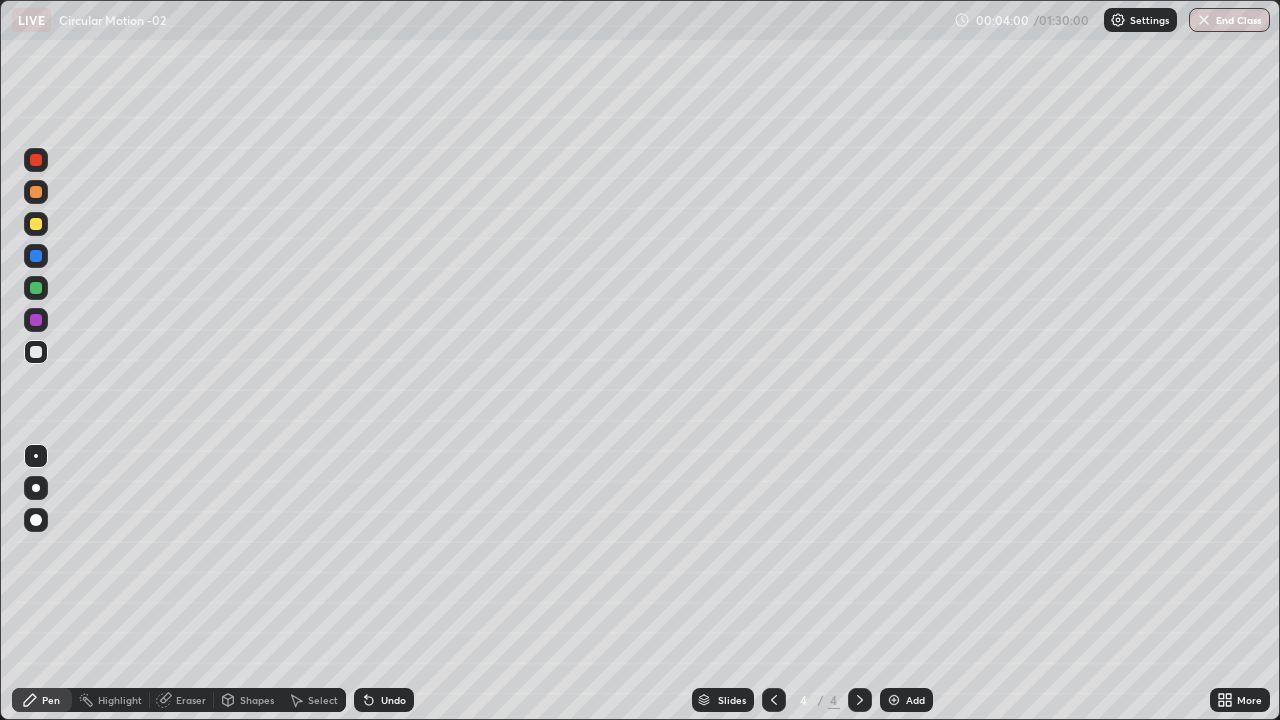 click at bounding box center (36, 224) 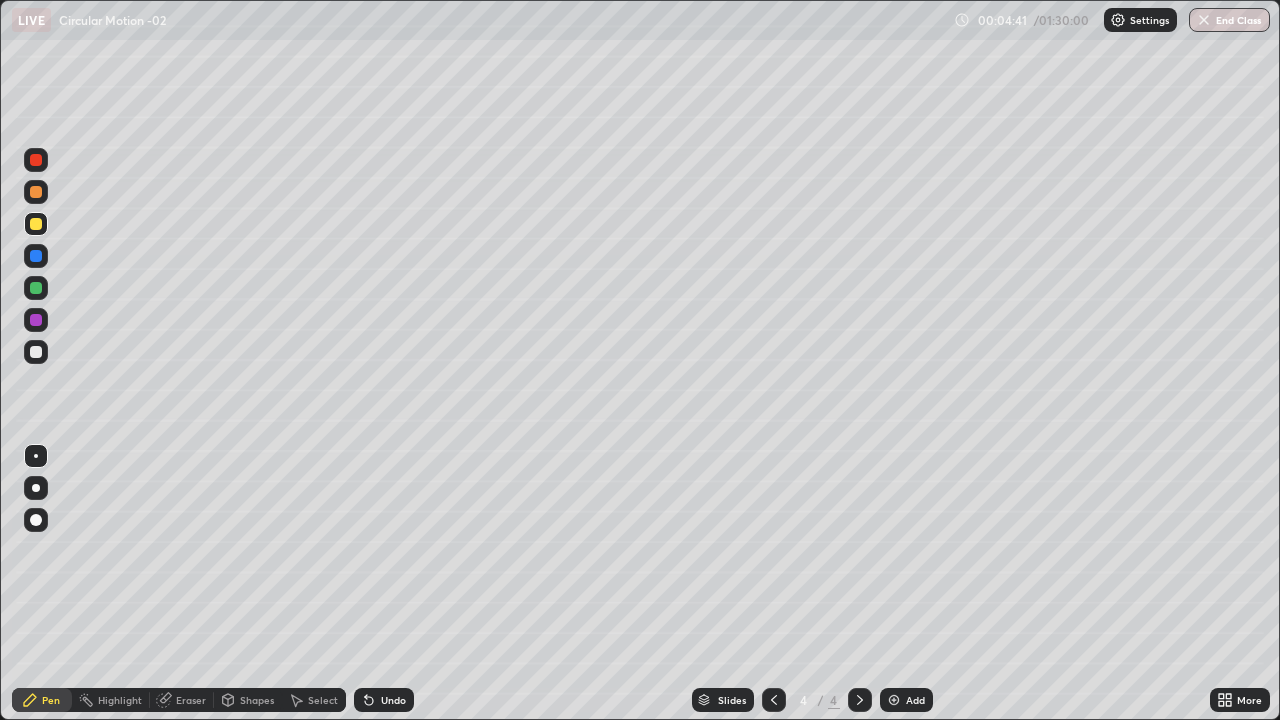 click at bounding box center [36, 288] 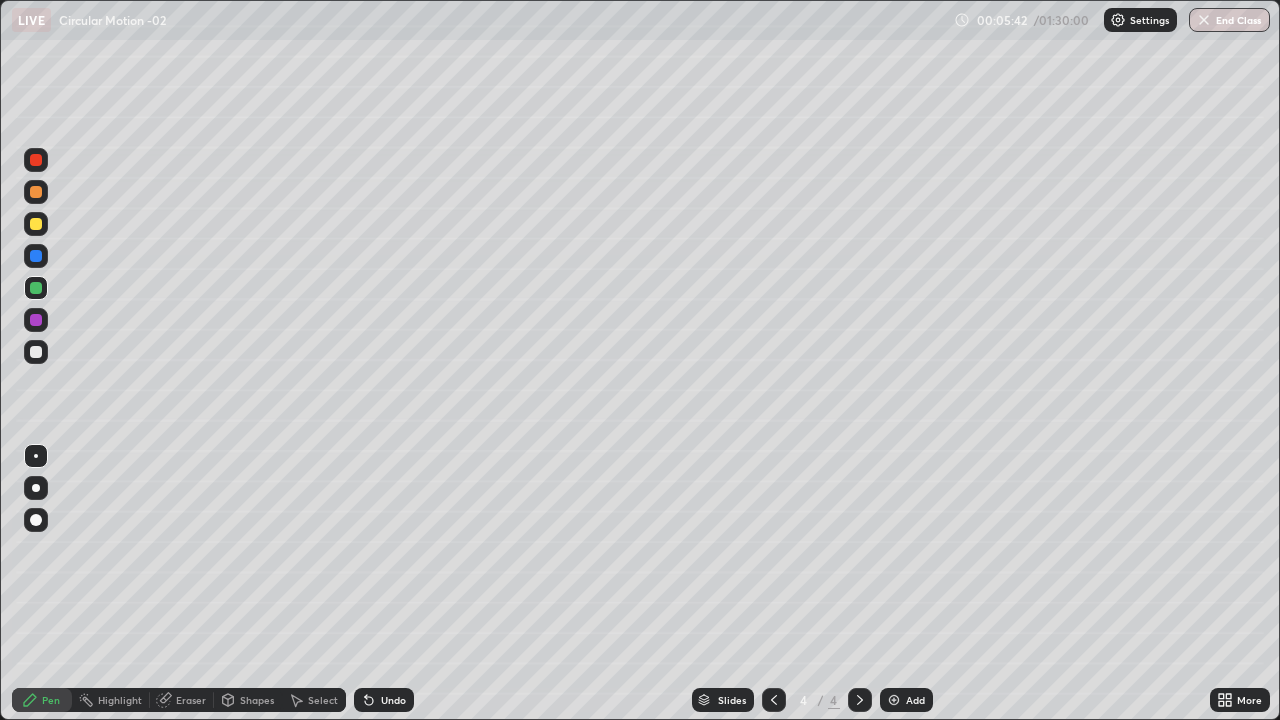 click at bounding box center (36, 224) 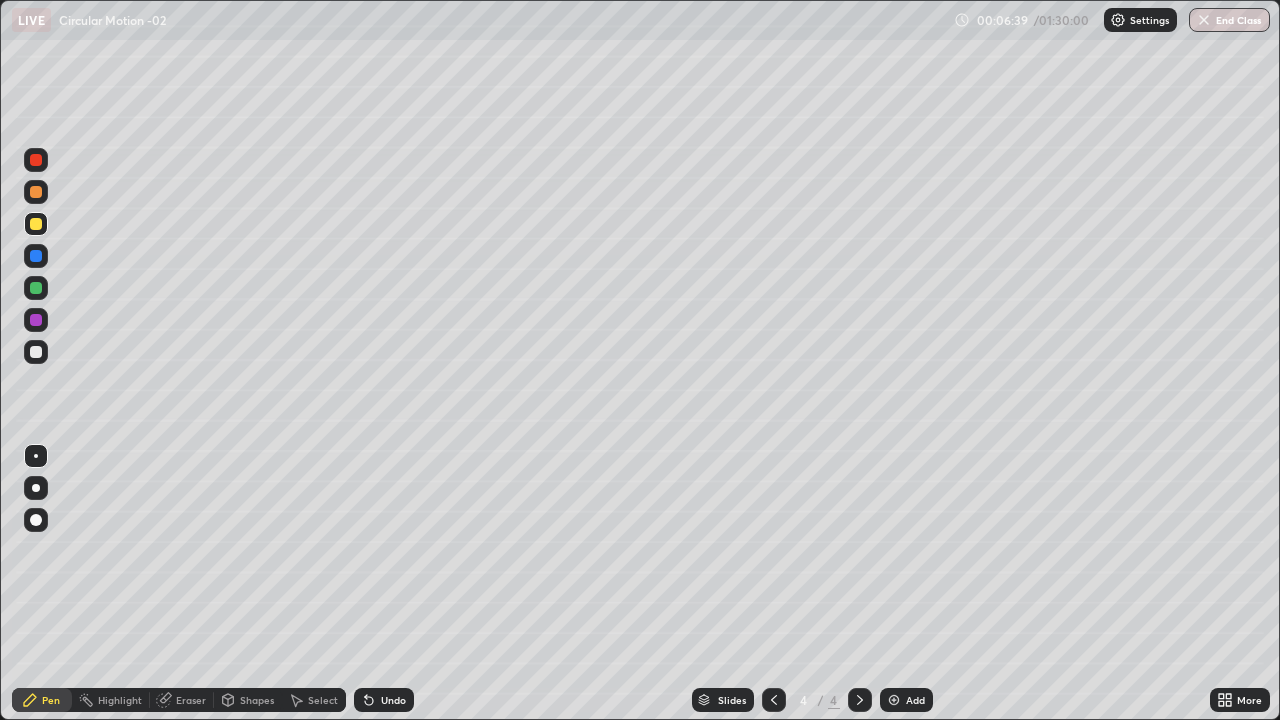 click at bounding box center (36, 160) 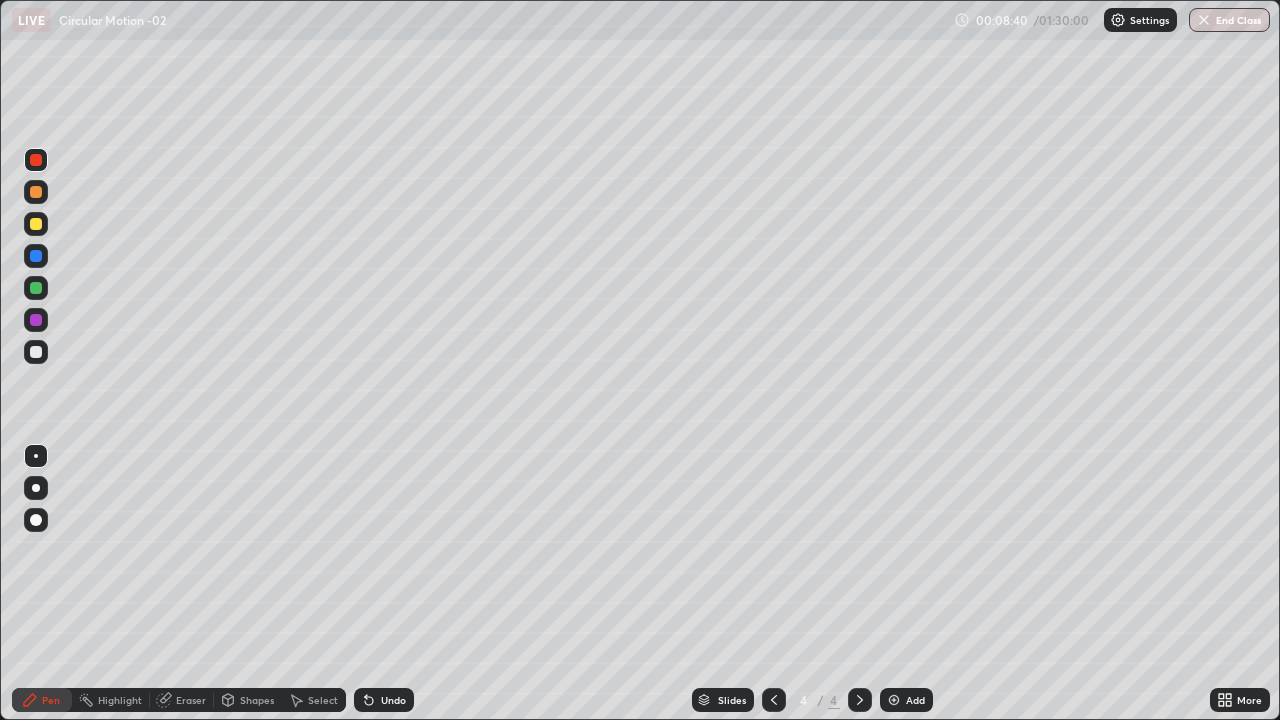 click on "Add" at bounding box center [906, 700] 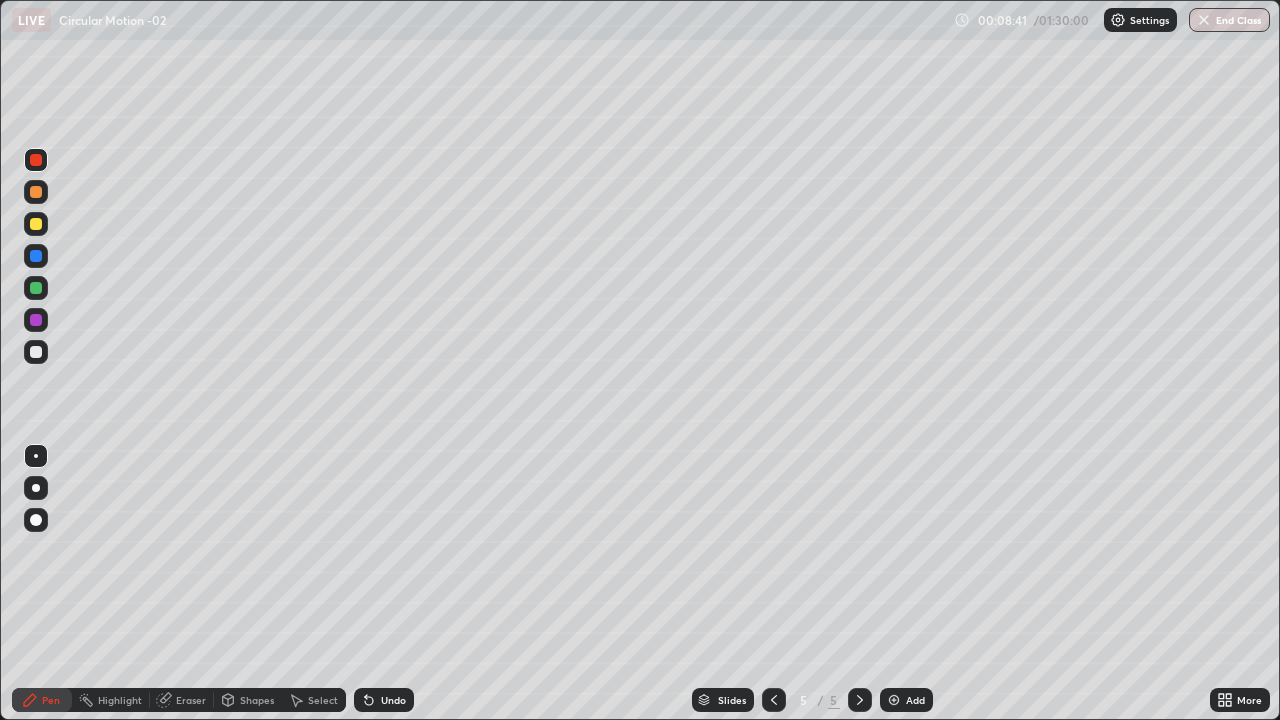click at bounding box center (36, 352) 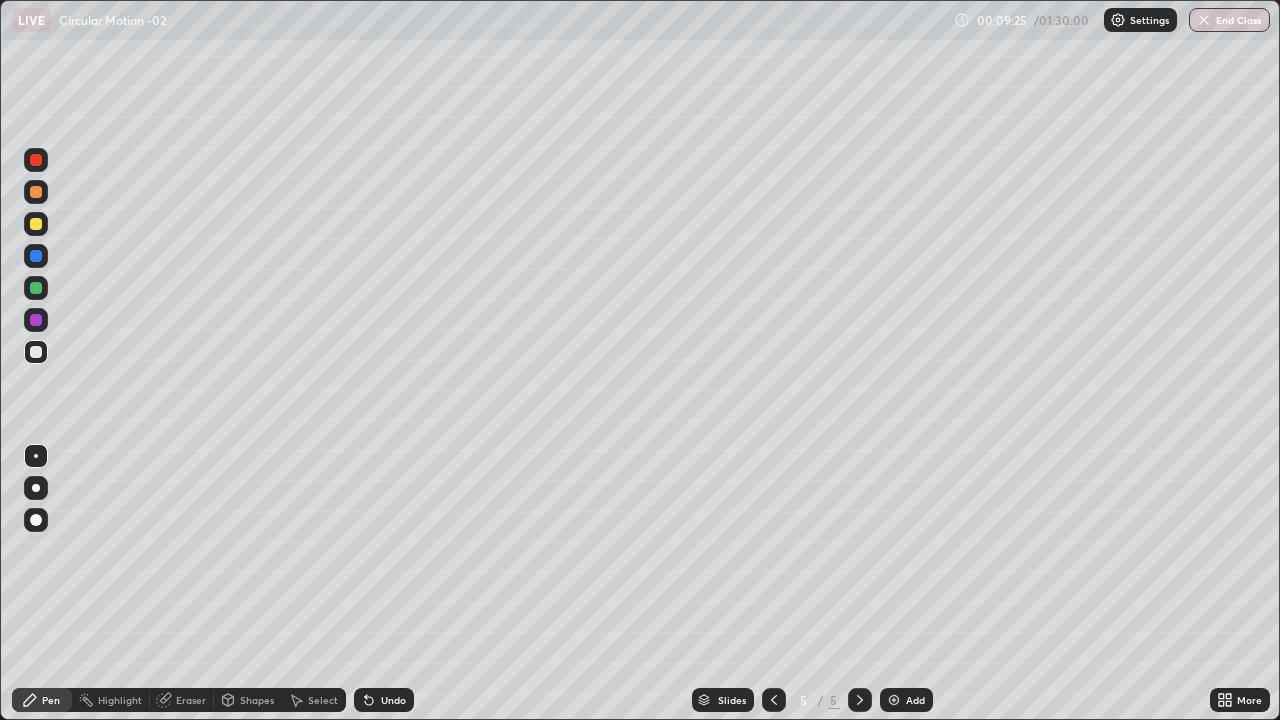 click at bounding box center [36, 224] 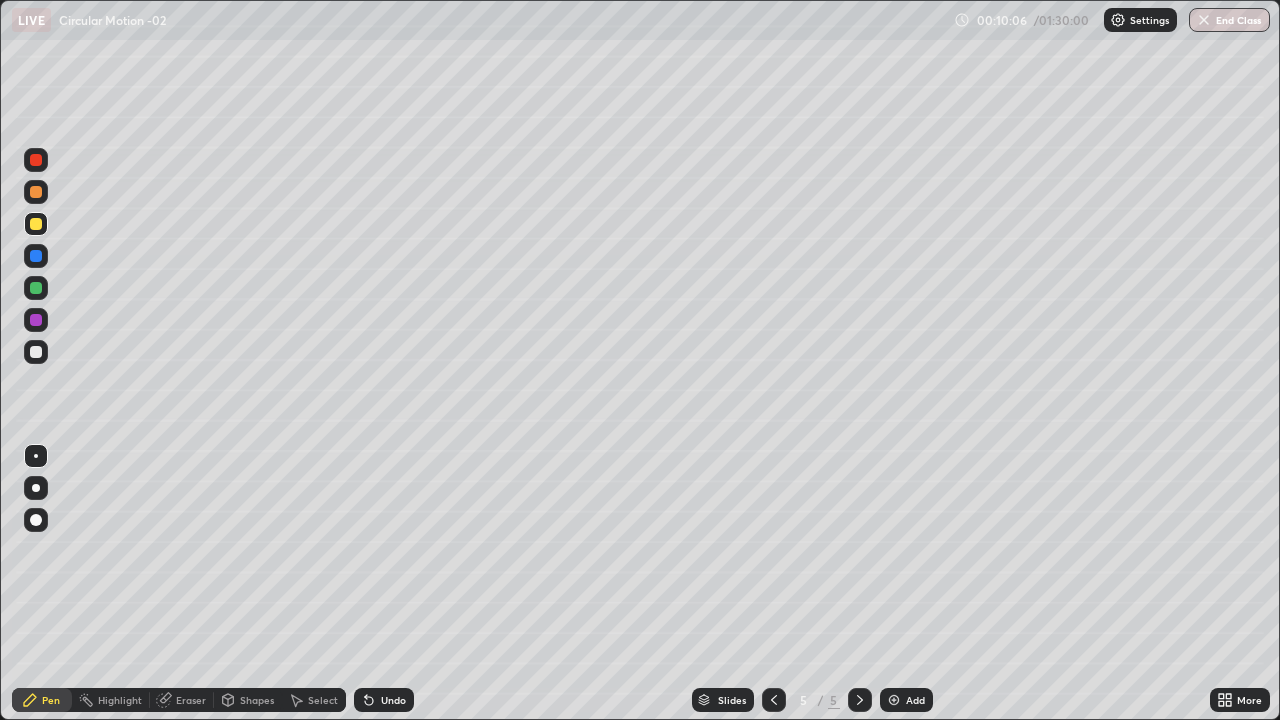 click at bounding box center [36, 160] 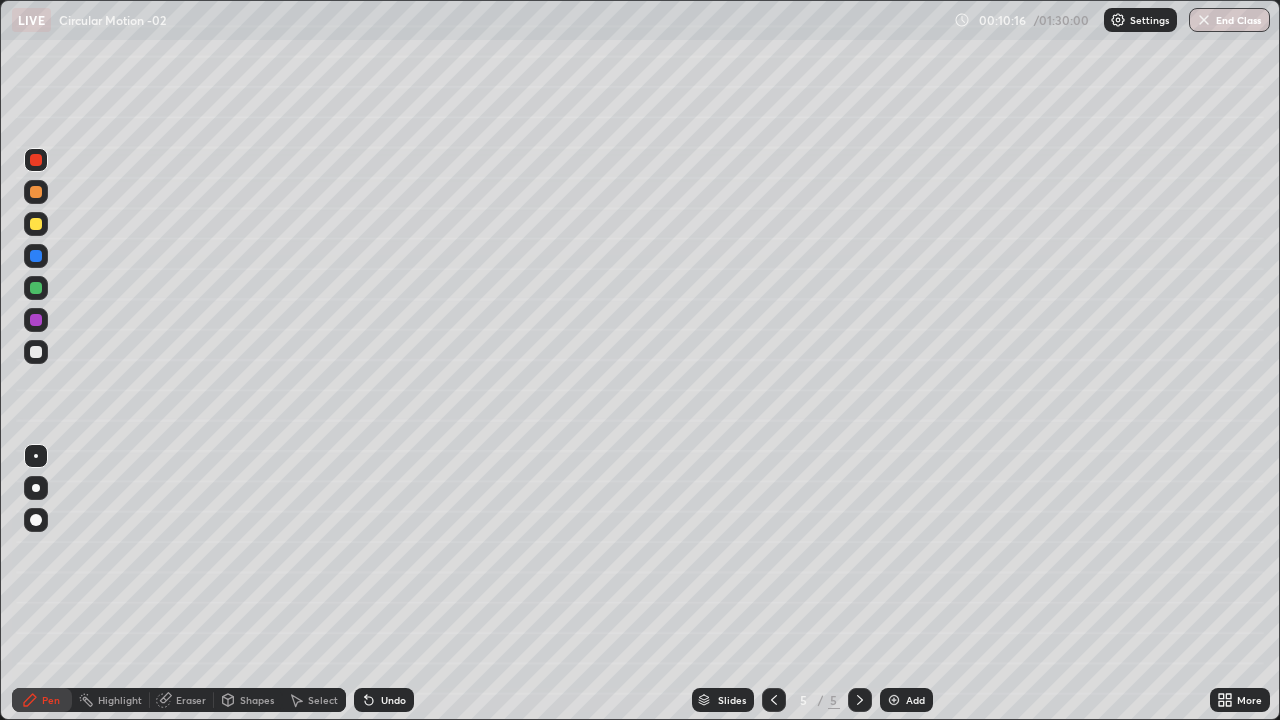 click at bounding box center [36, 288] 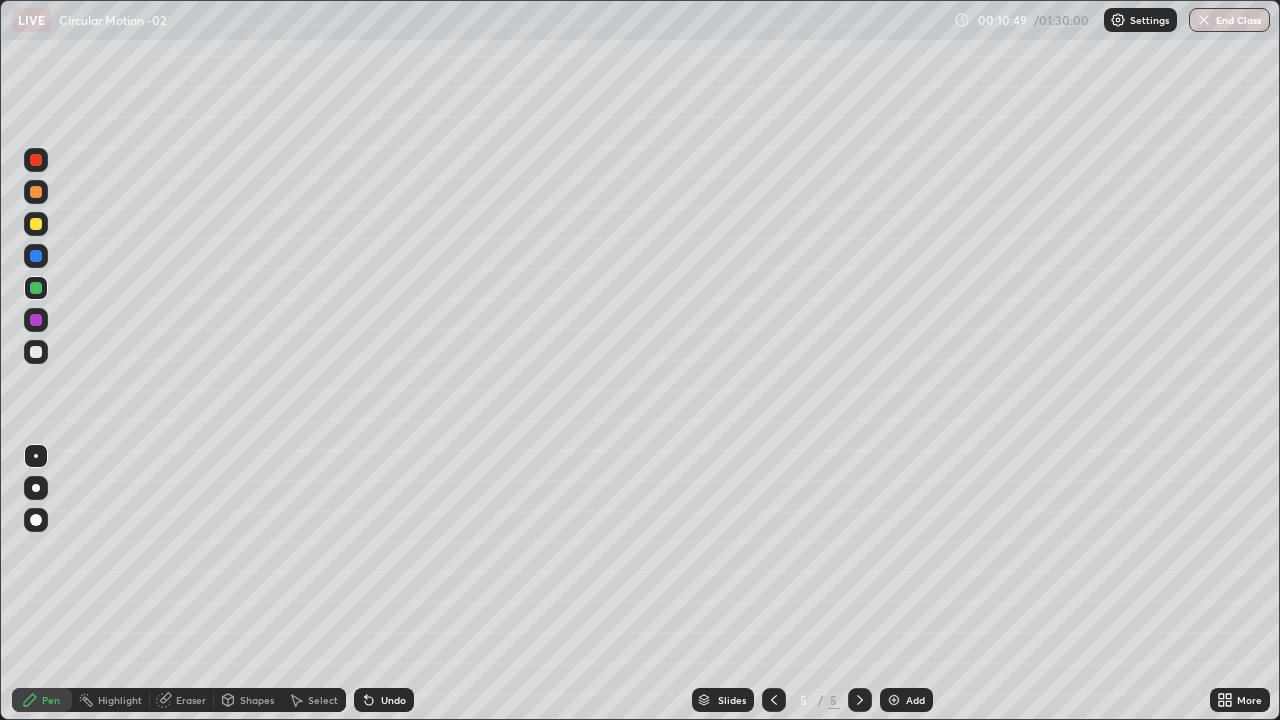 click at bounding box center [36, 352] 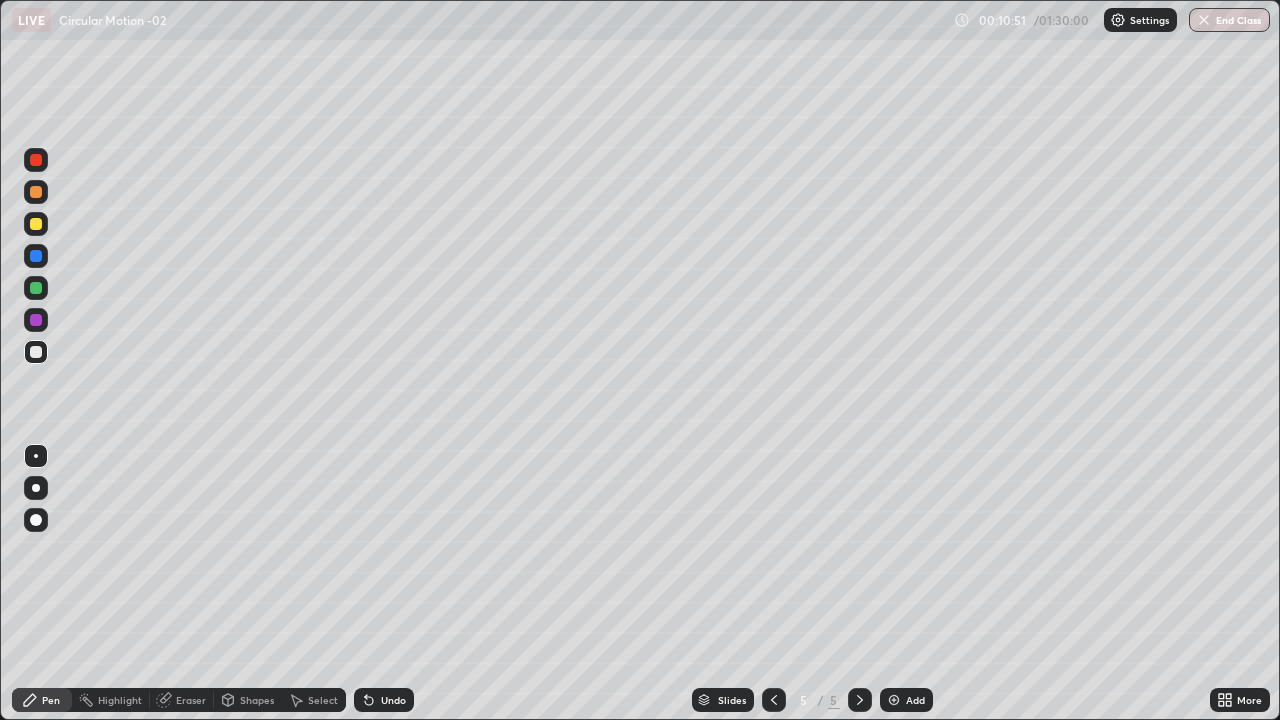 click at bounding box center [36, 224] 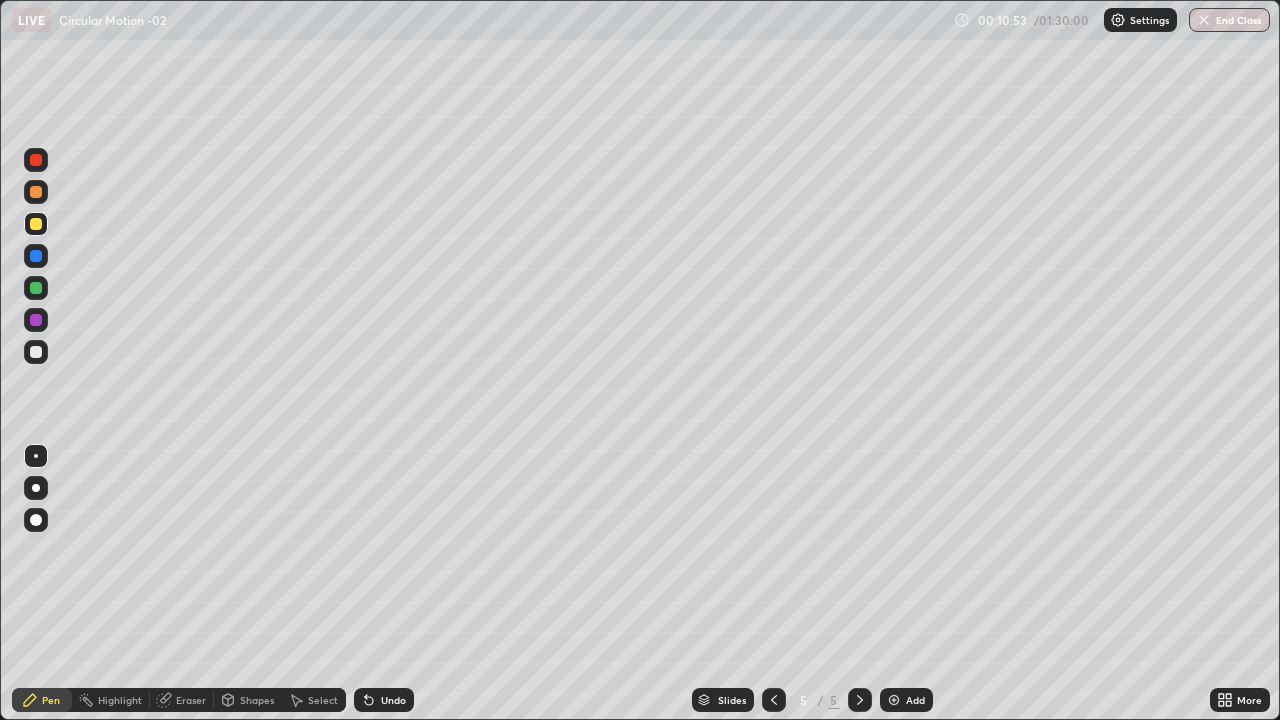 click at bounding box center [36, 320] 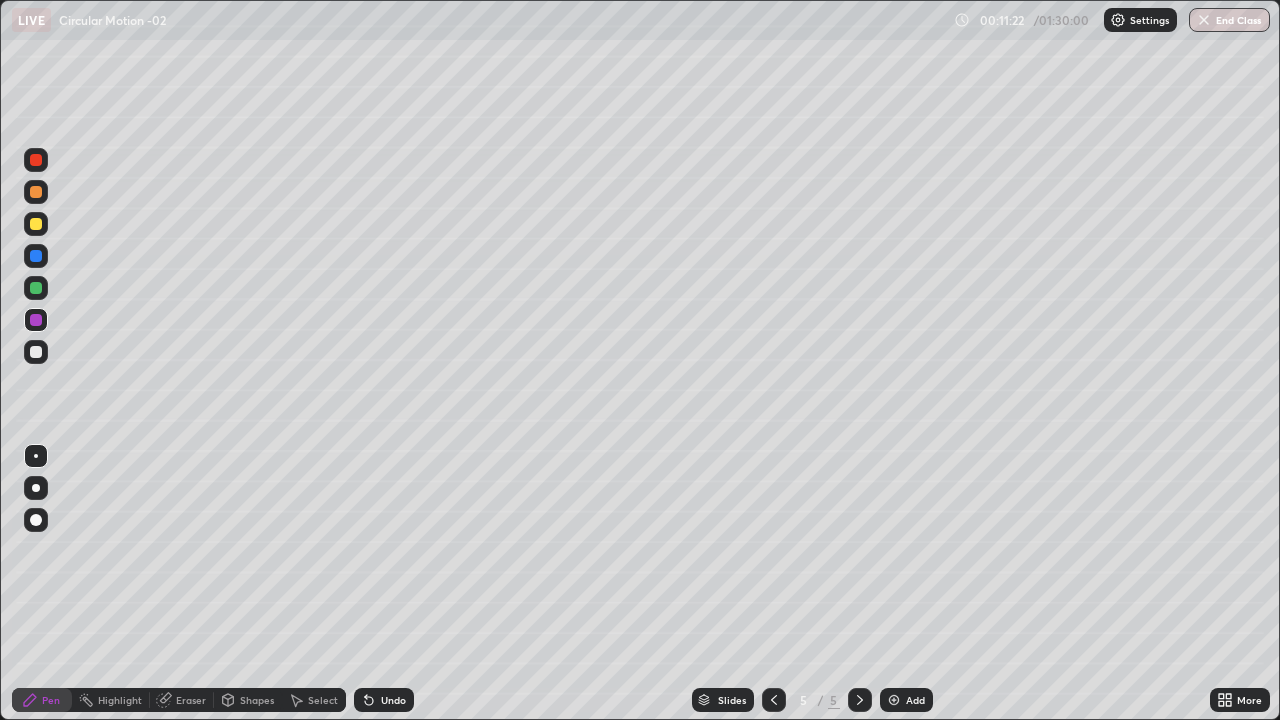 click on "Undo" at bounding box center [384, 700] 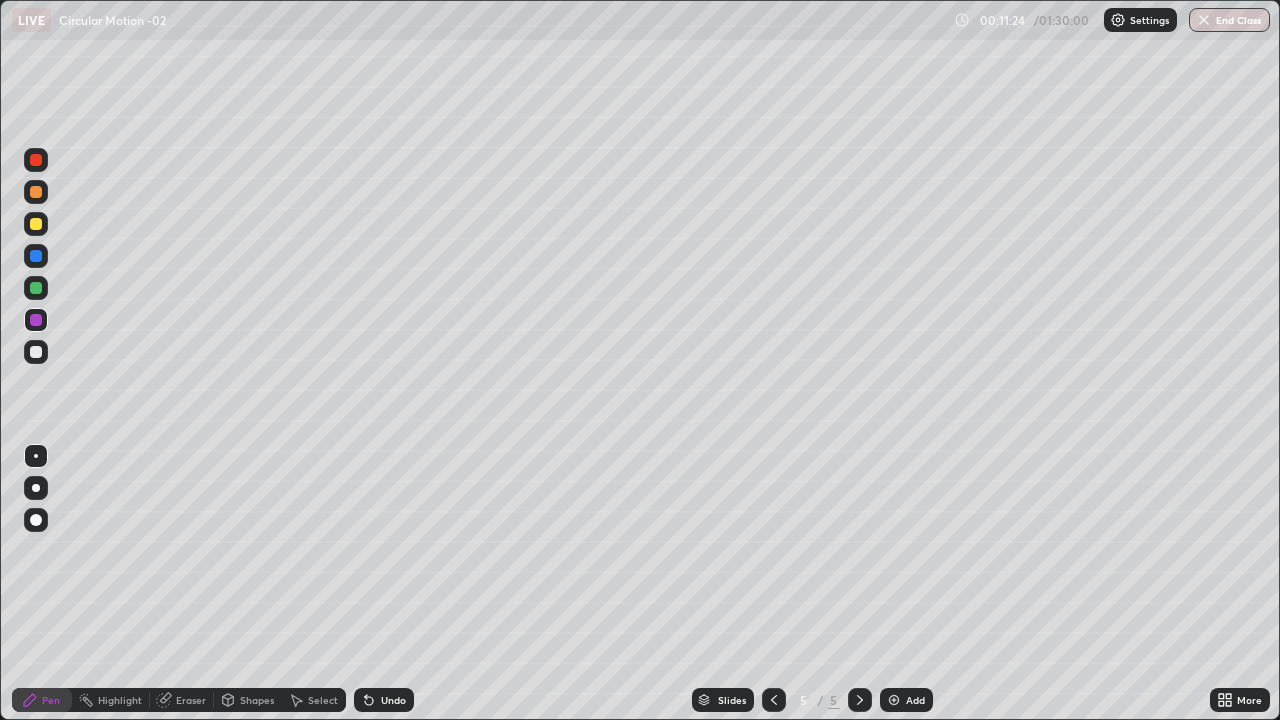click at bounding box center (36, 288) 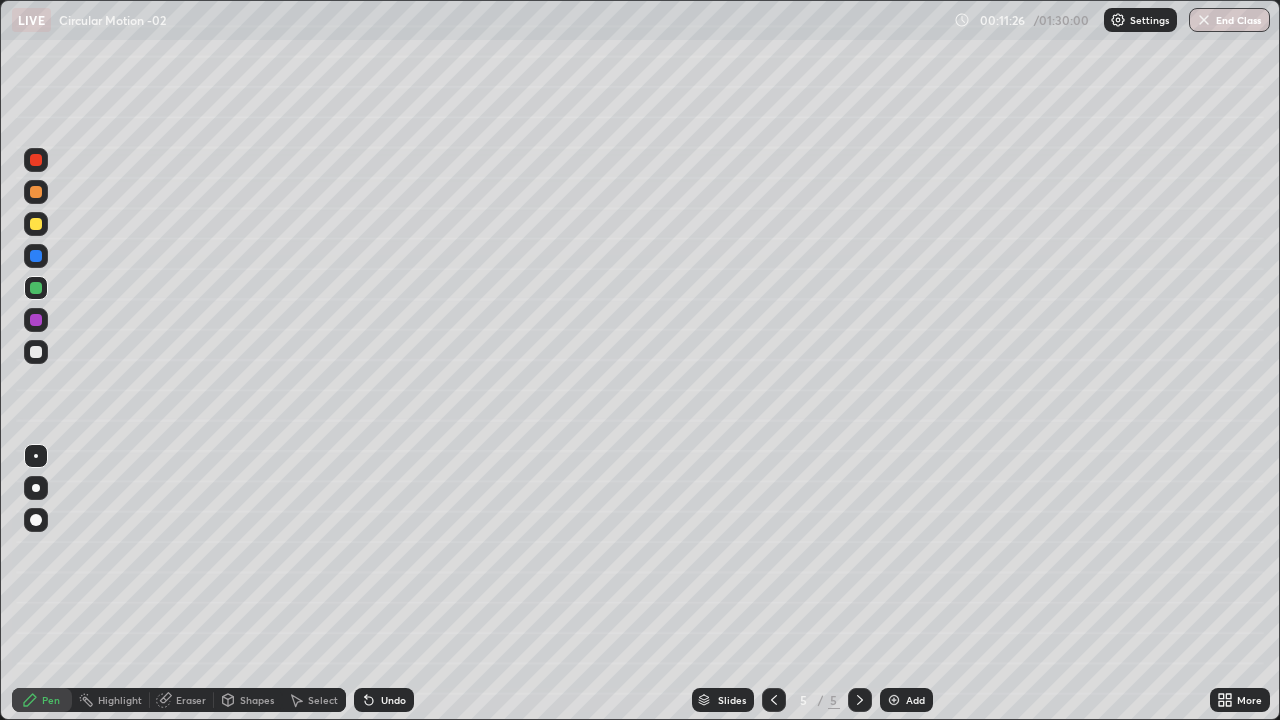 click at bounding box center [36, 352] 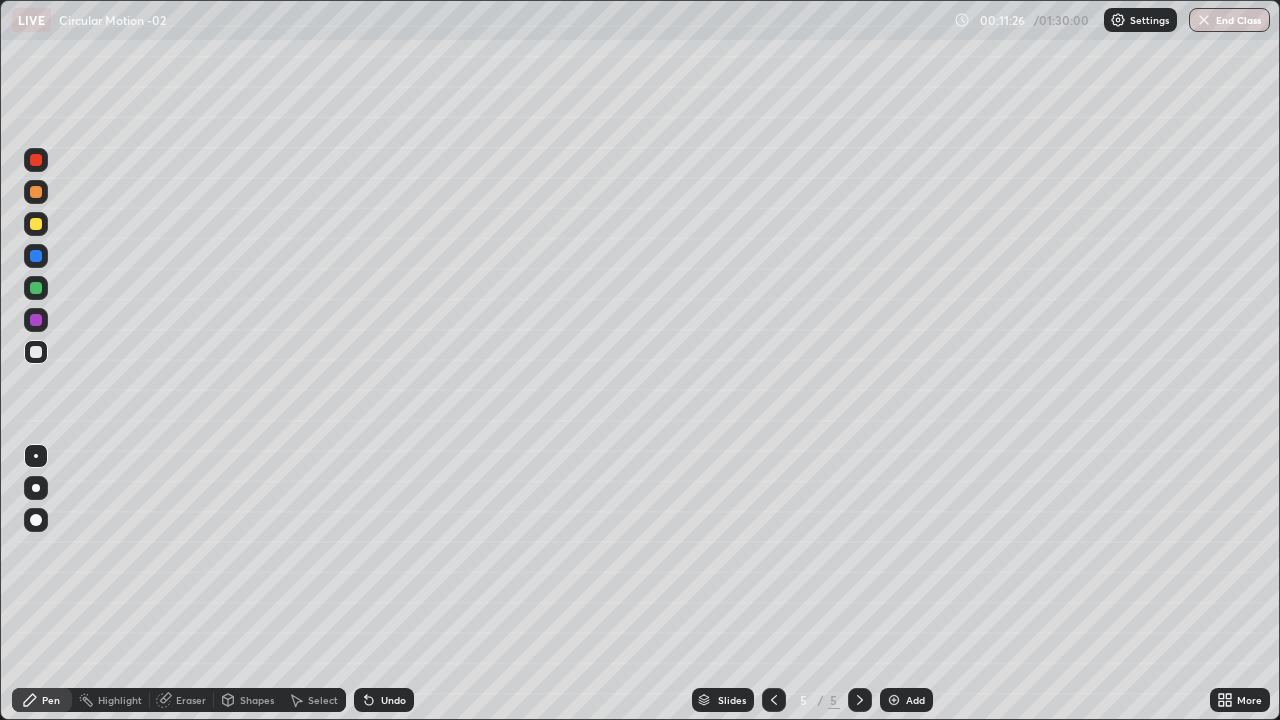 click at bounding box center [36, 224] 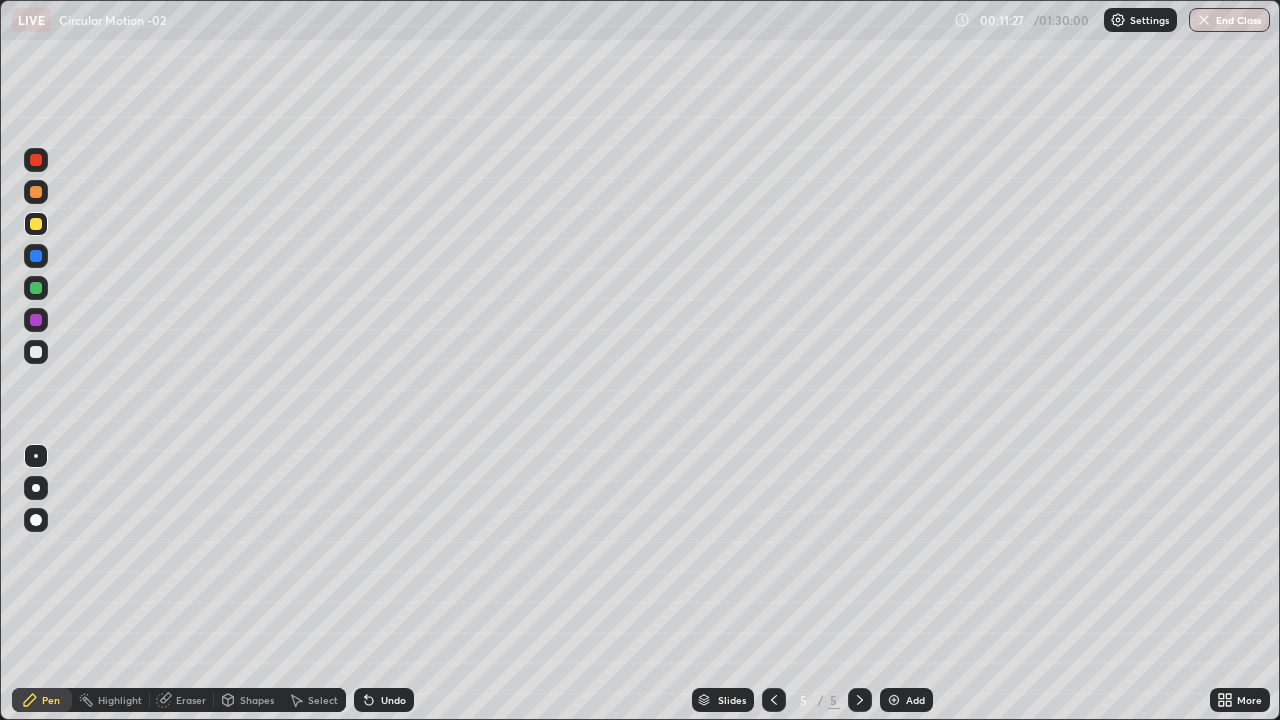 click at bounding box center (36, 192) 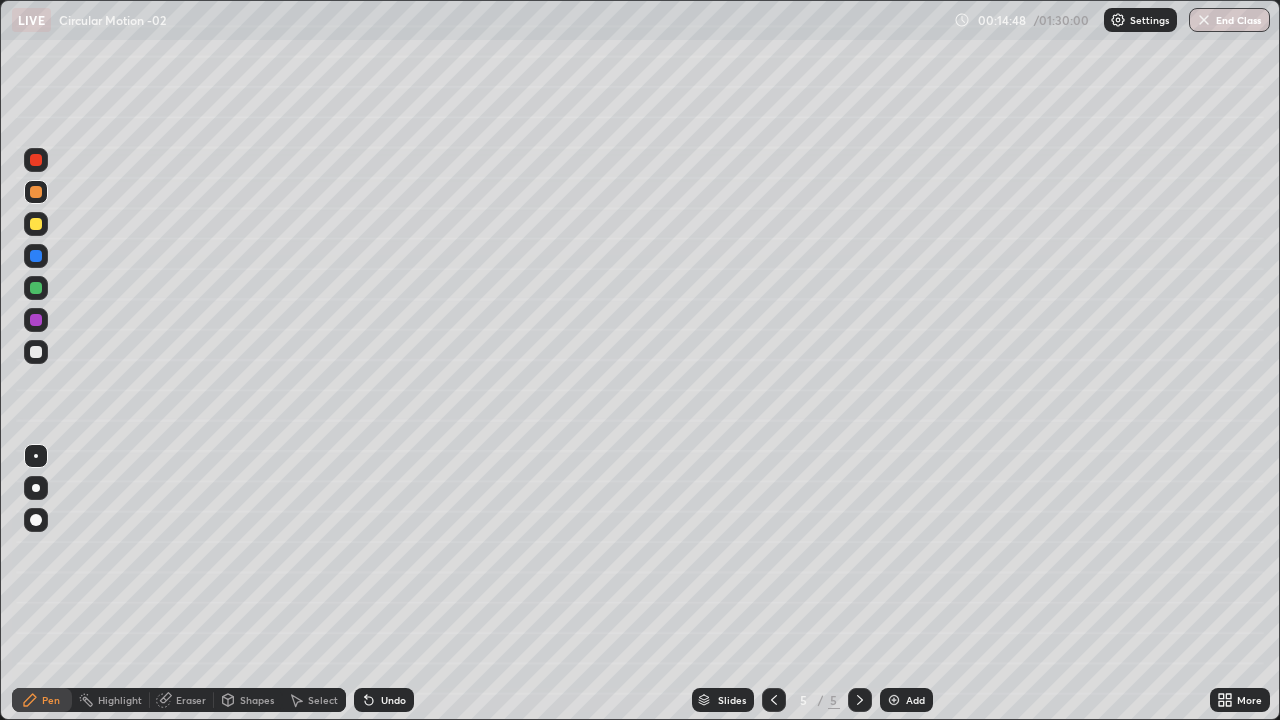 click on "Add" at bounding box center (906, 700) 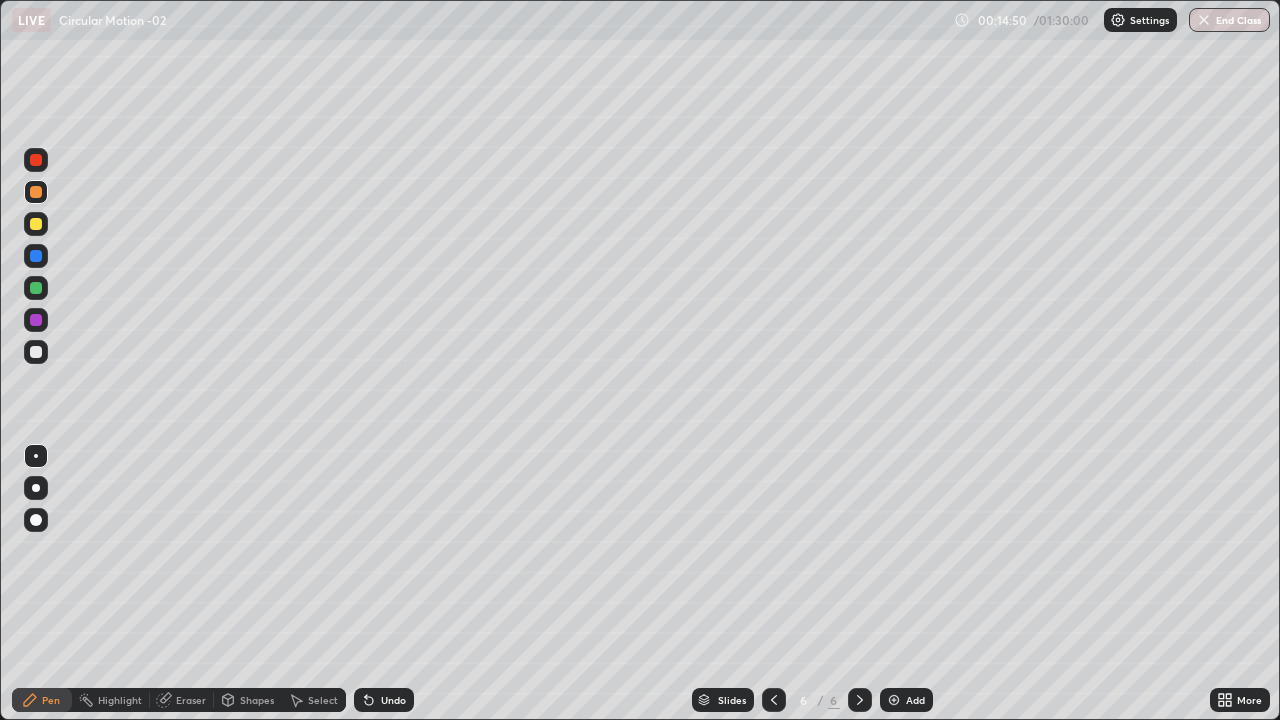 click at bounding box center [36, 352] 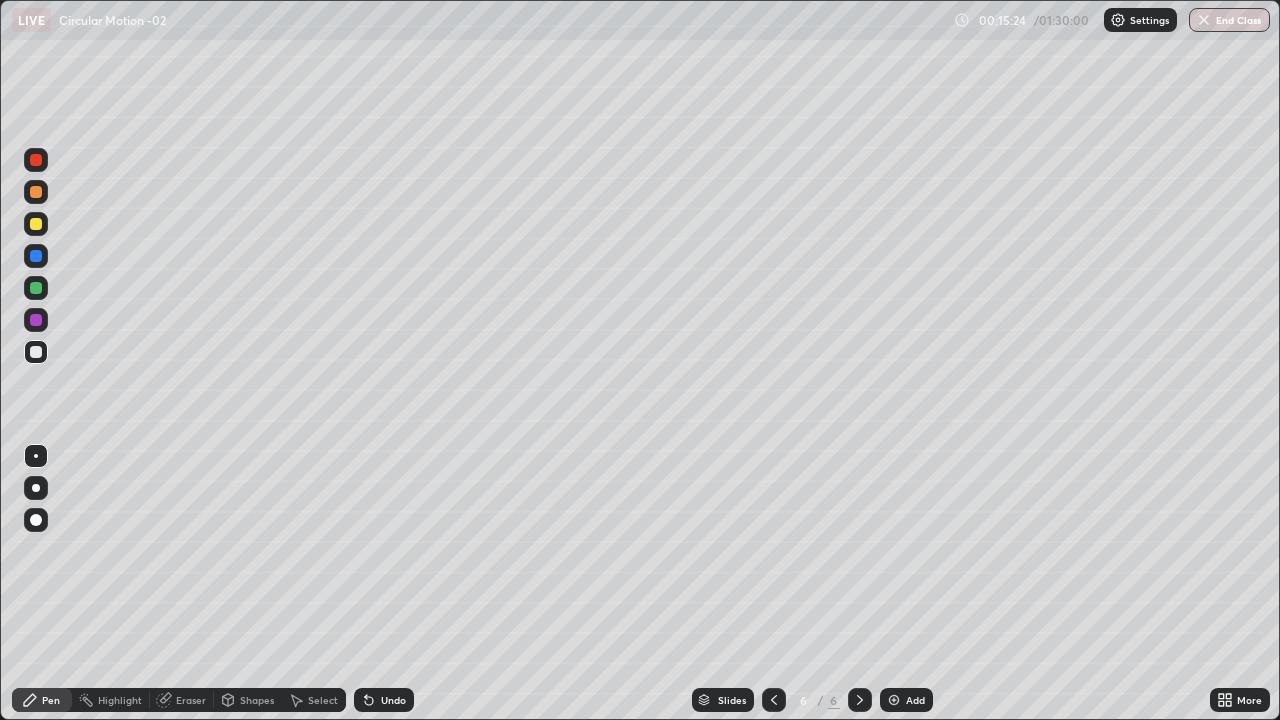 click on "Undo" at bounding box center (393, 700) 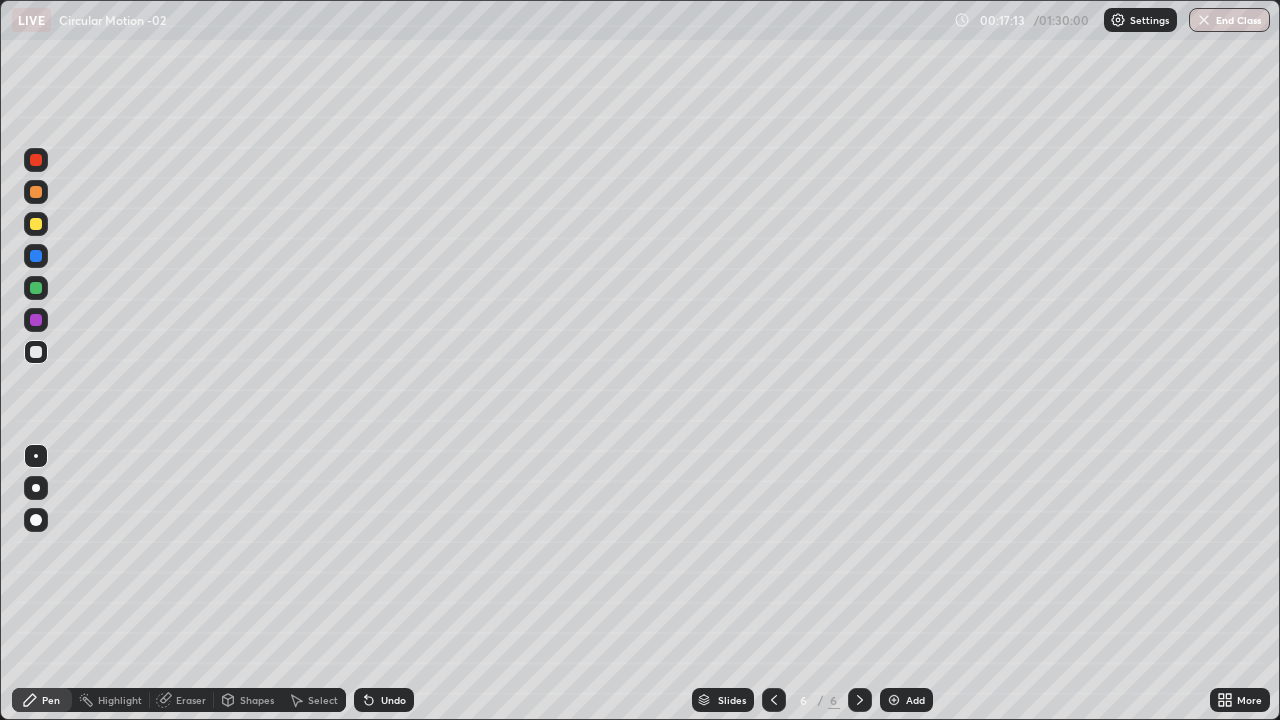 click at bounding box center [36, 288] 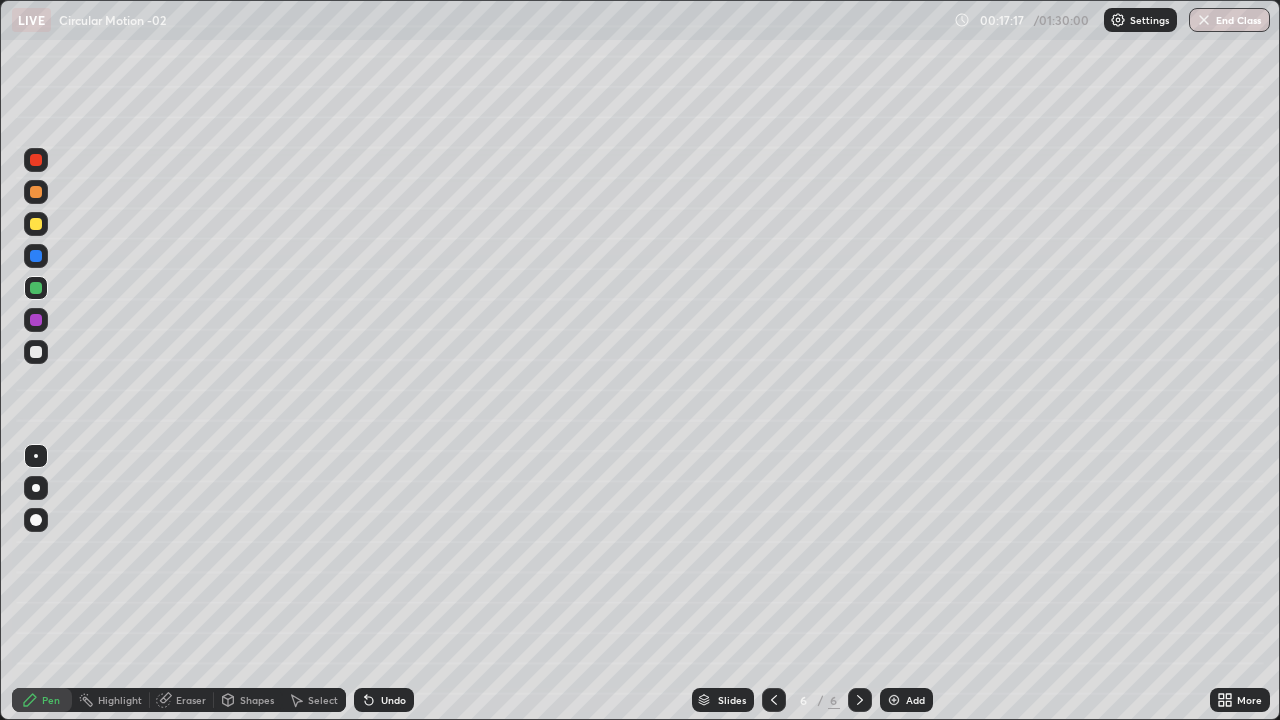 click at bounding box center [36, 224] 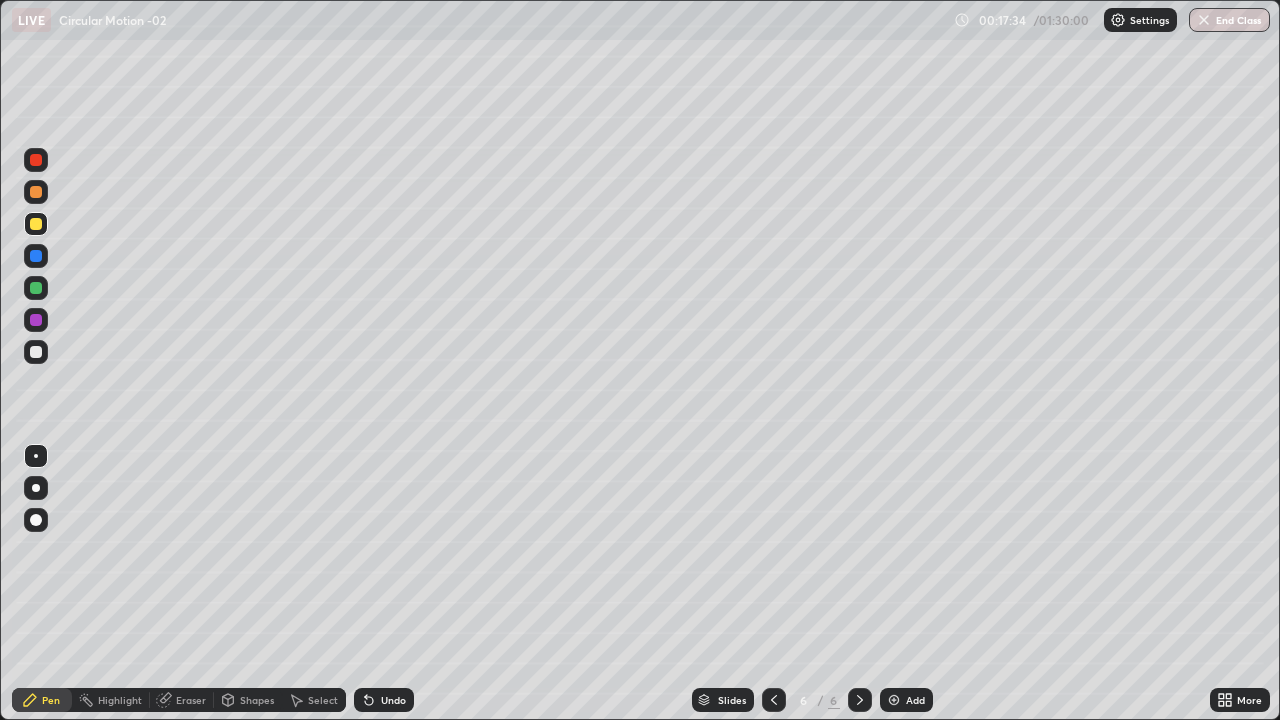 click at bounding box center [36, 160] 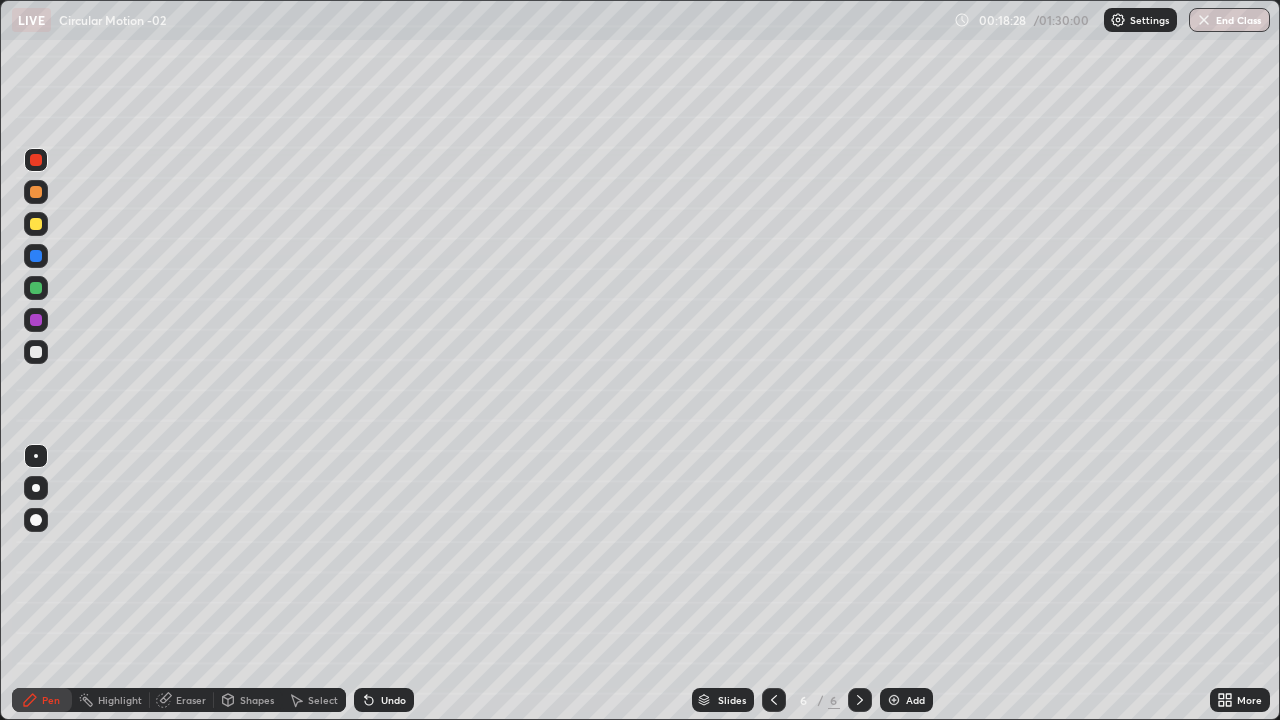 click at bounding box center [36, 352] 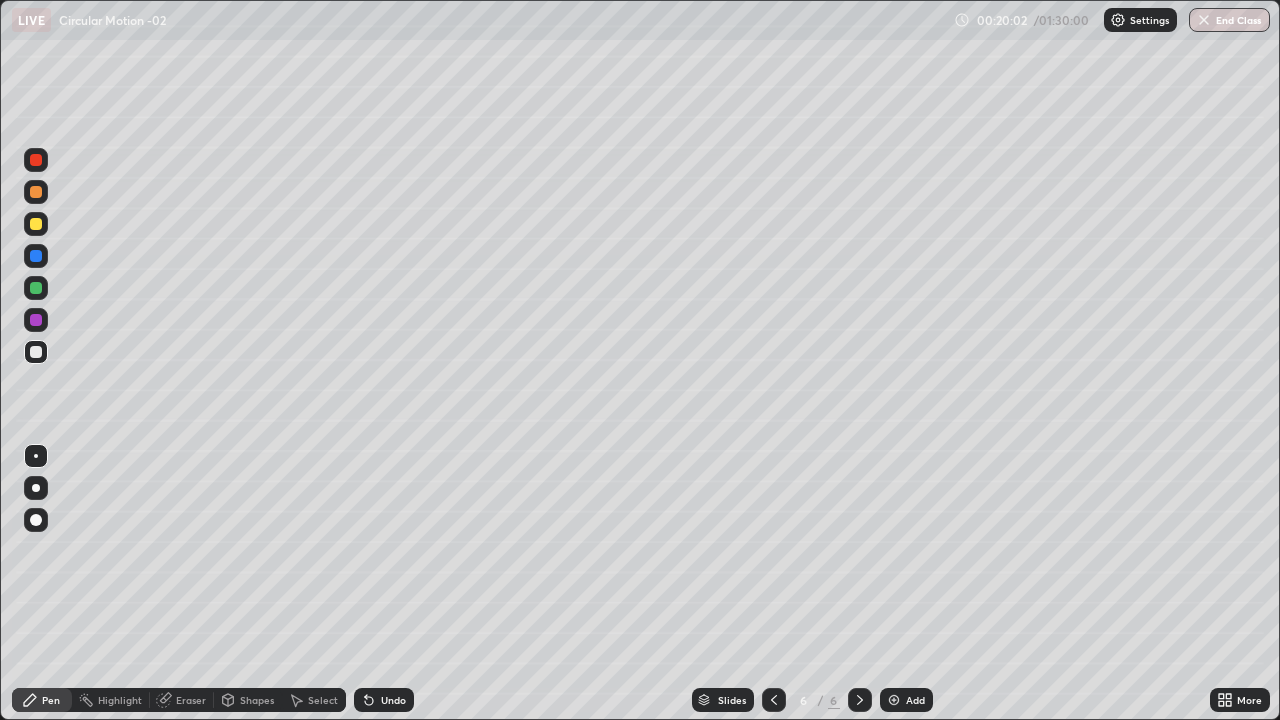 click on "Undo" at bounding box center (393, 700) 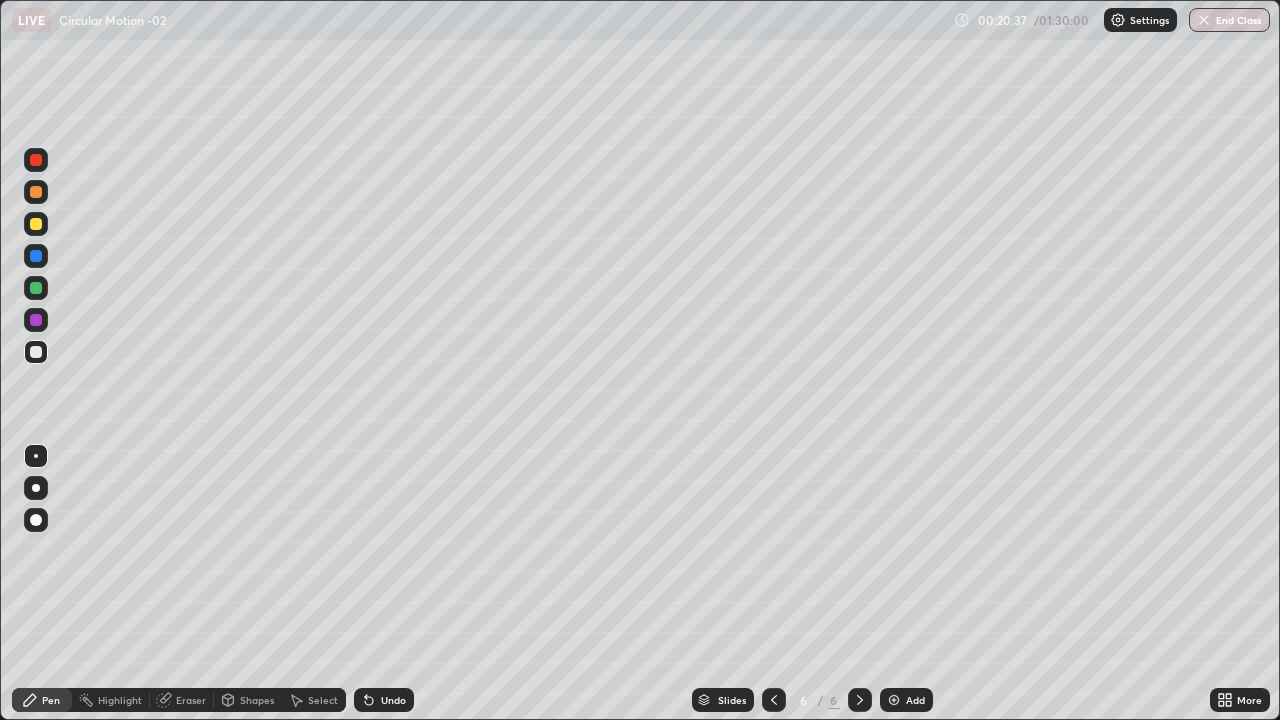 click at bounding box center (36, 192) 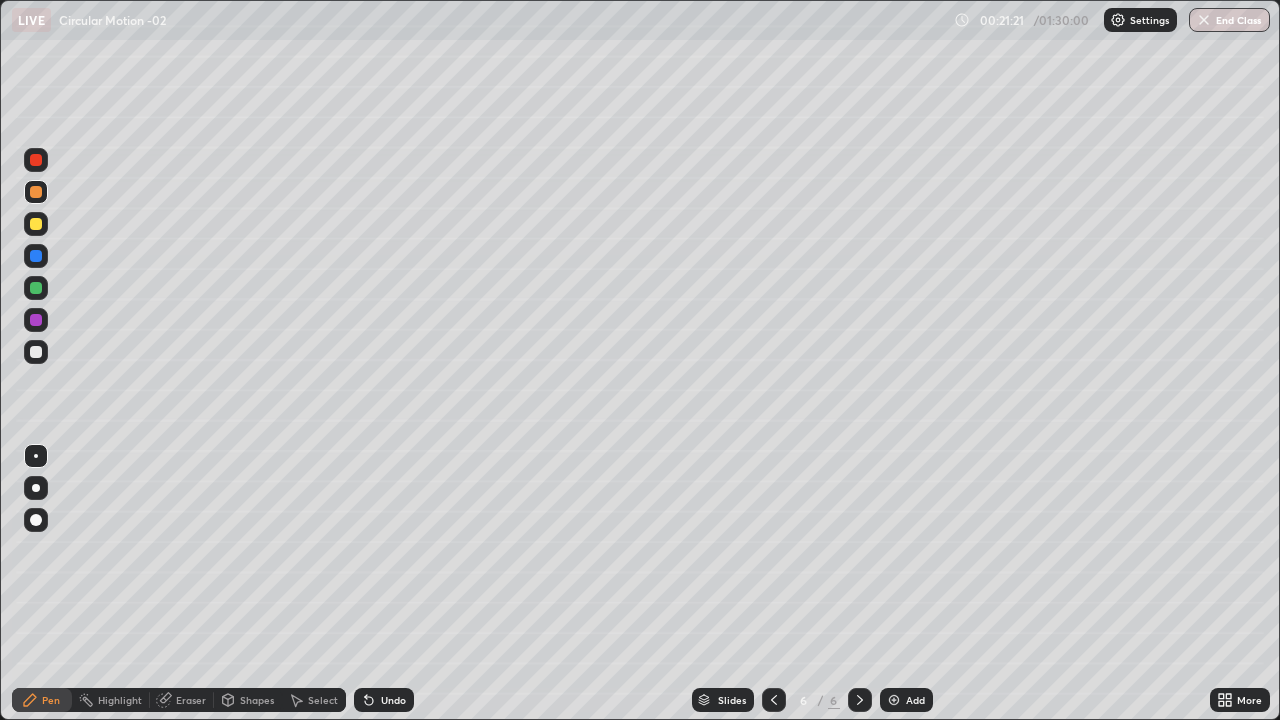 click at bounding box center (36, 160) 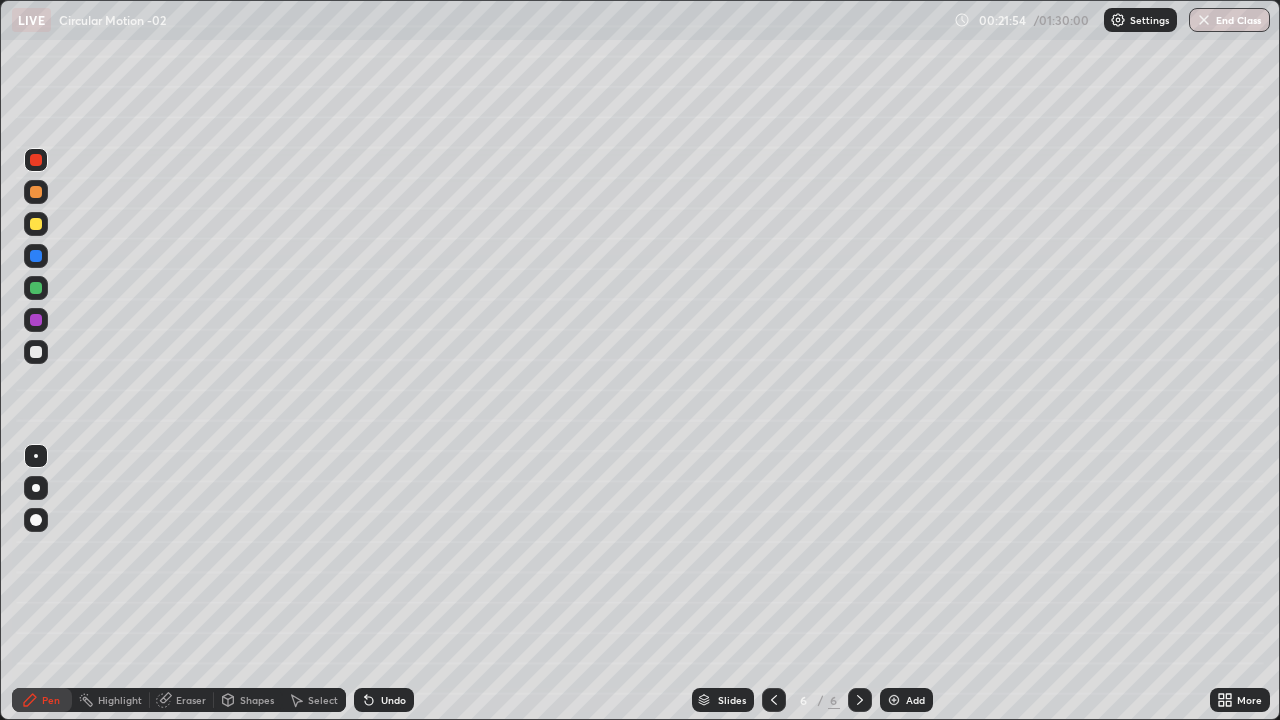 click at bounding box center [36, 288] 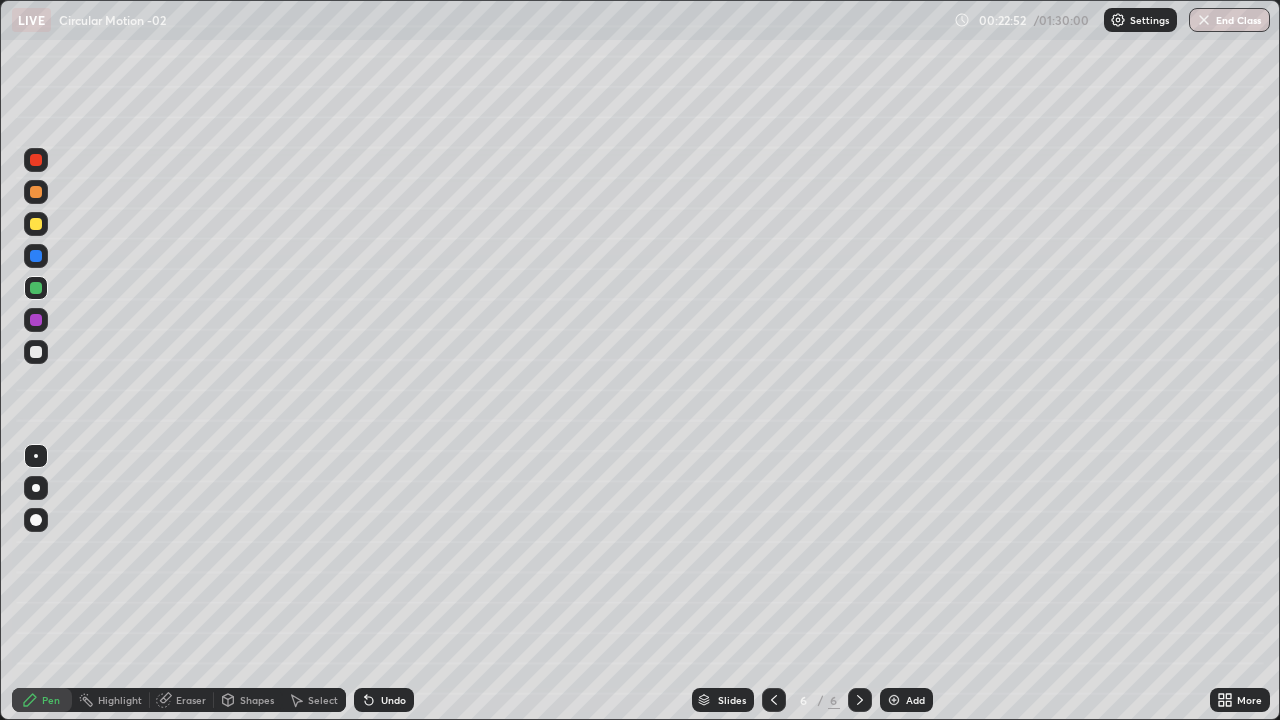 click on "Undo" at bounding box center [384, 700] 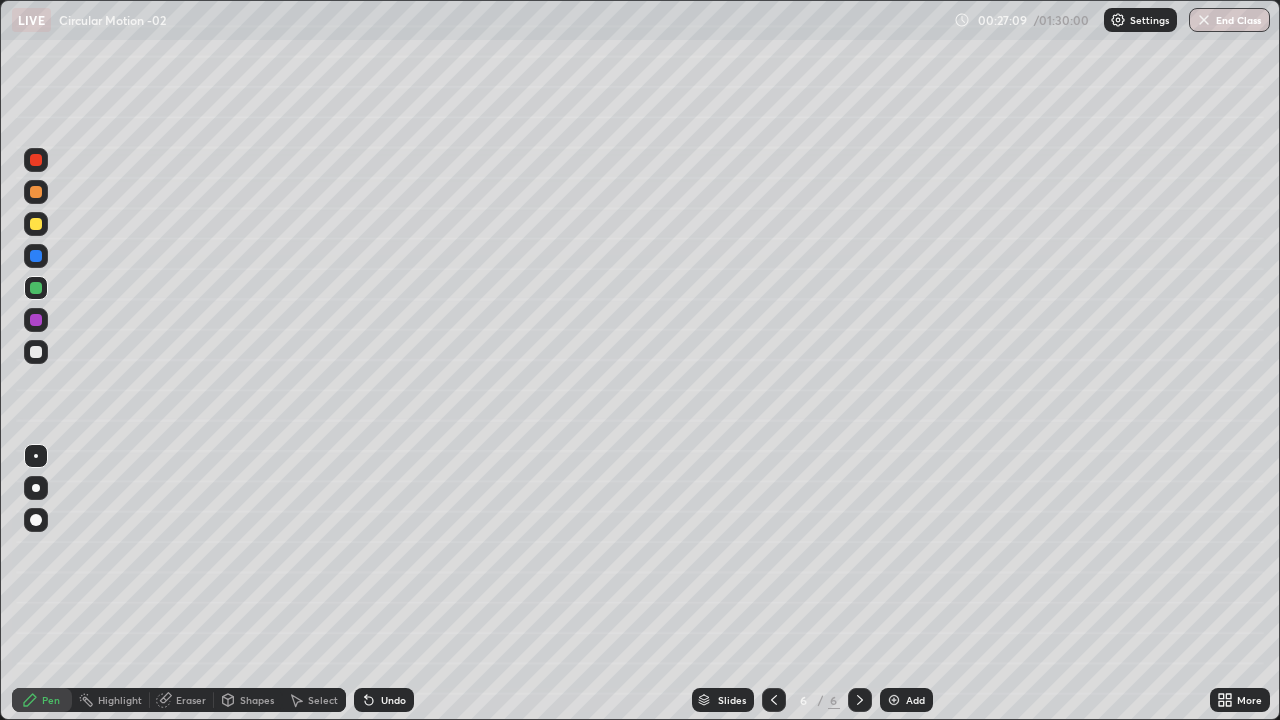 click on "Add" at bounding box center (906, 700) 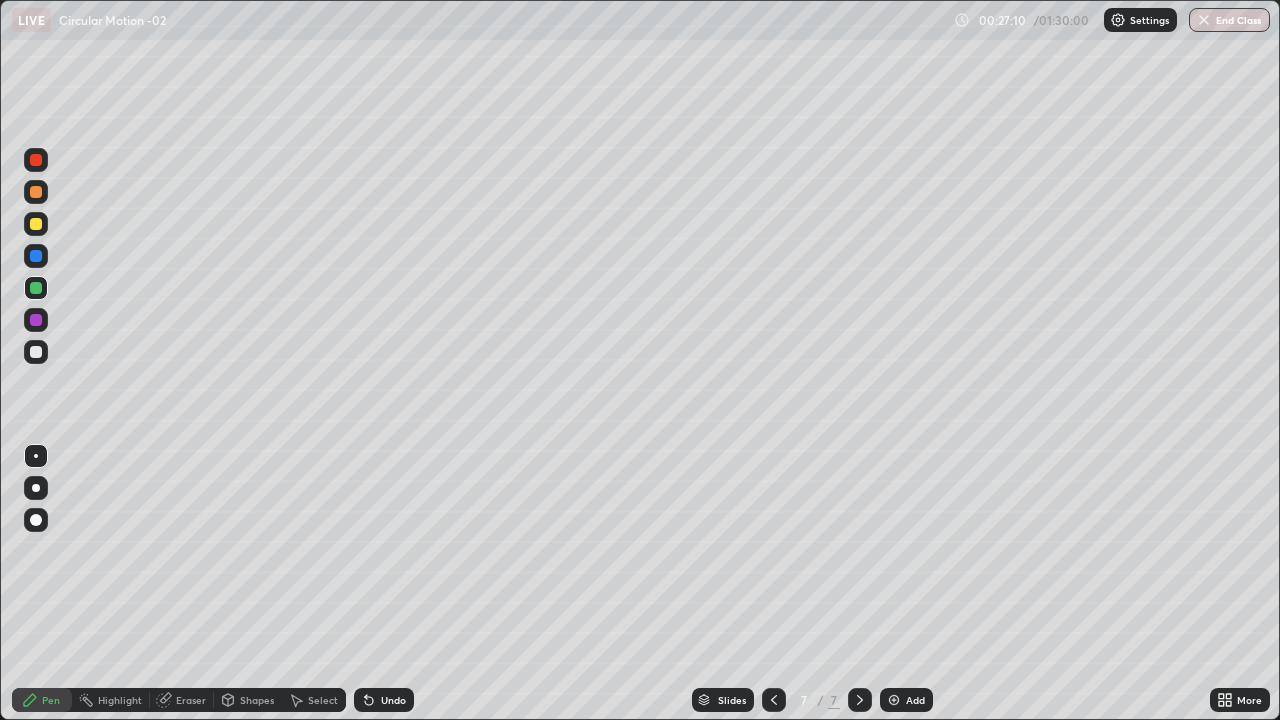 click at bounding box center [36, 352] 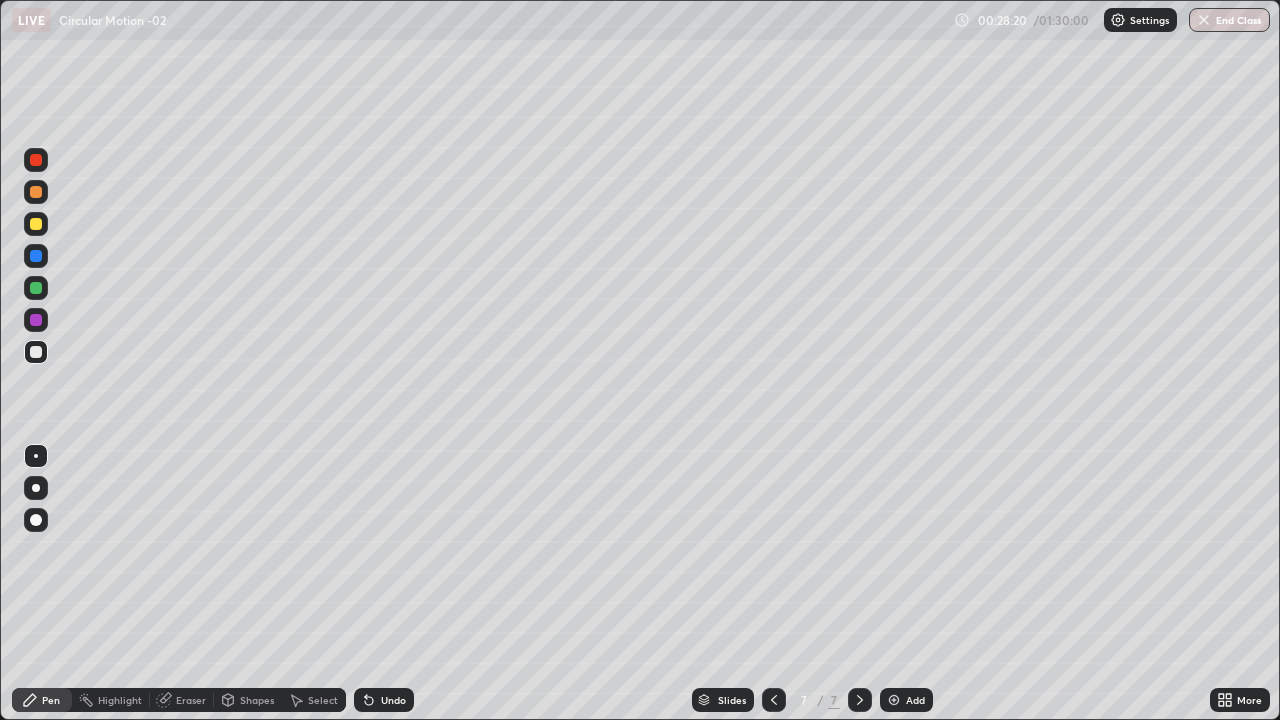 click 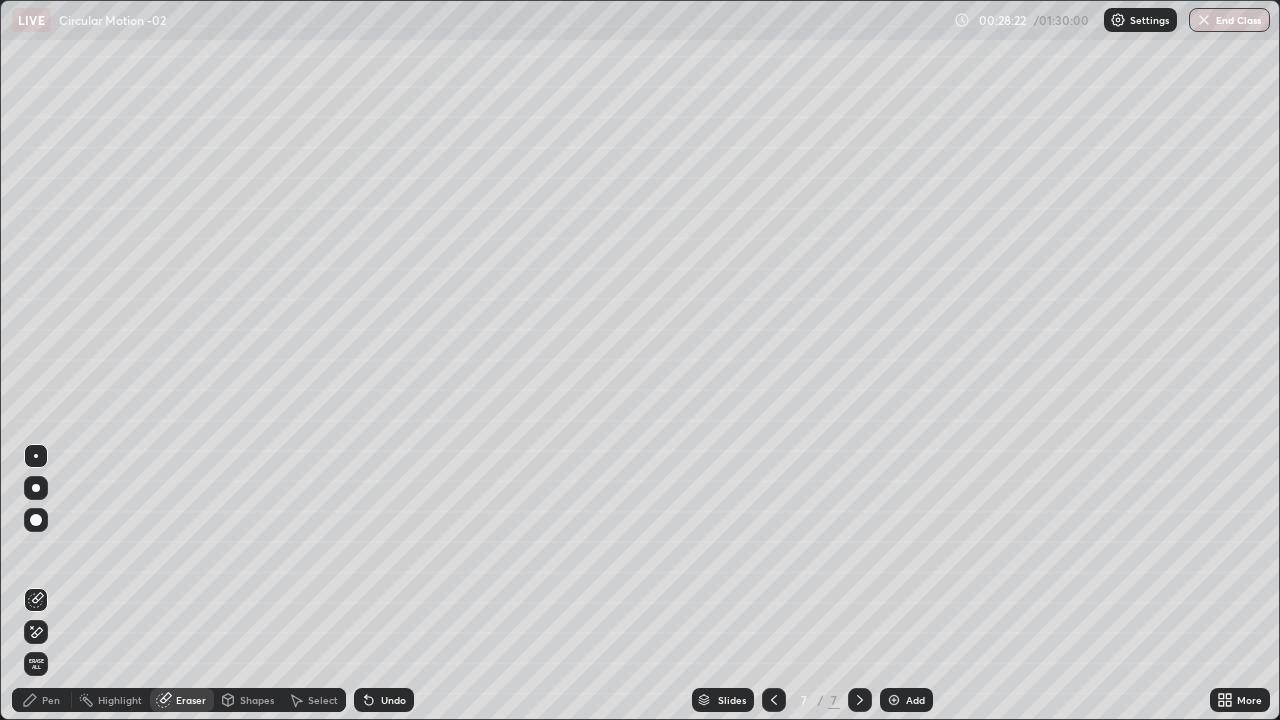 click on "Pen" at bounding box center (51, 700) 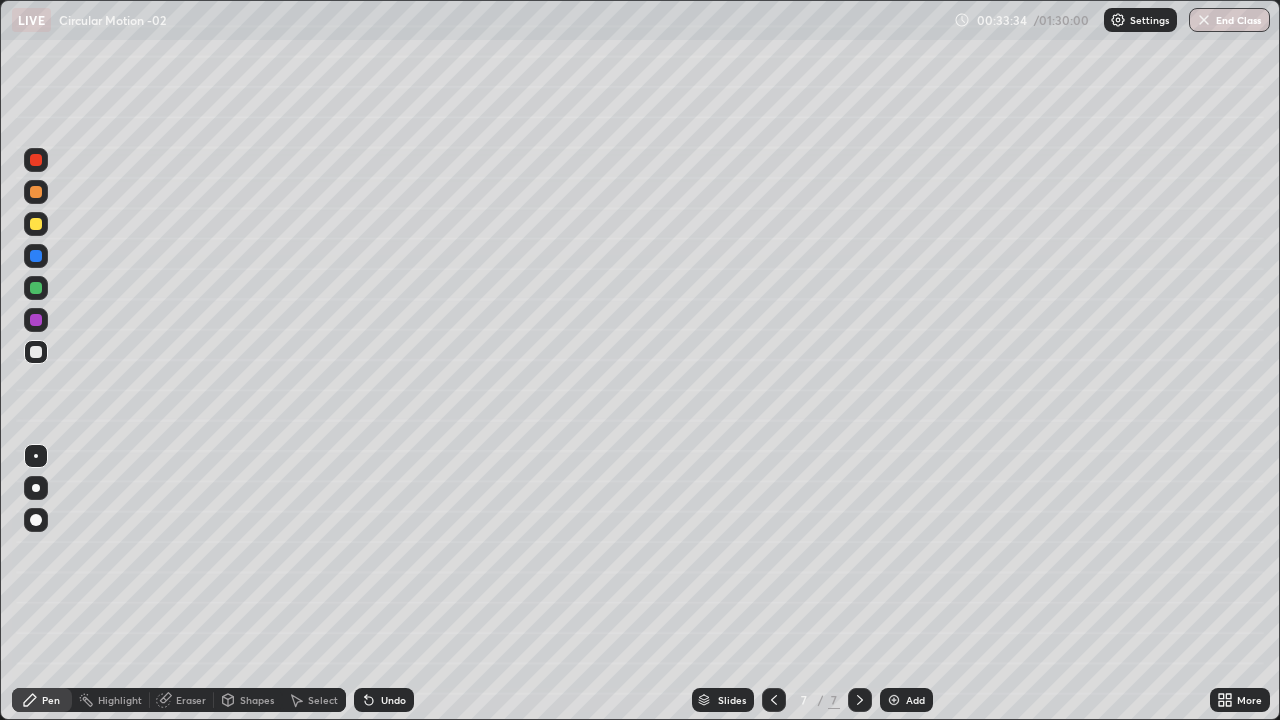 click at bounding box center [894, 700] 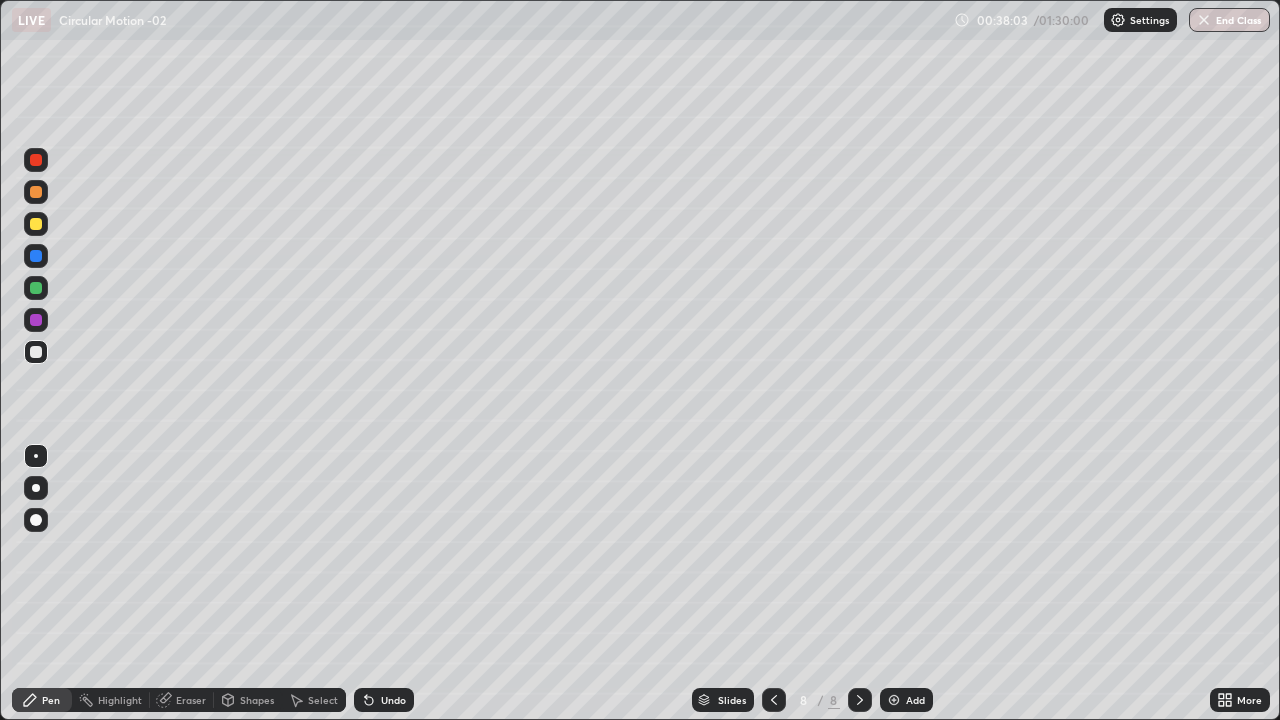 click on "Add" at bounding box center (906, 700) 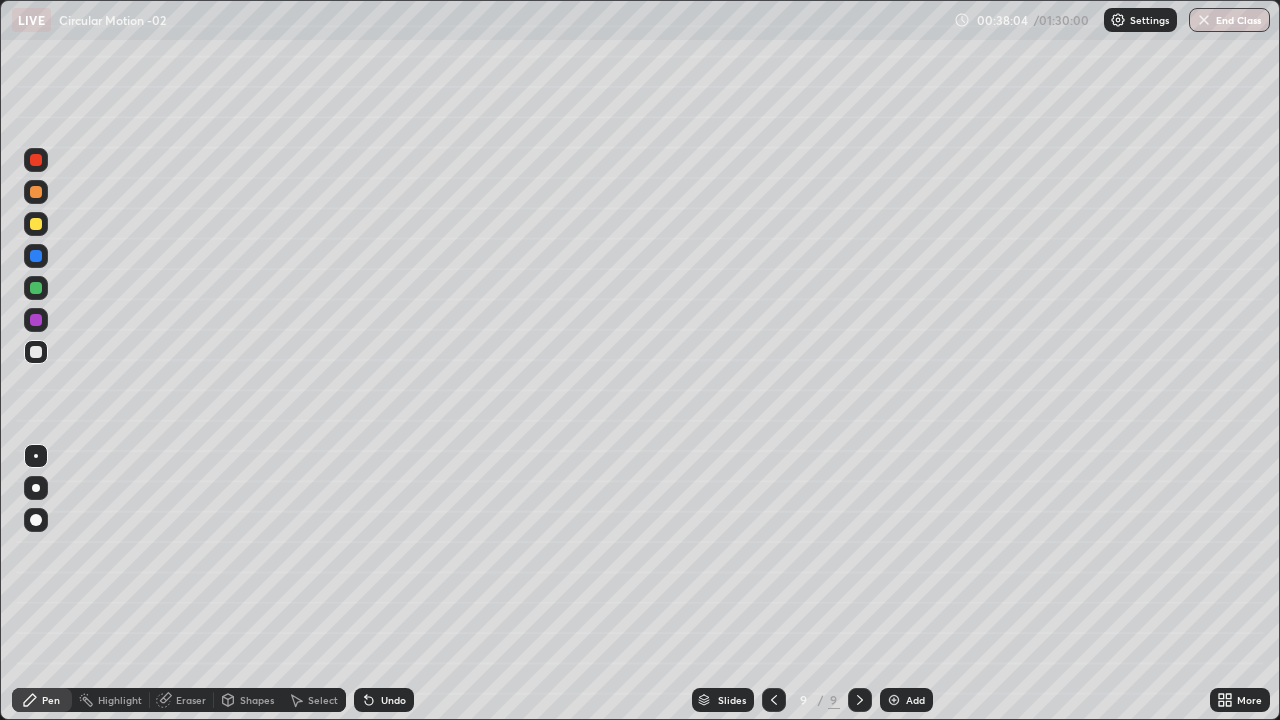 click at bounding box center (36, 352) 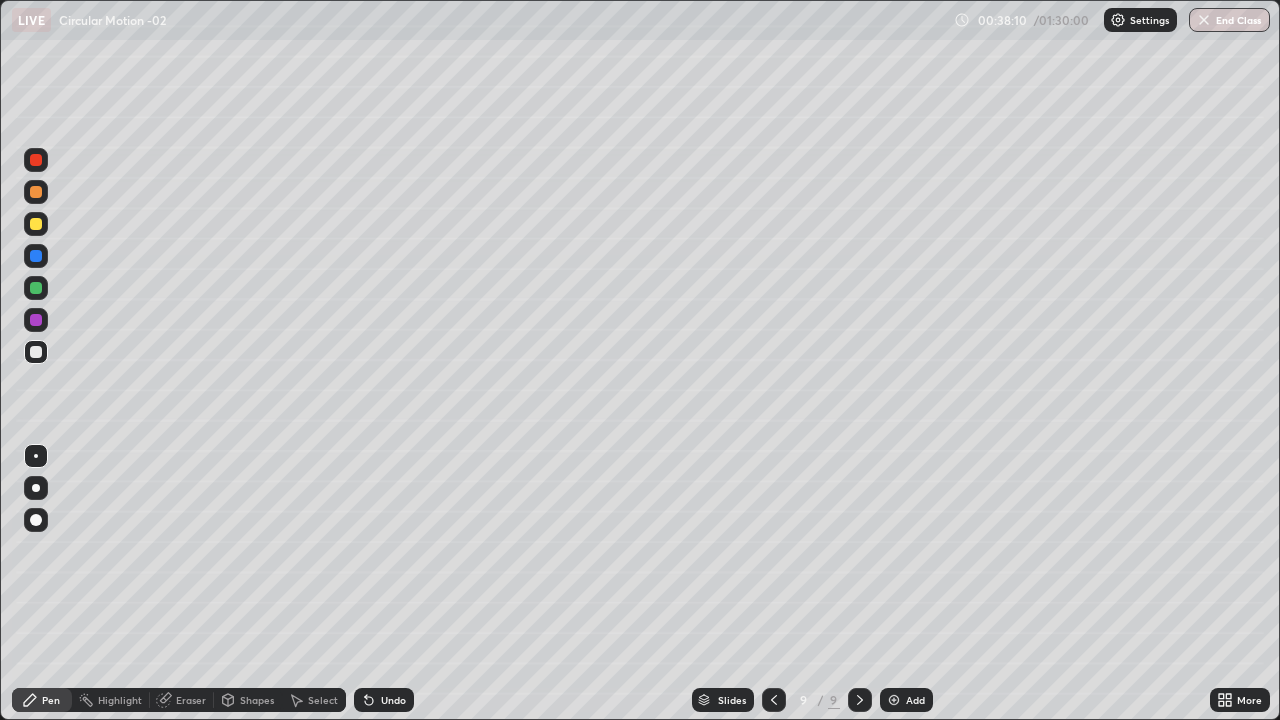 click on "Undo" at bounding box center (393, 700) 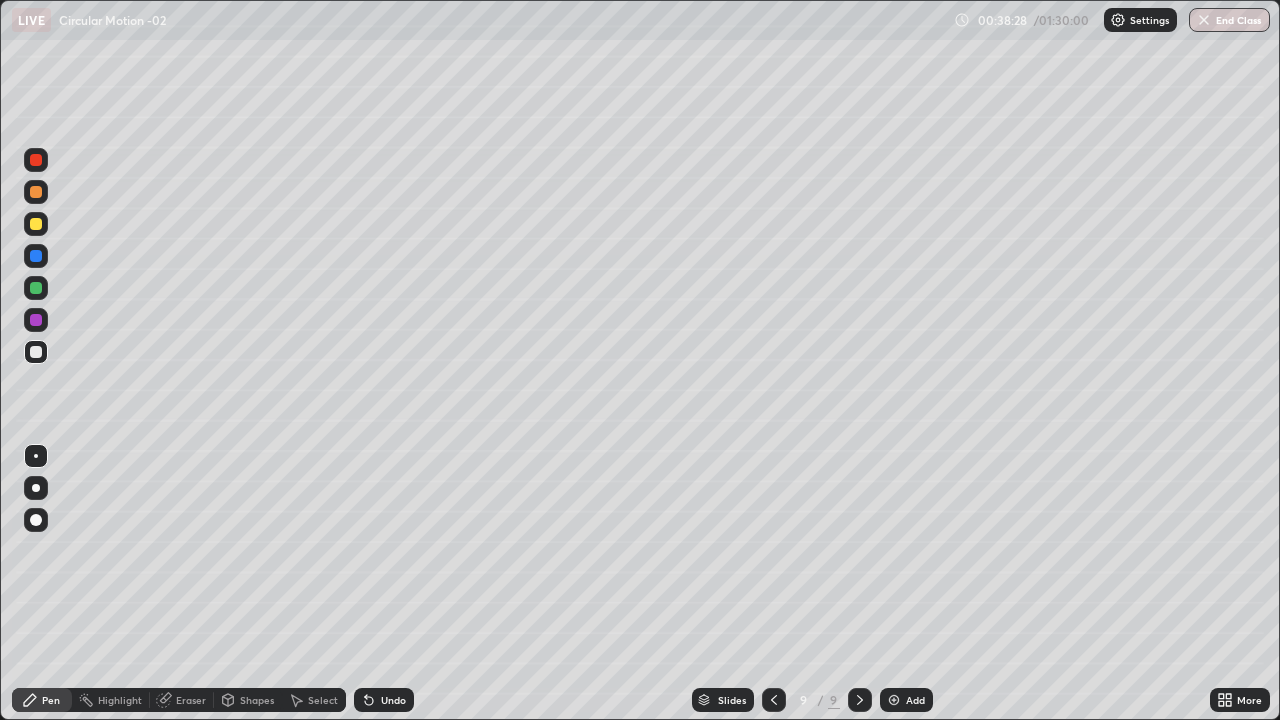 click at bounding box center [36, 352] 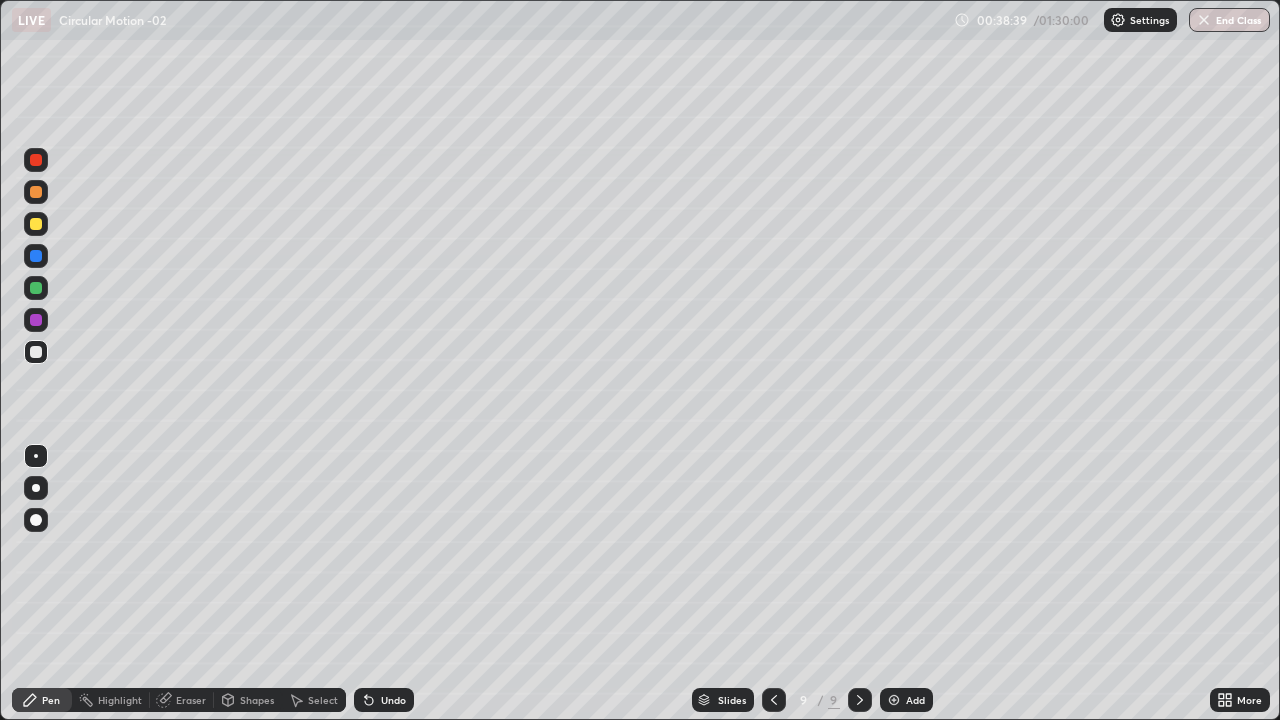 click on "Undo" at bounding box center (393, 700) 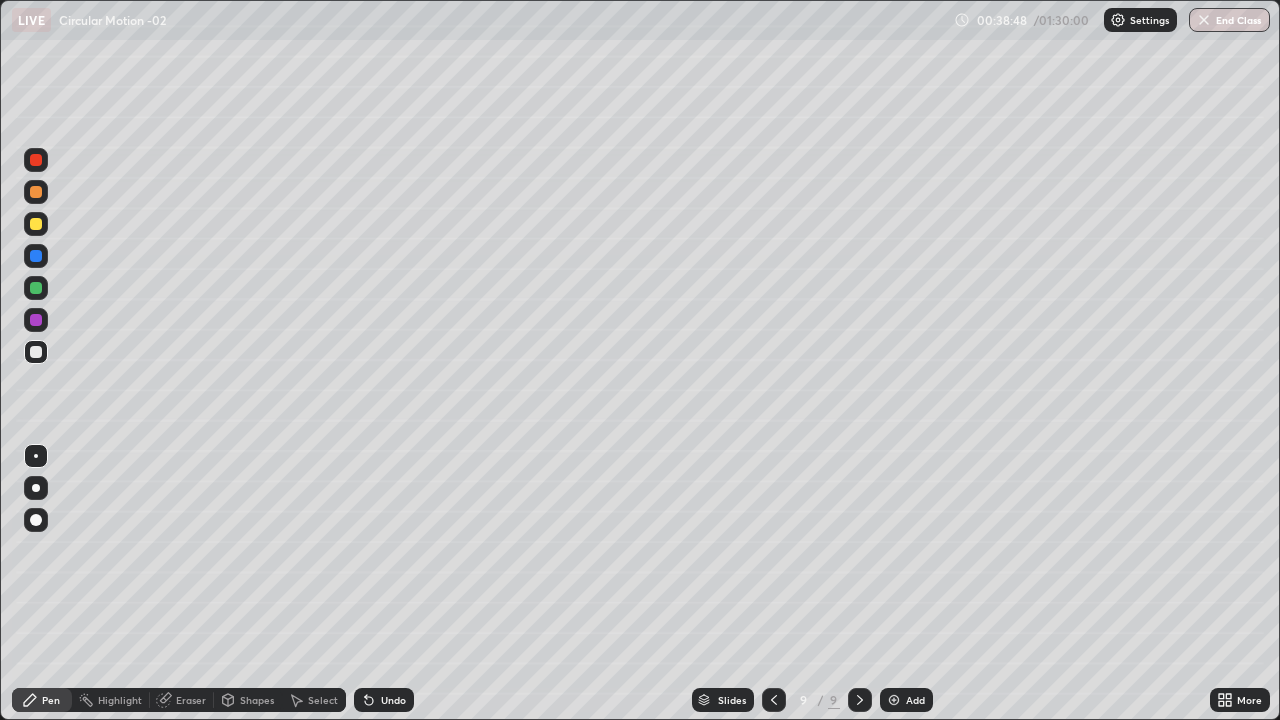 click at bounding box center [36, 288] 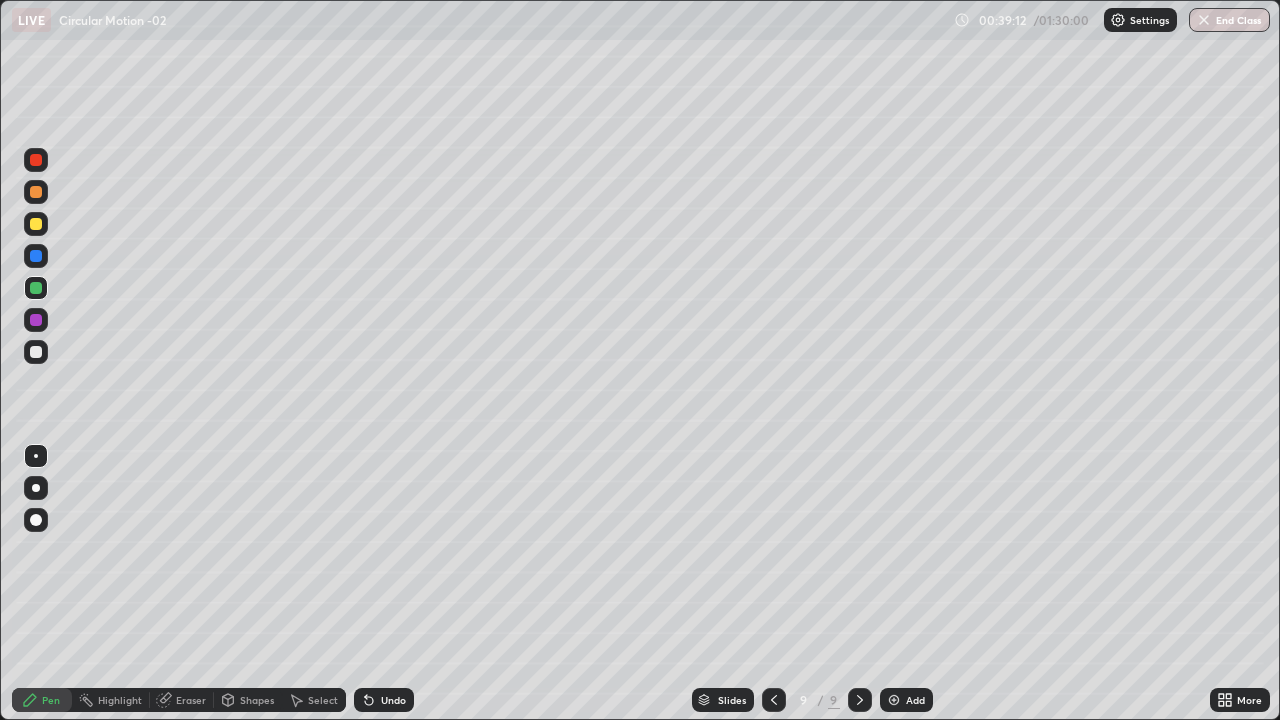 click at bounding box center (36, 192) 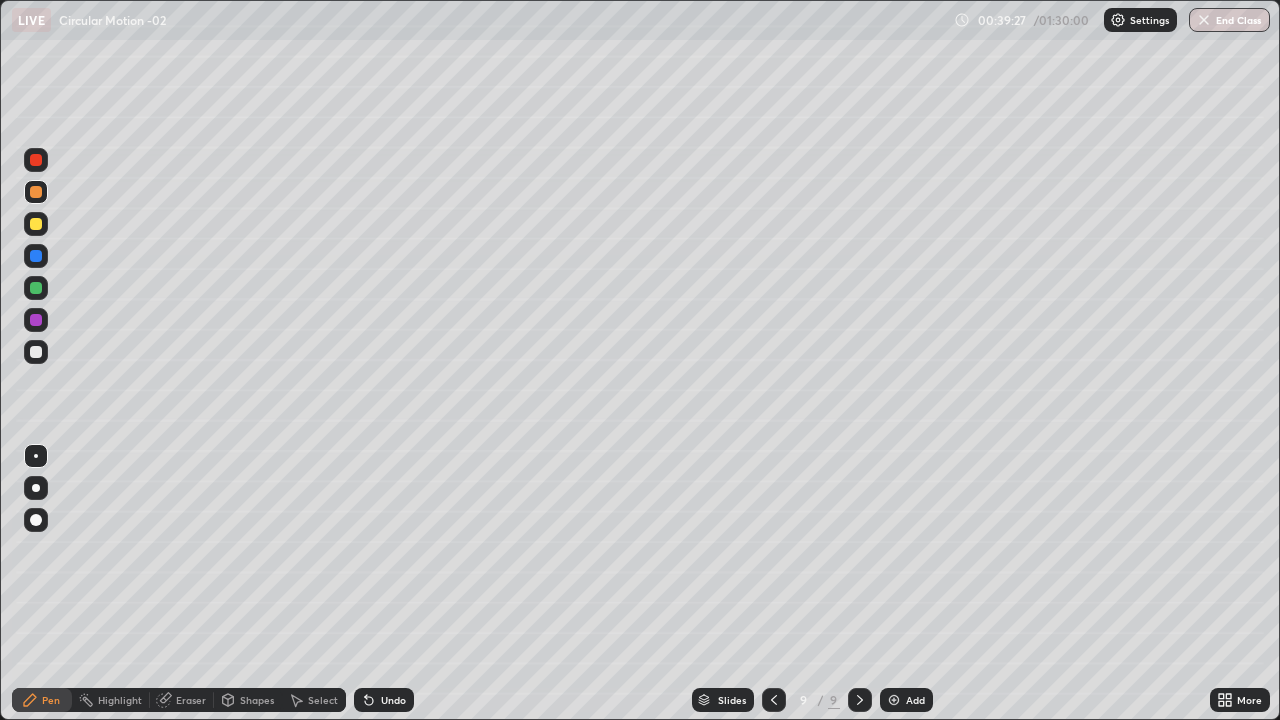 click at bounding box center [36, 224] 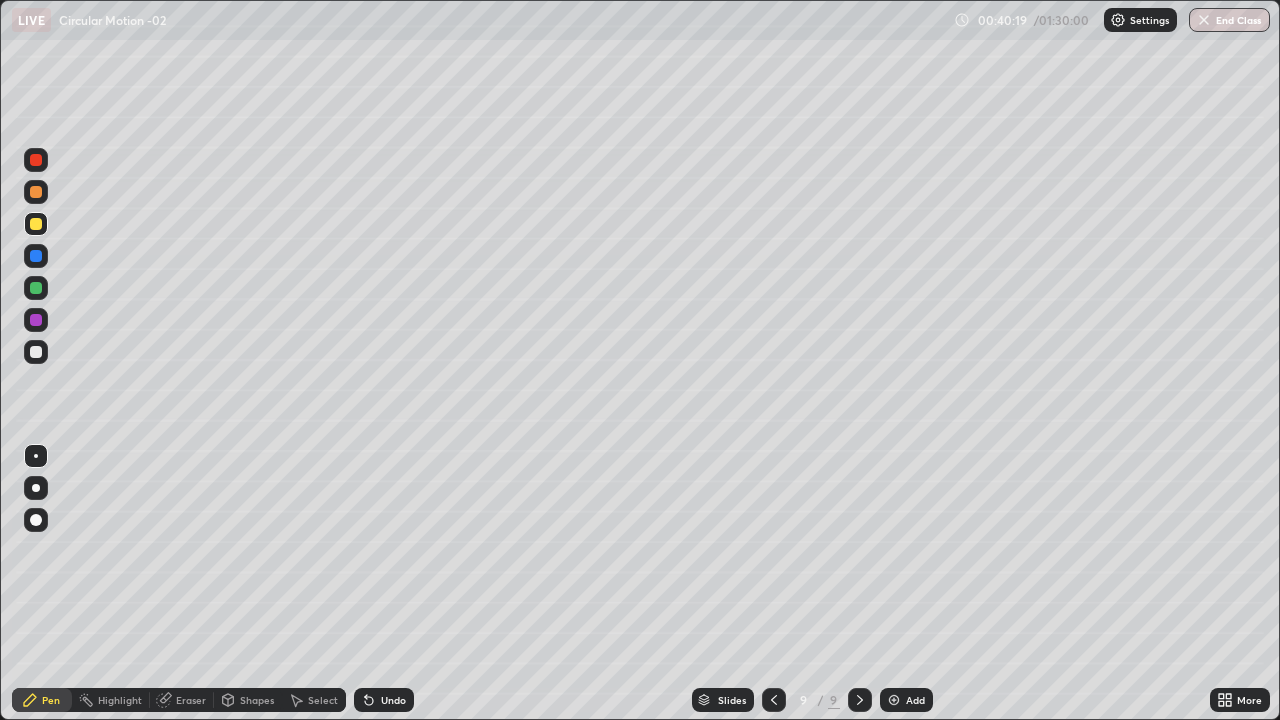 click on "Undo" at bounding box center [393, 700] 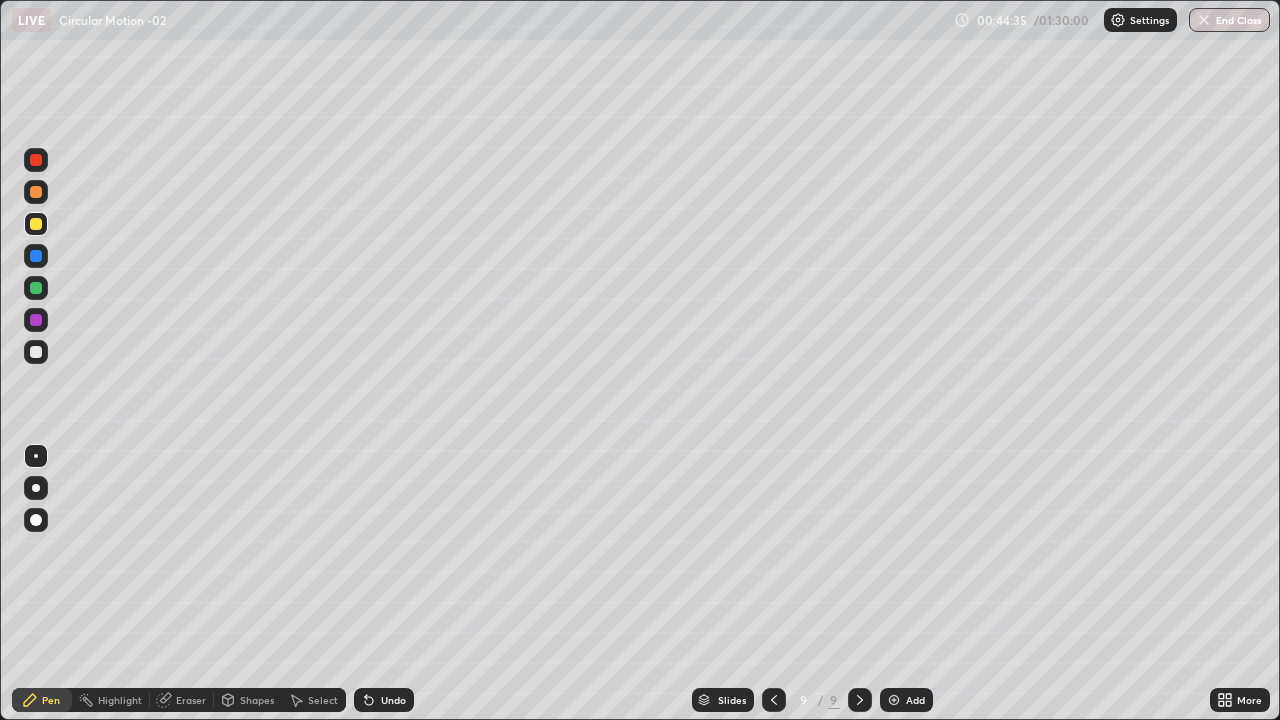 click on "Add" at bounding box center [915, 700] 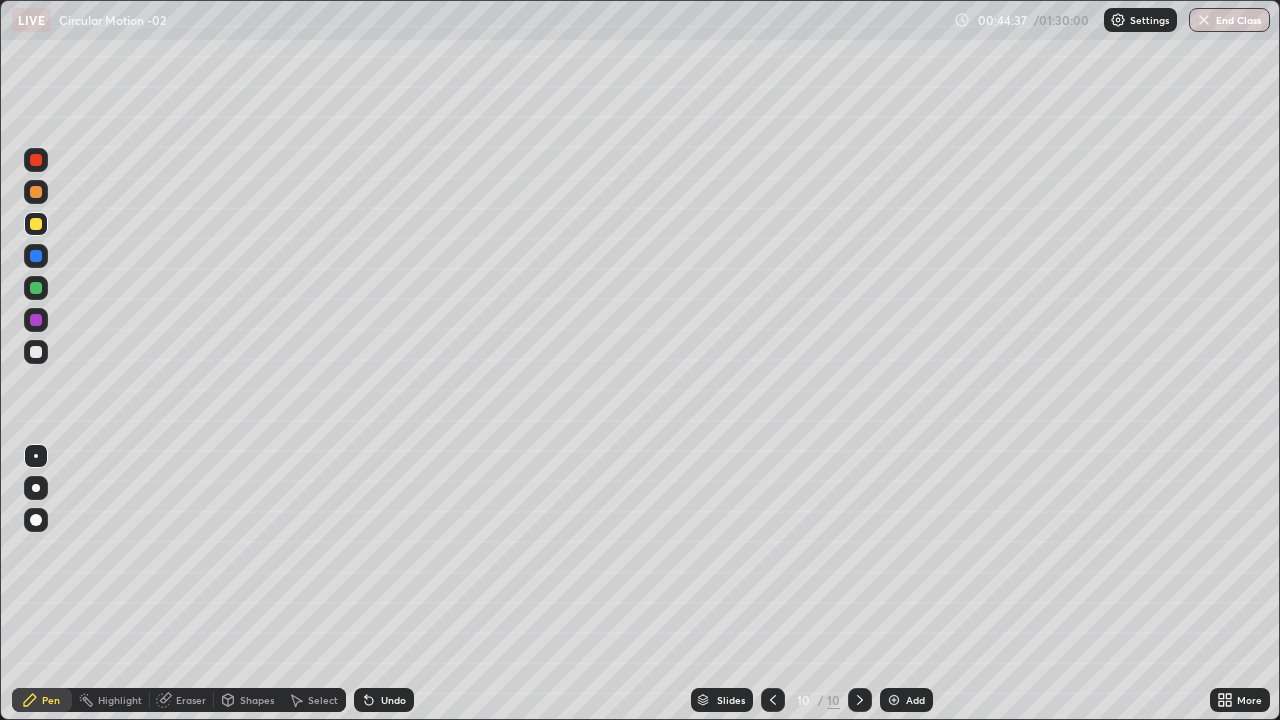 click at bounding box center [36, 352] 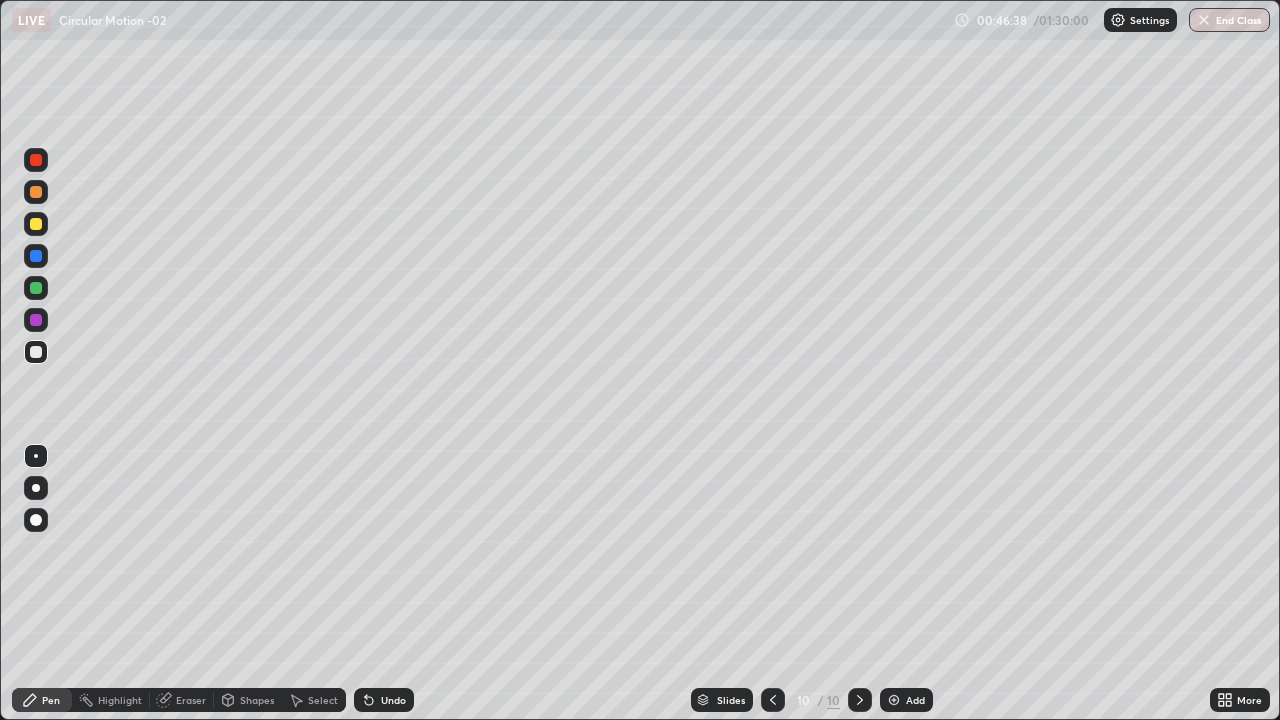 click on "Eraser" at bounding box center [191, 700] 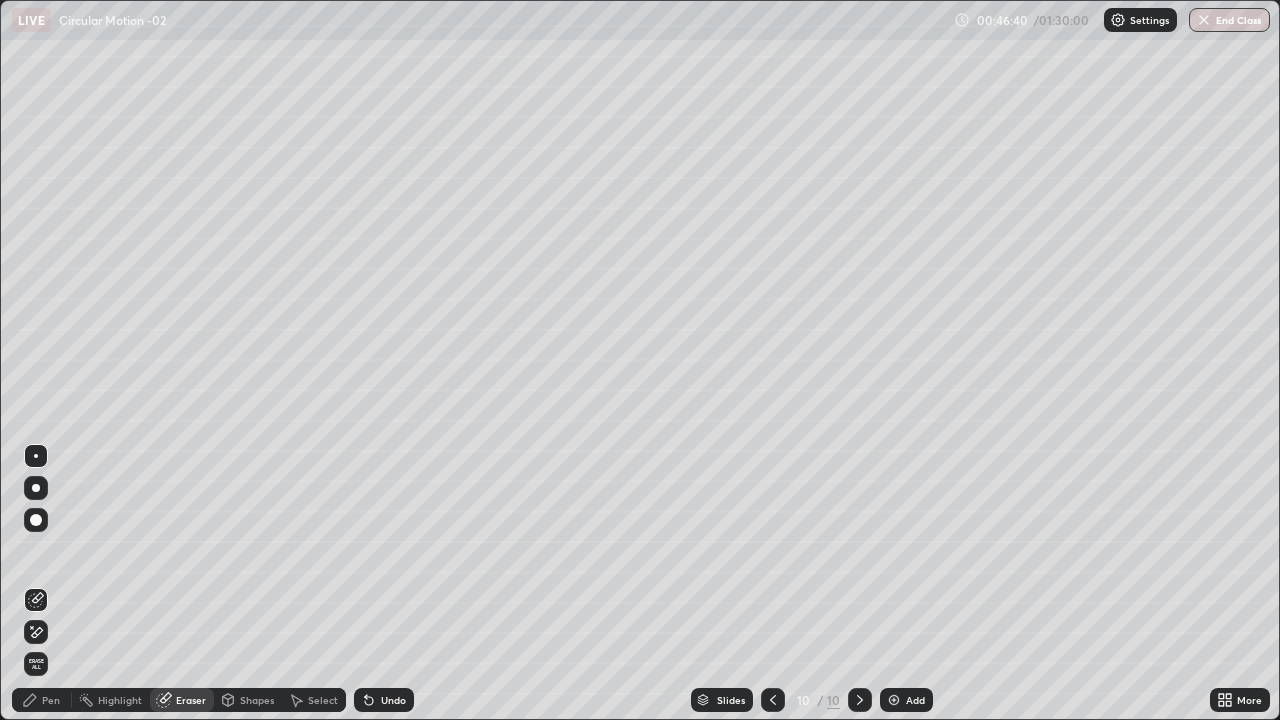 click 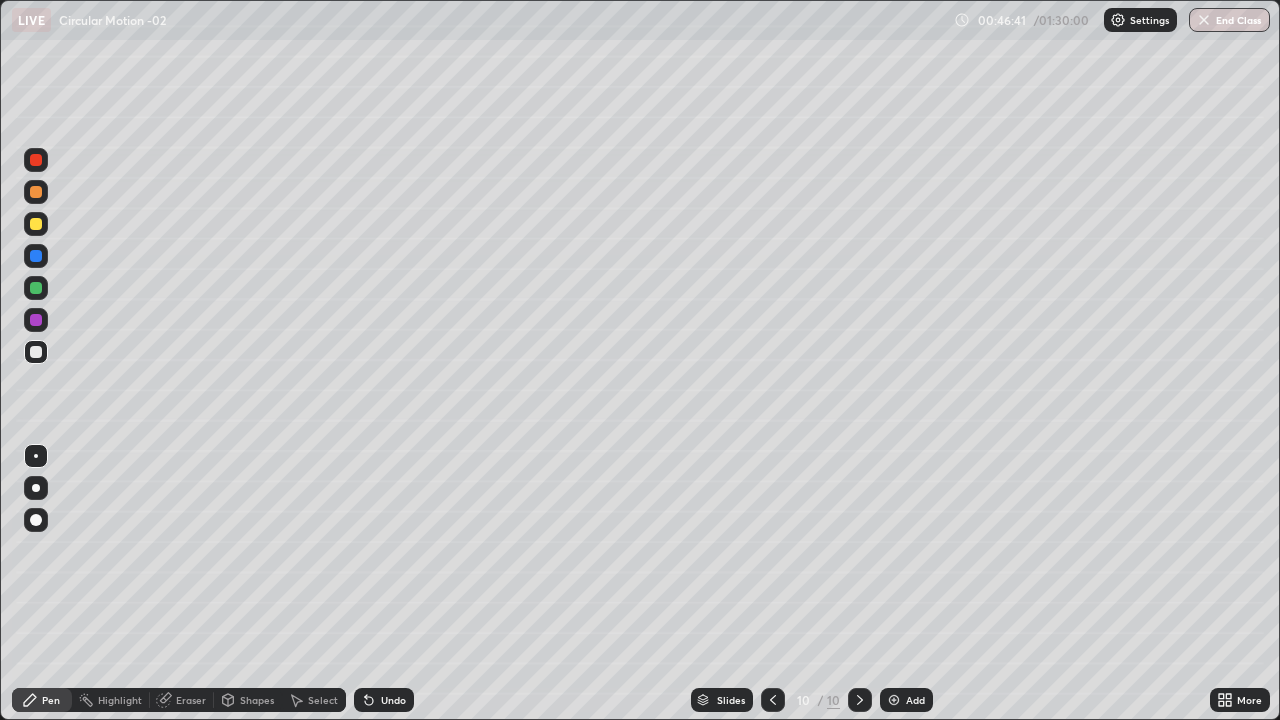 click at bounding box center (36, 224) 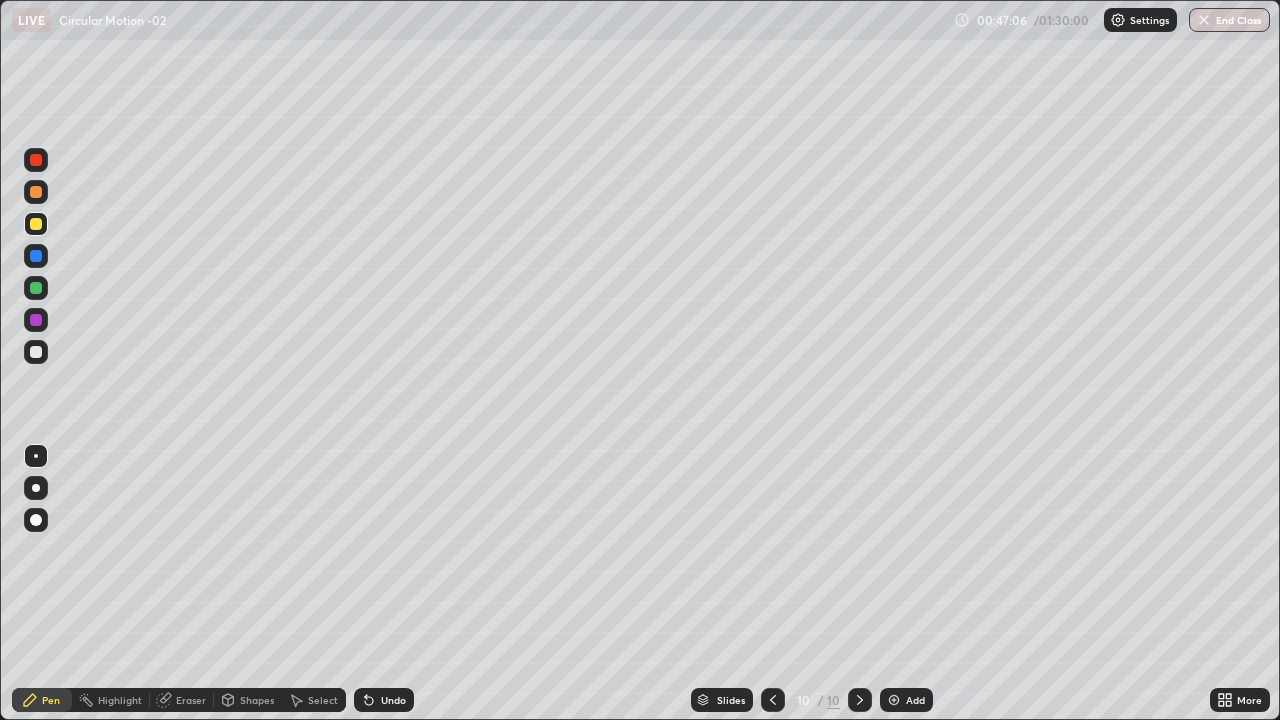 click at bounding box center (36, 160) 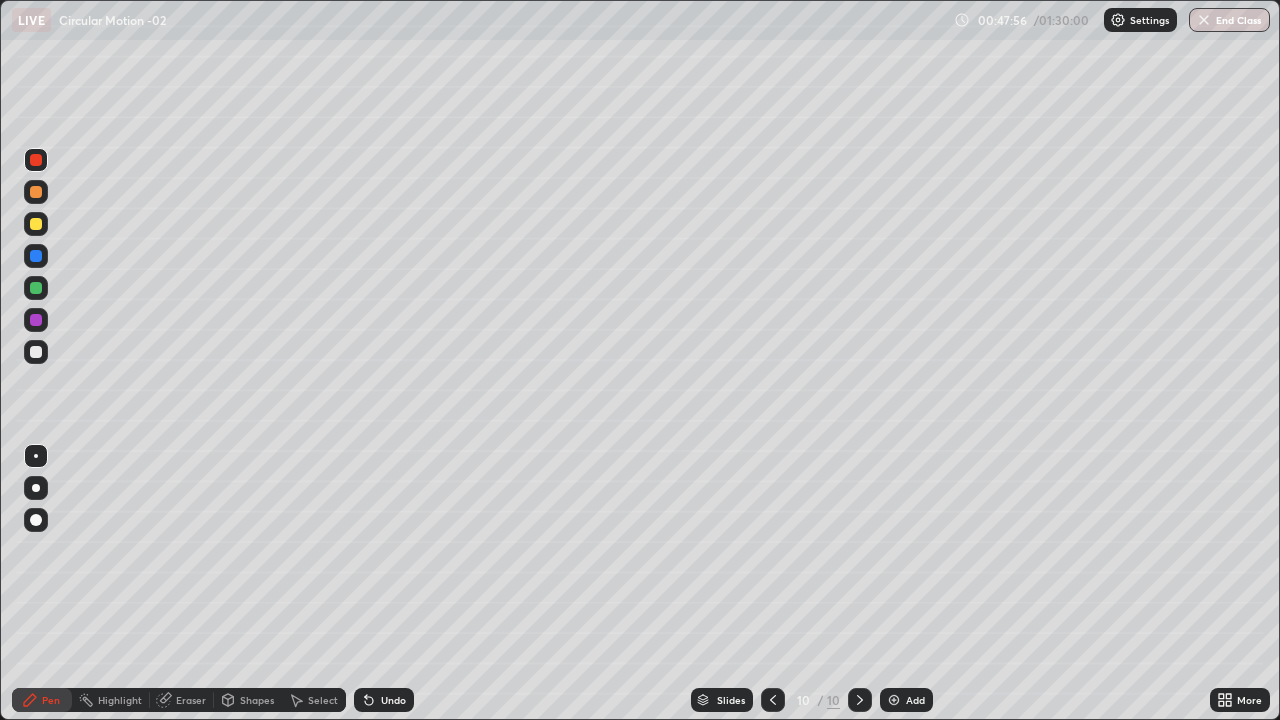 click at bounding box center [36, 160] 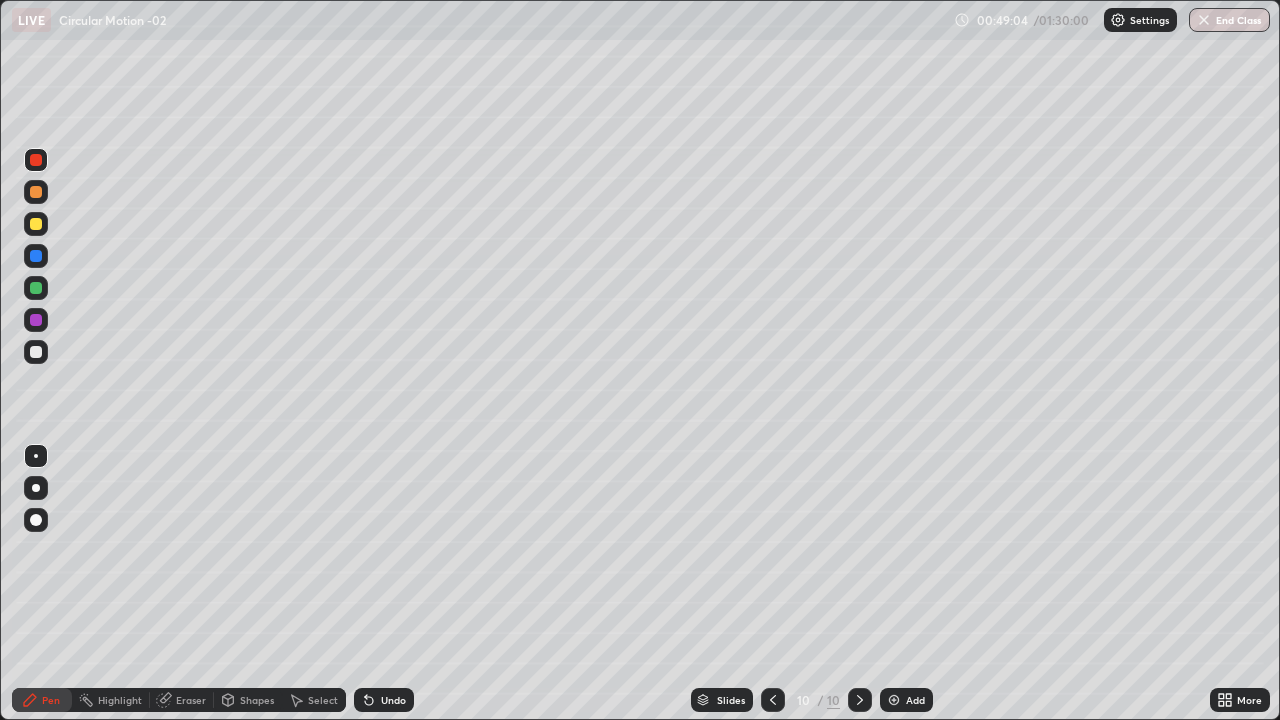 click on "Add" at bounding box center (915, 700) 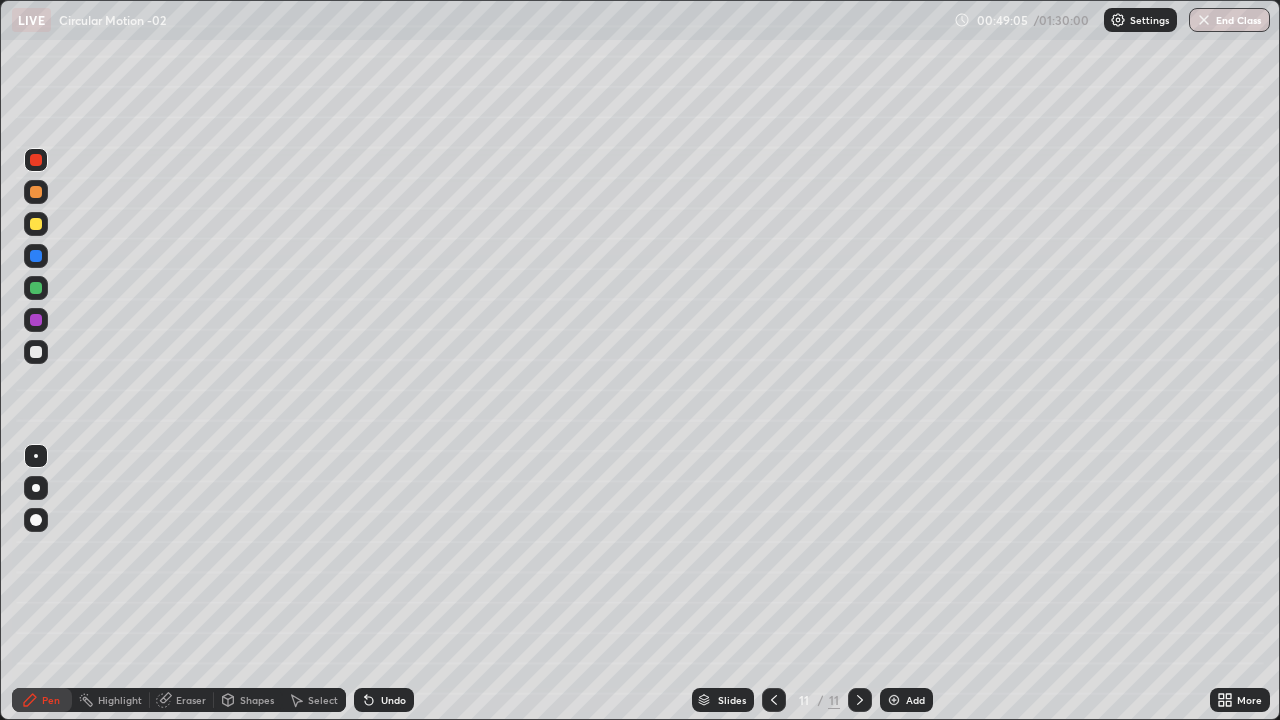 click at bounding box center [36, 224] 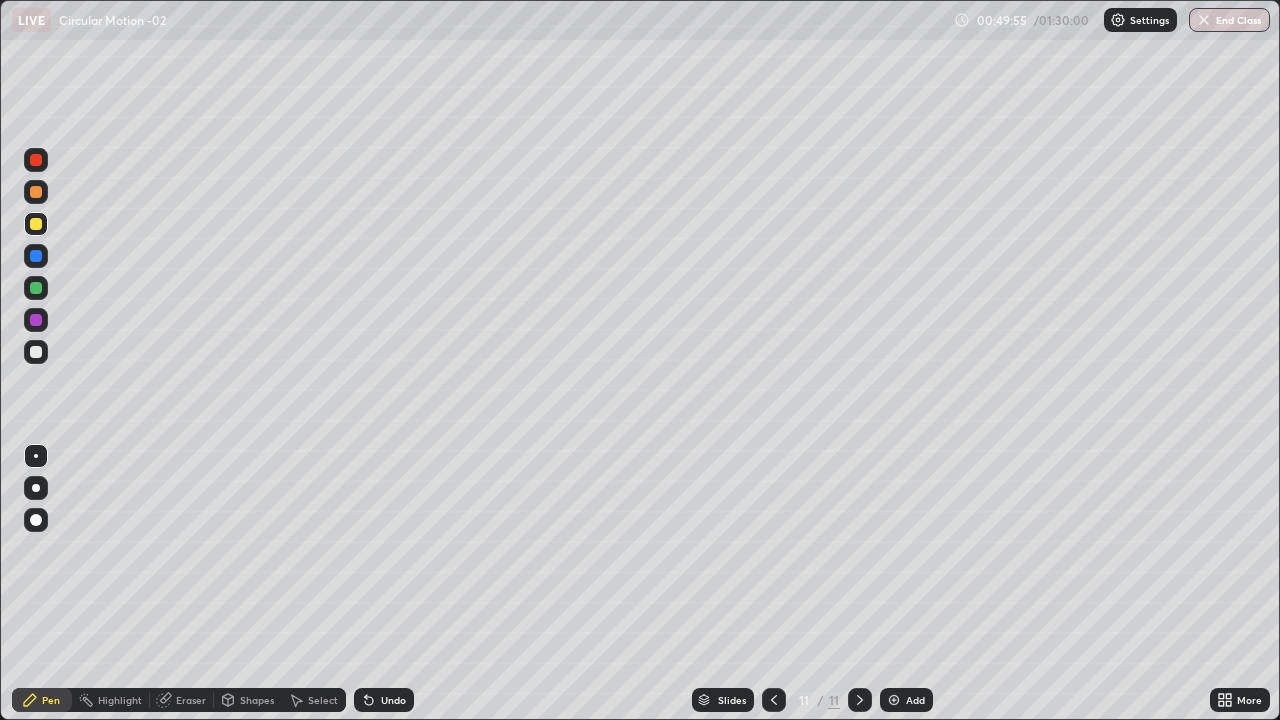click at bounding box center [36, 352] 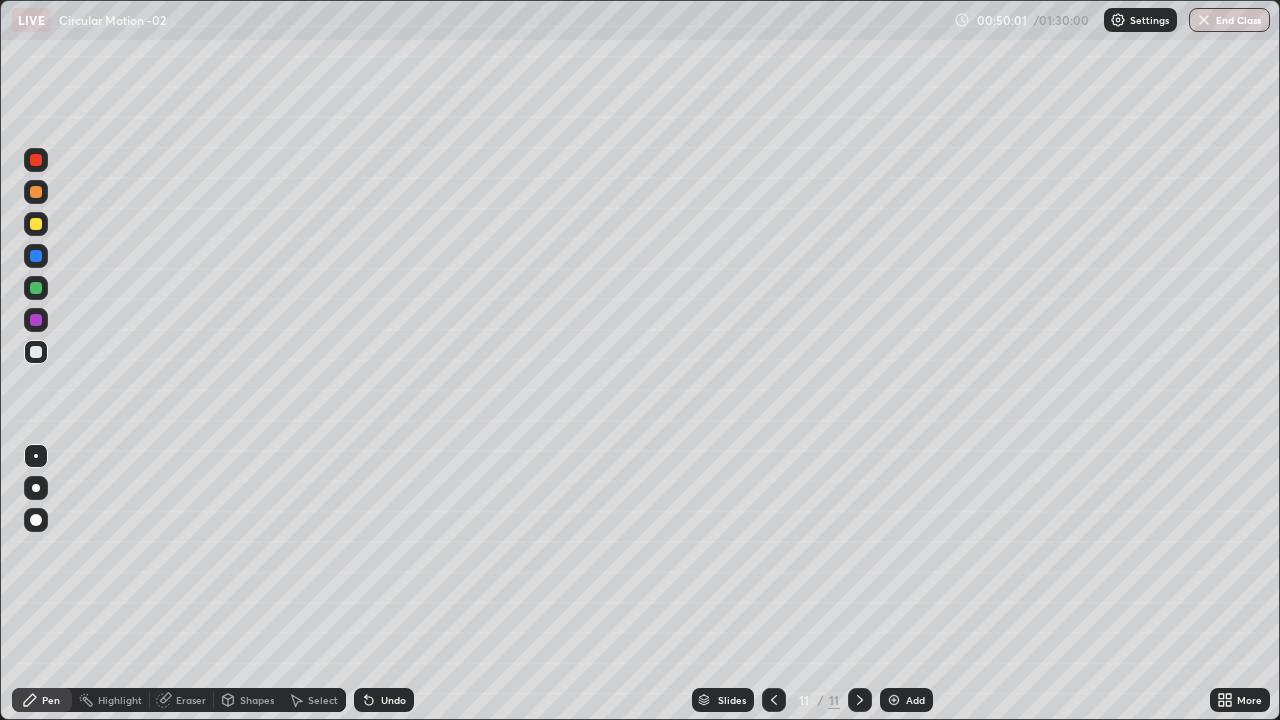 click at bounding box center (36, 224) 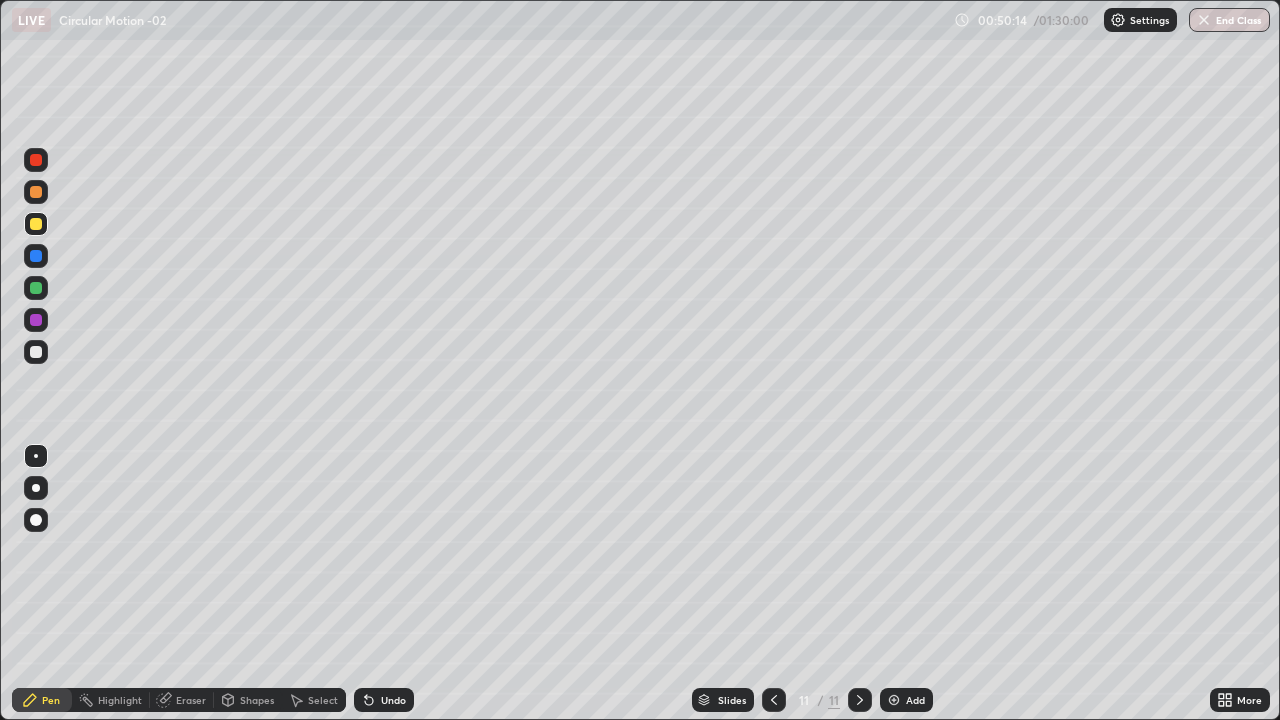 click at bounding box center (36, 160) 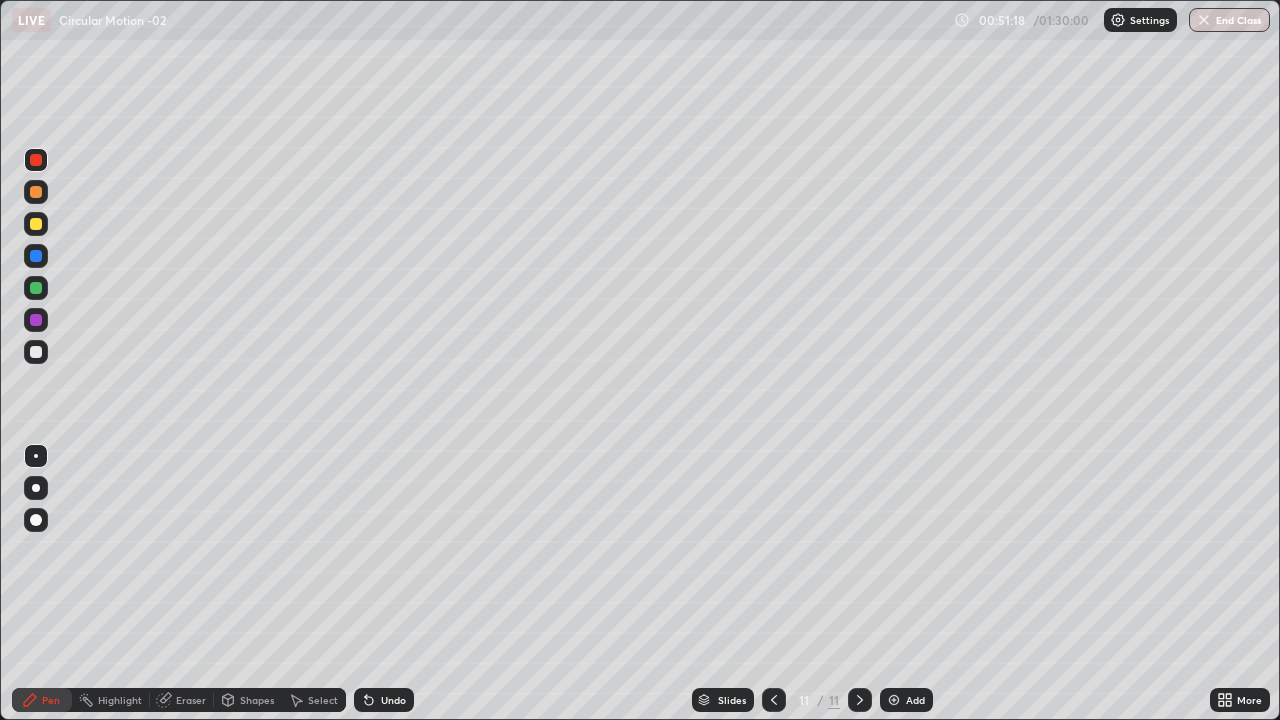 click at bounding box center [36, 320] 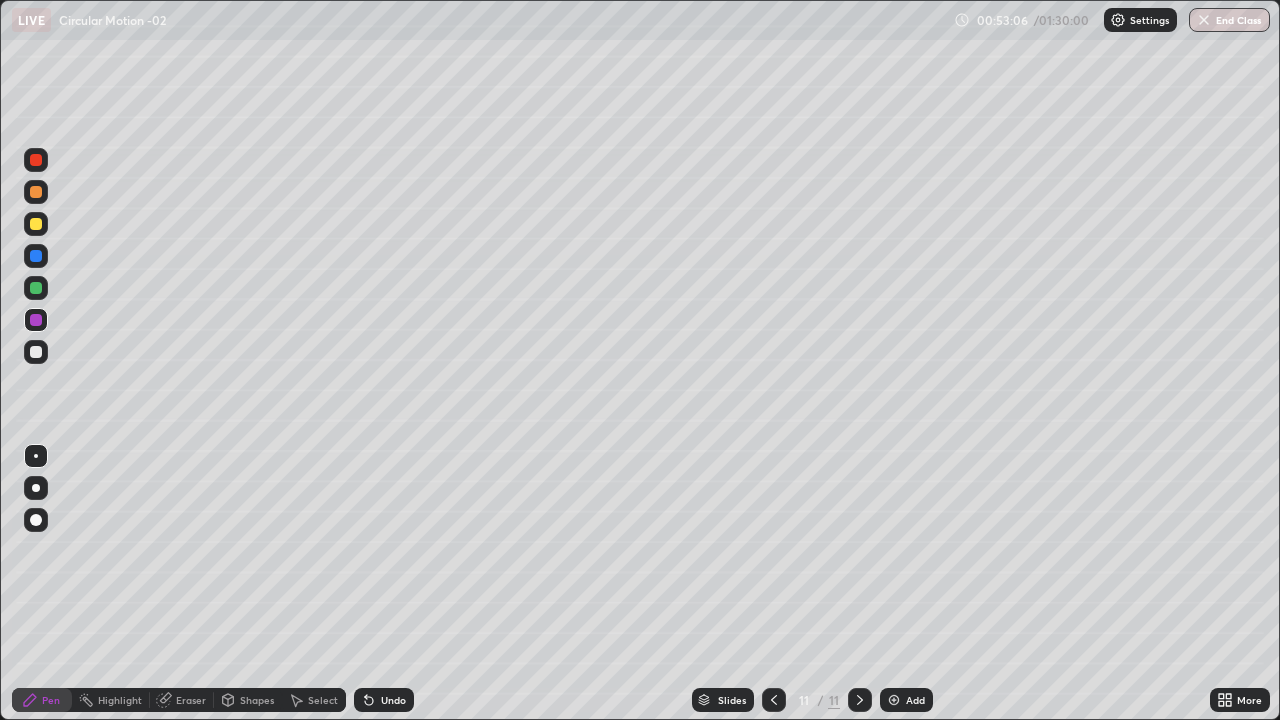 click on "Eraser" at bounding box center (191, 700) 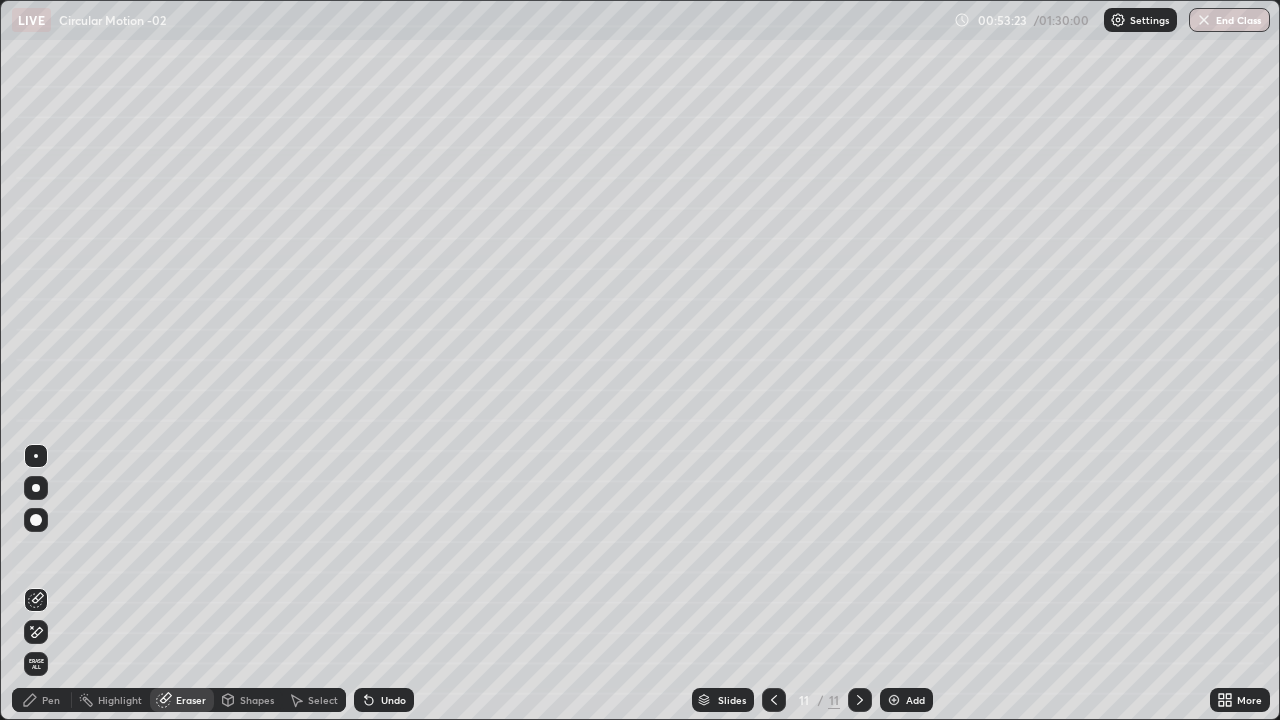 click on "Pen" at bounding box center (51, 700) 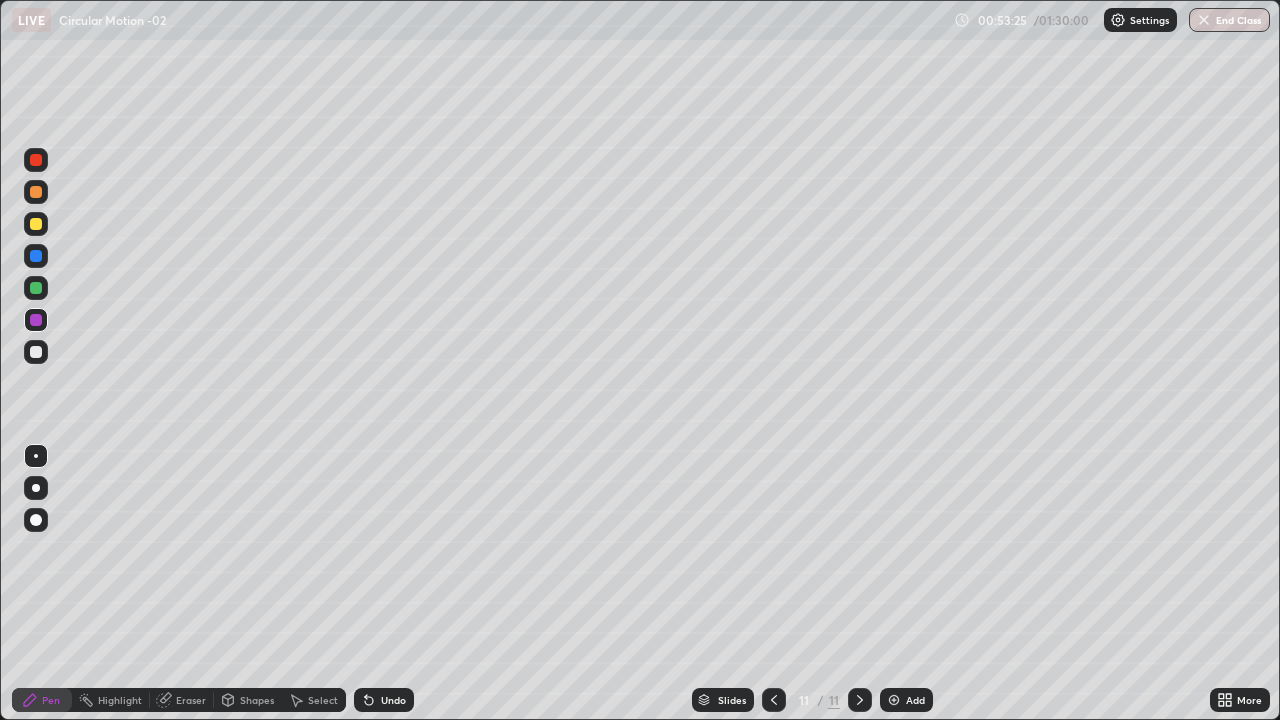 click at bounding box center [36, 352] 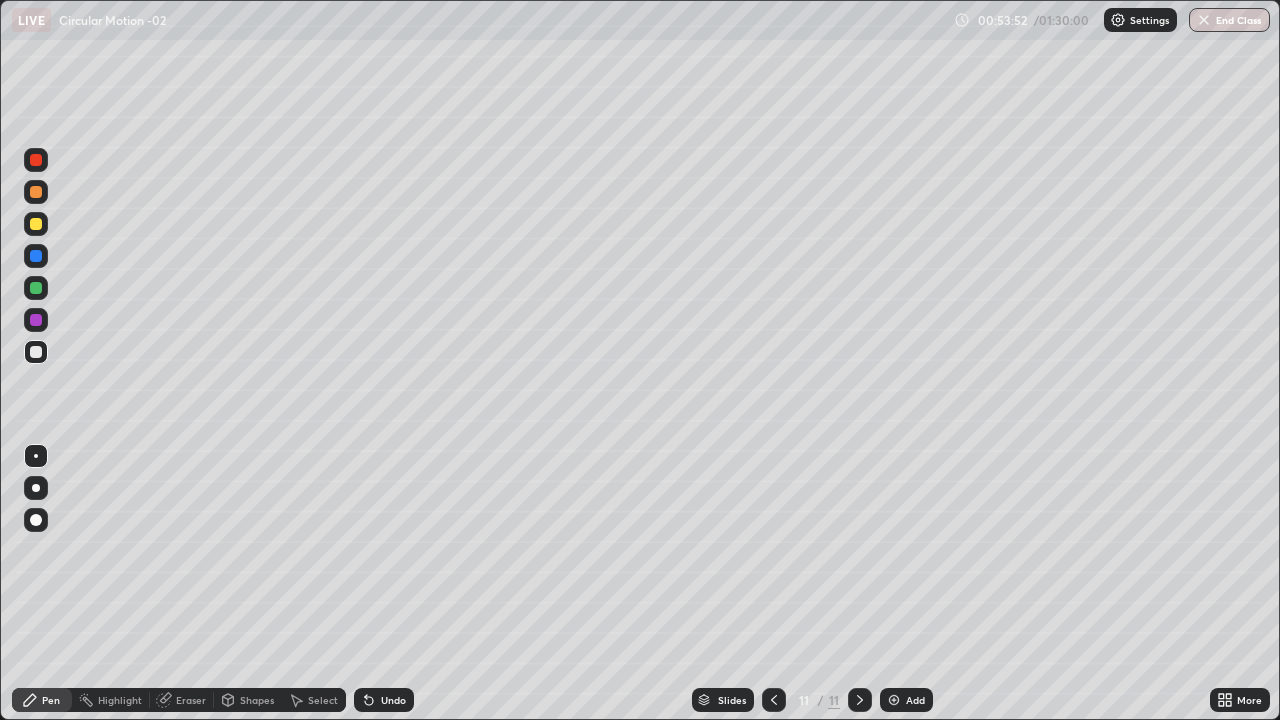 click at bounding box center [36, 288] 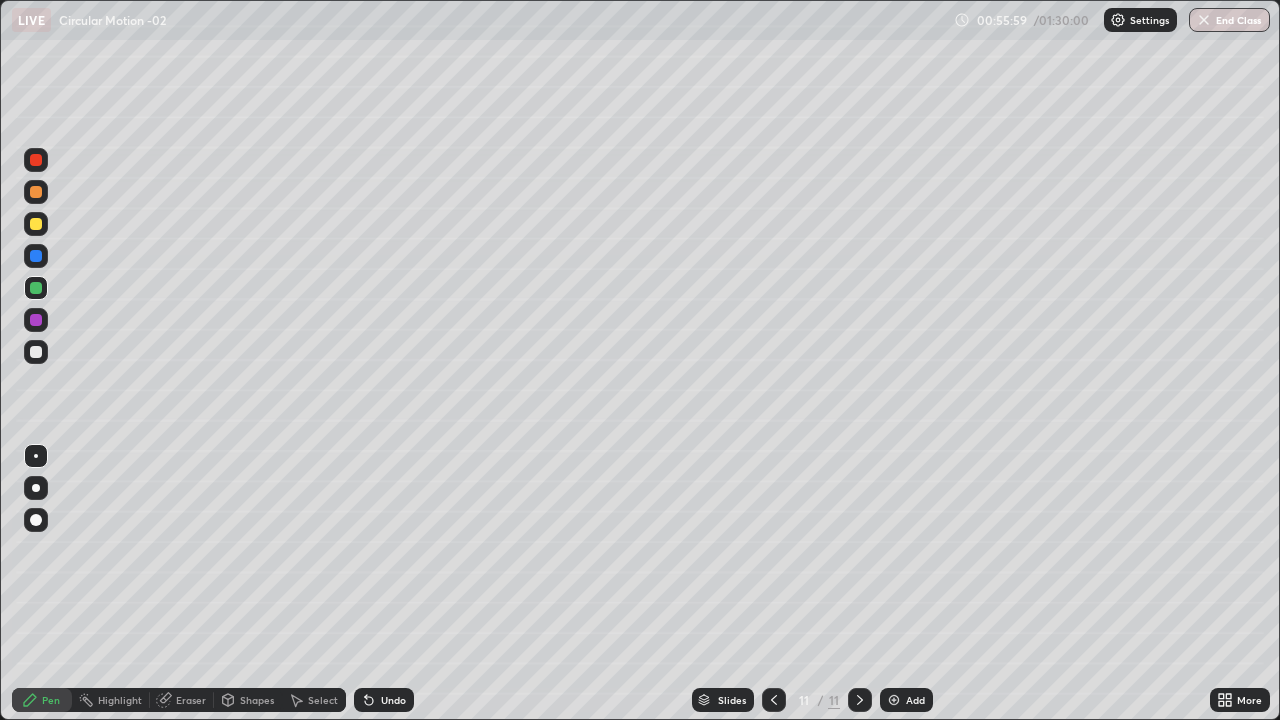 click at bounding box center (36, 160) 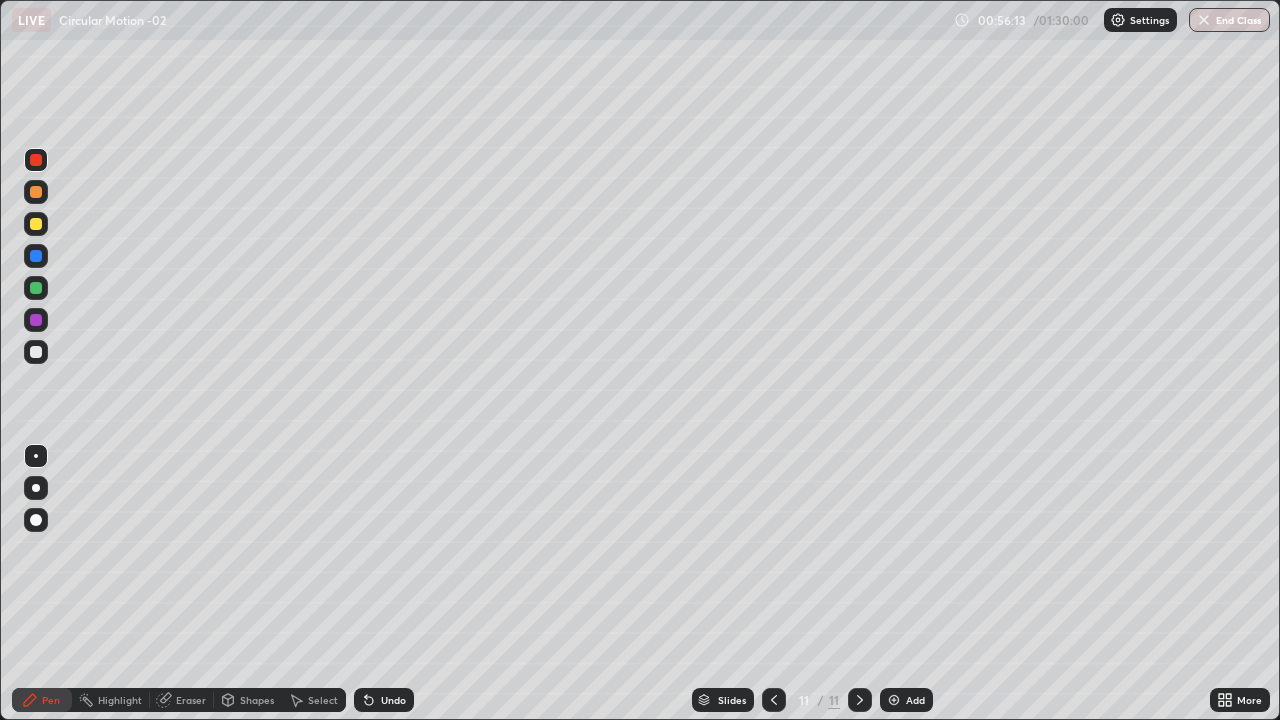 click on "Eraser" at bounding box center [191, 700] 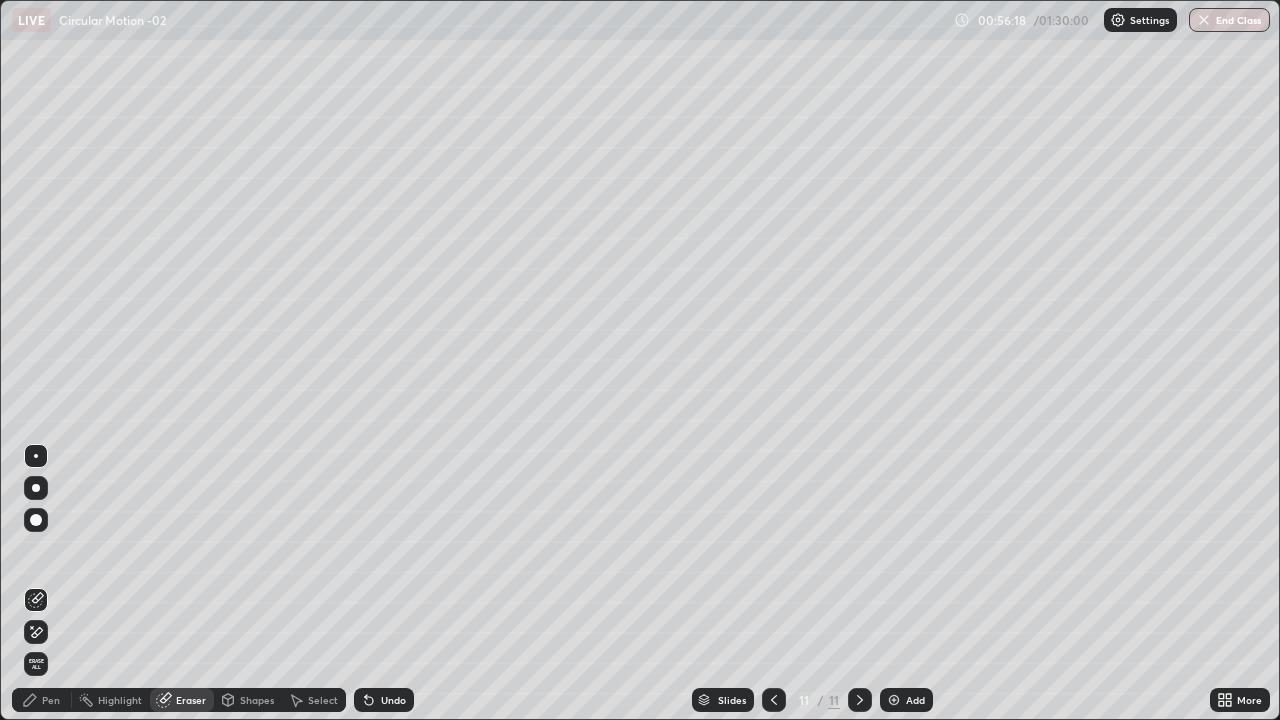 click on "Pen" at bounding box center [51, 700] 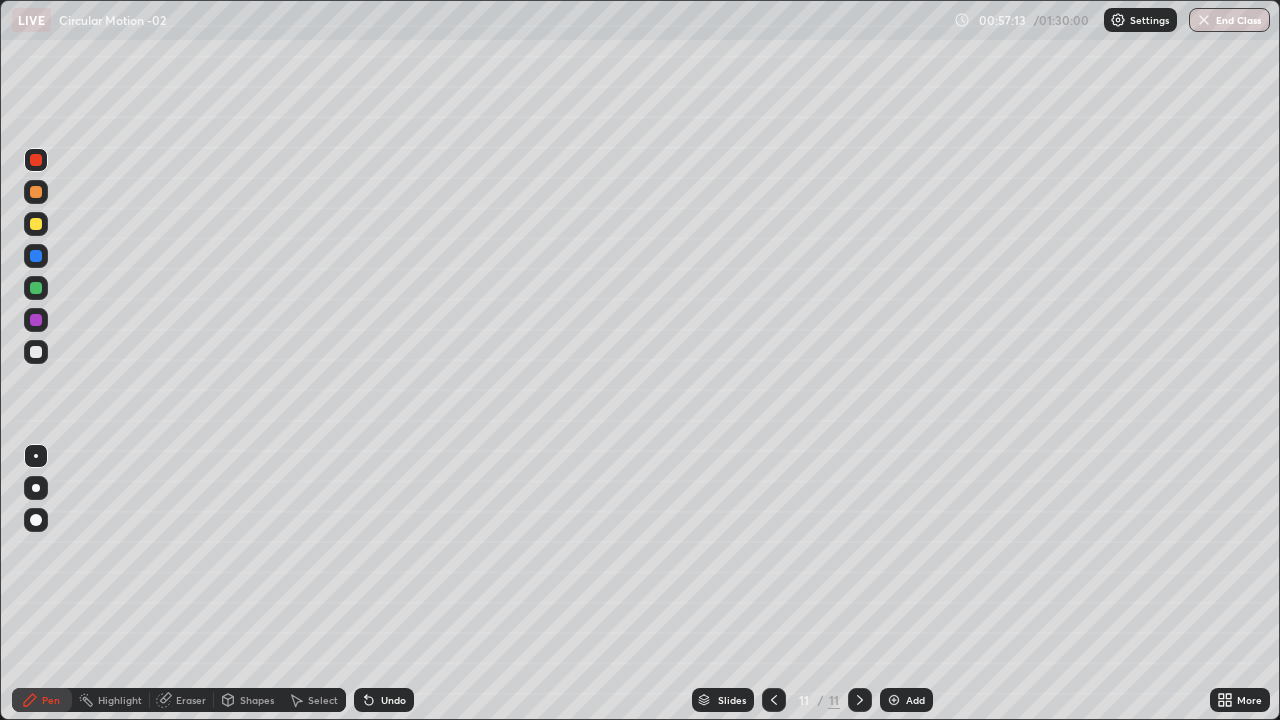 click at bounding box center [36, 192] 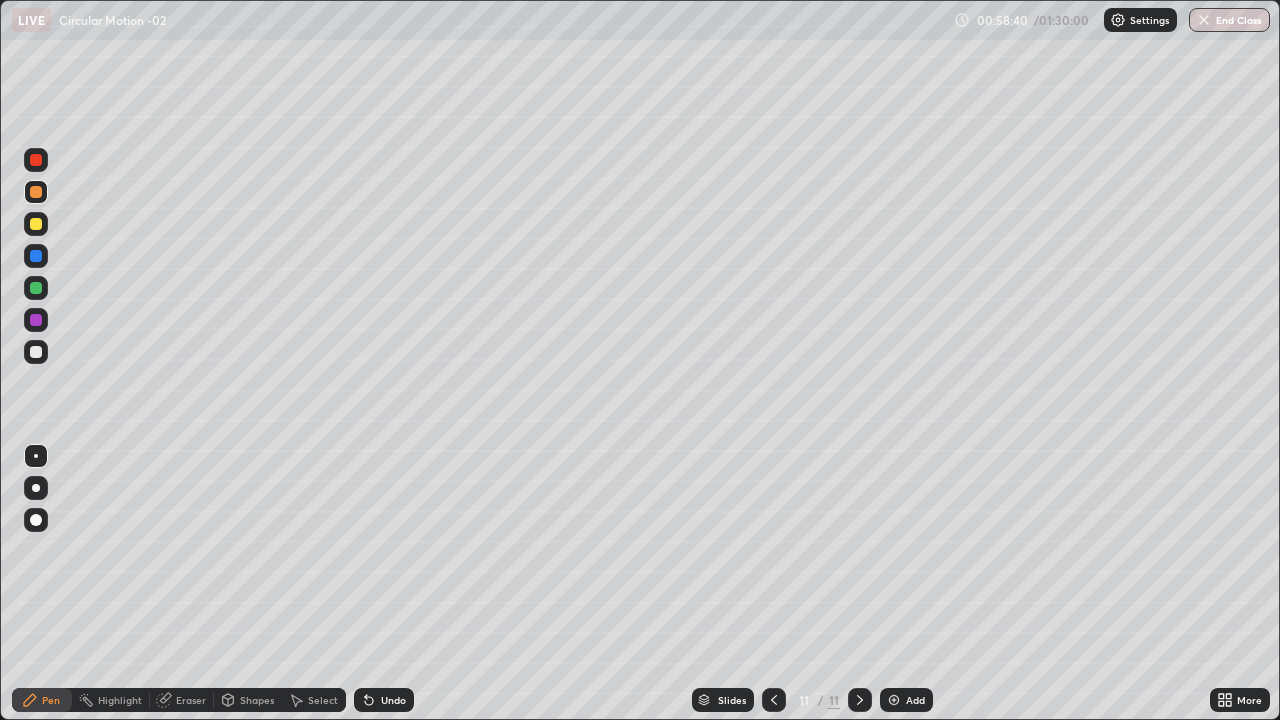 click at bounding box center (36, 352) 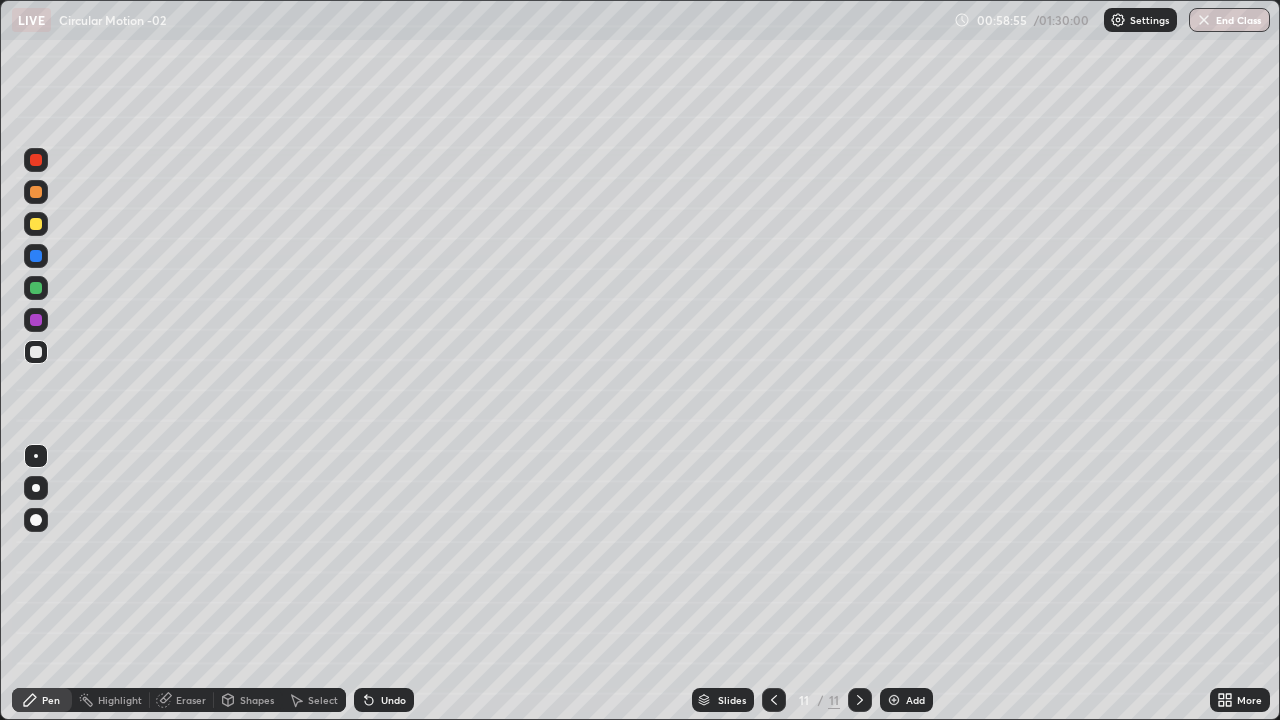 click on "Eraser" at bounding box center [191, 700] 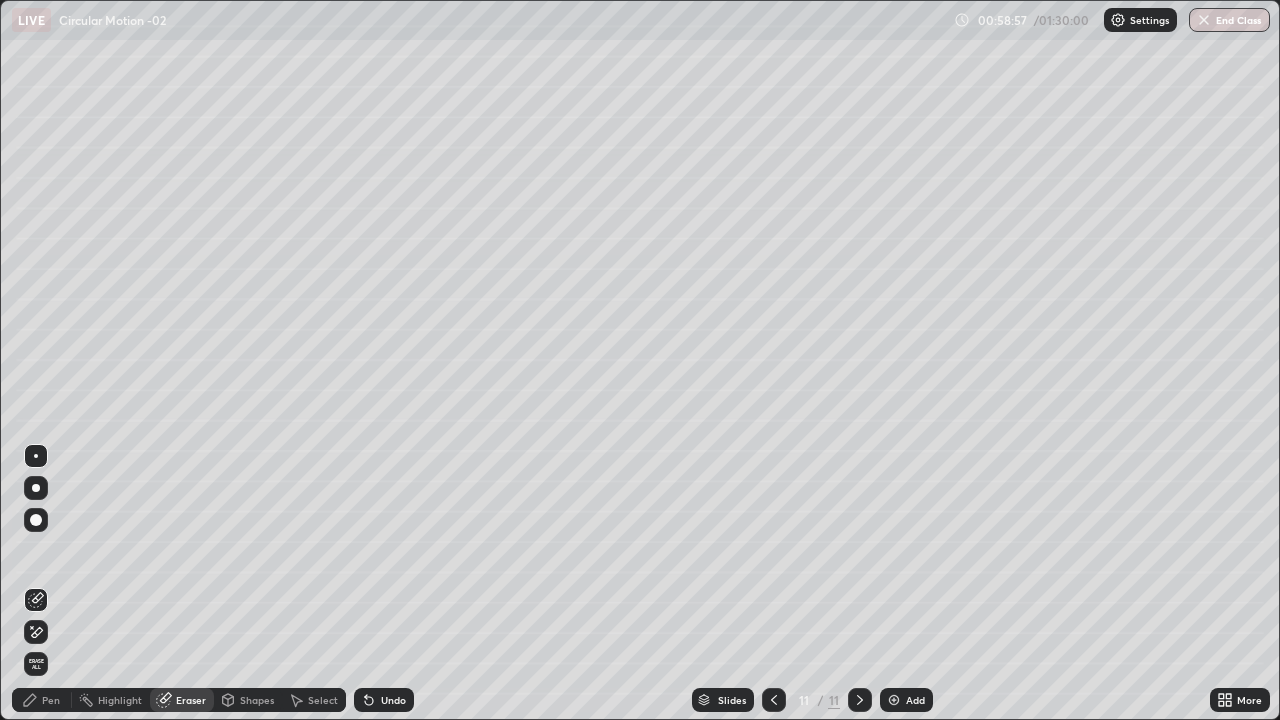 click on "Pen" at bounding box center (51, 700) 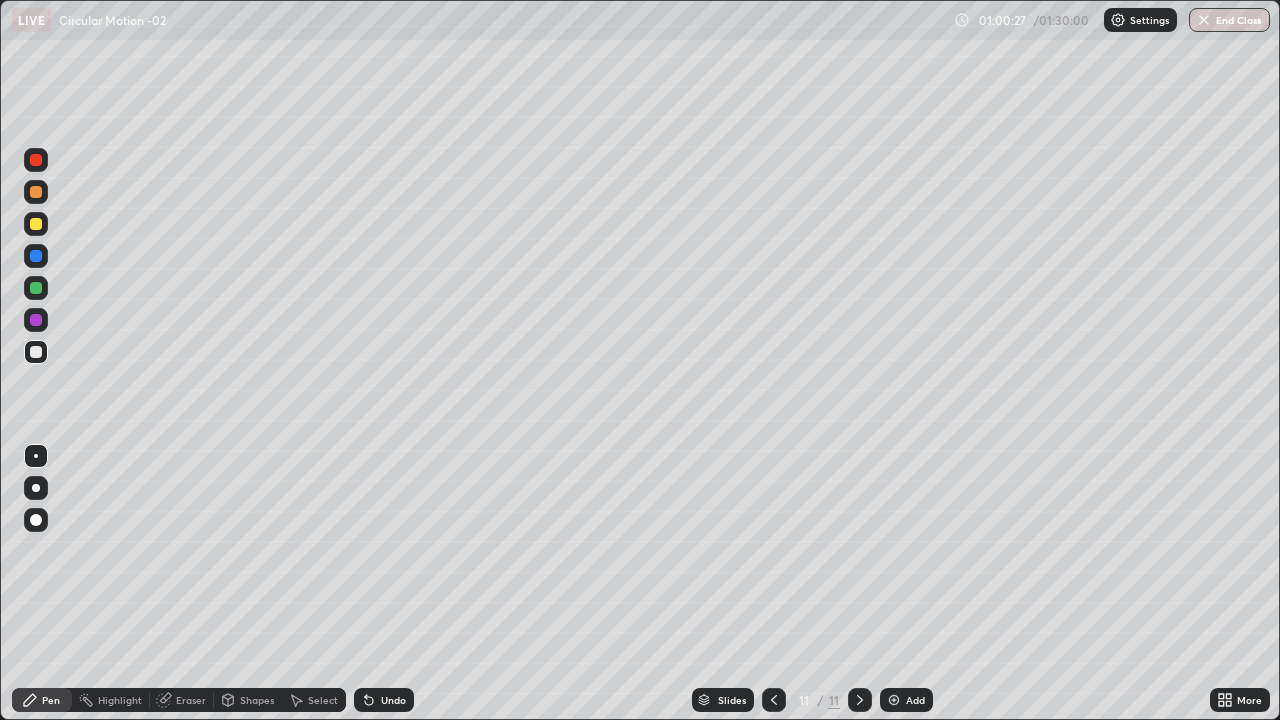 click at bounding box center [36, 192] 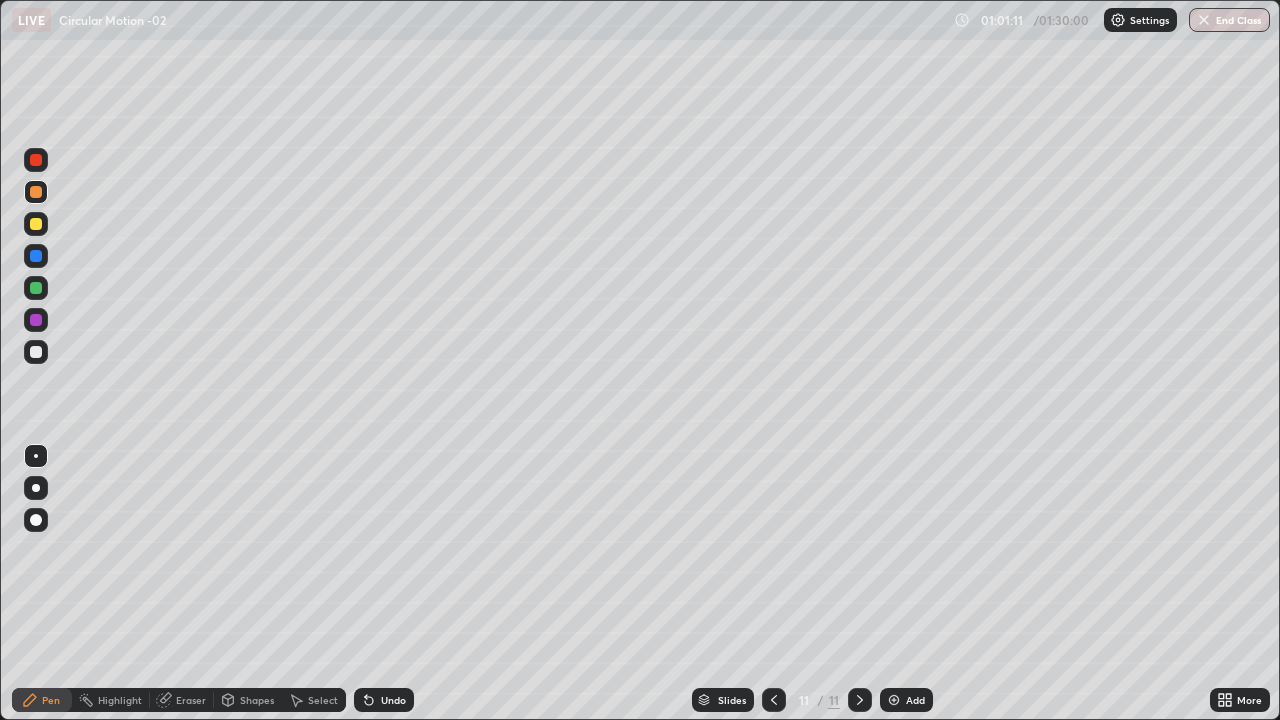 click at bounding box center (36, 160) 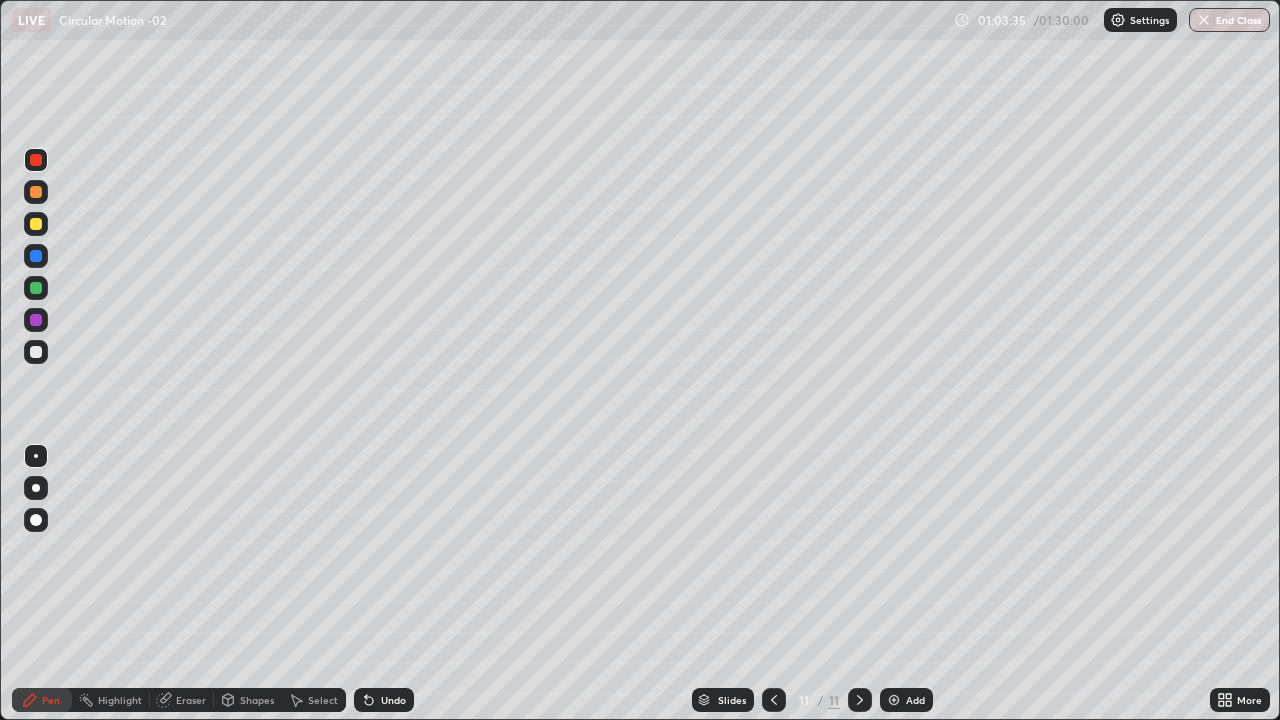 click at bounding box center [36, 192] 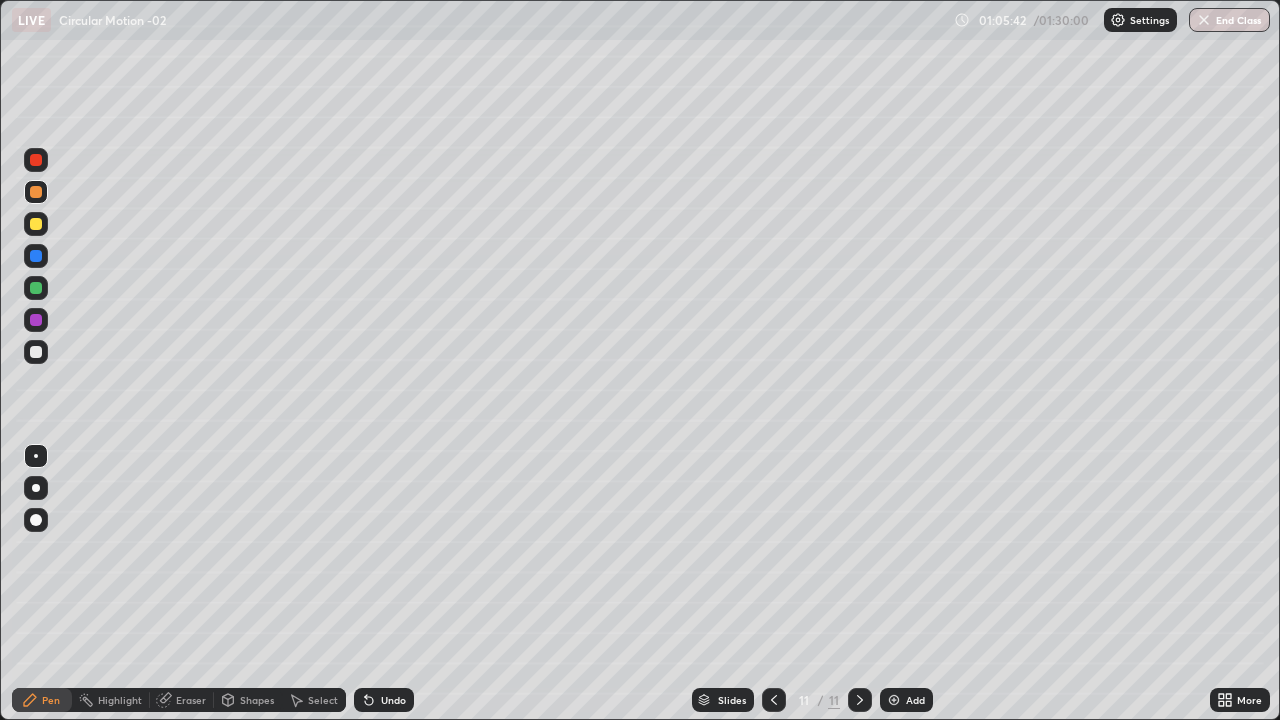 click at bounding box center (36, 288) 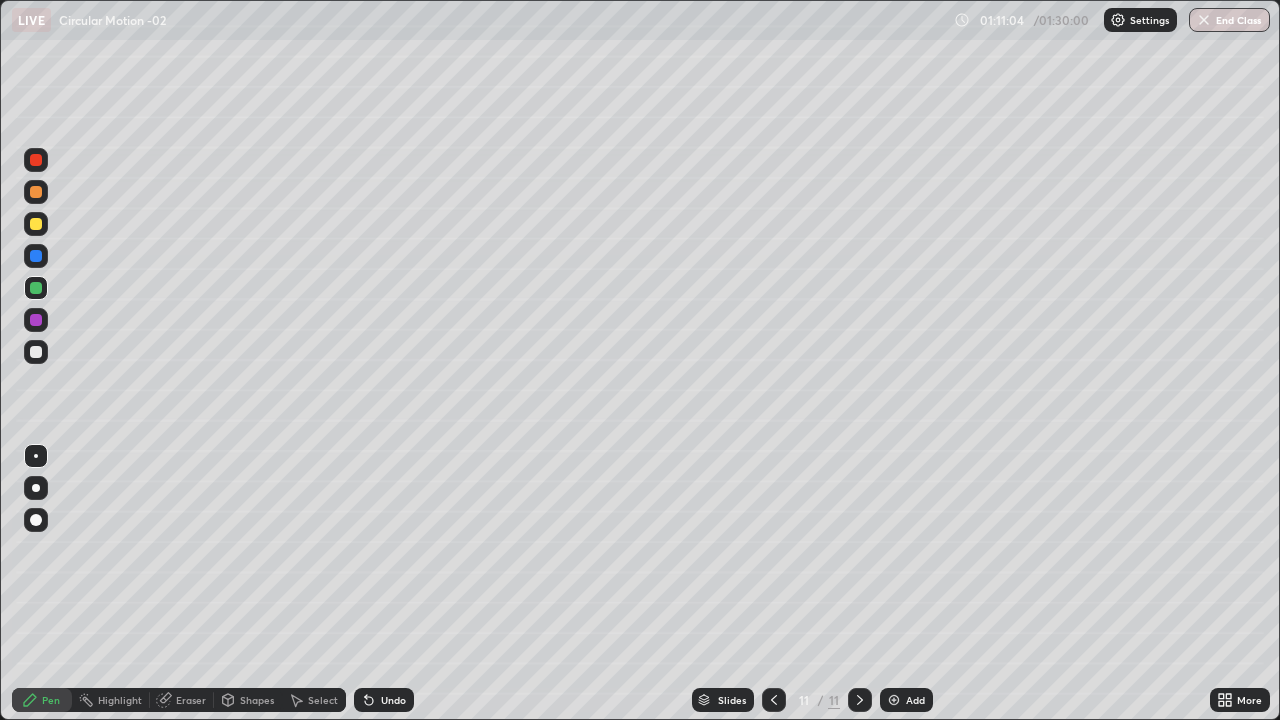 click on "Add" at bounding box center [906, 700] 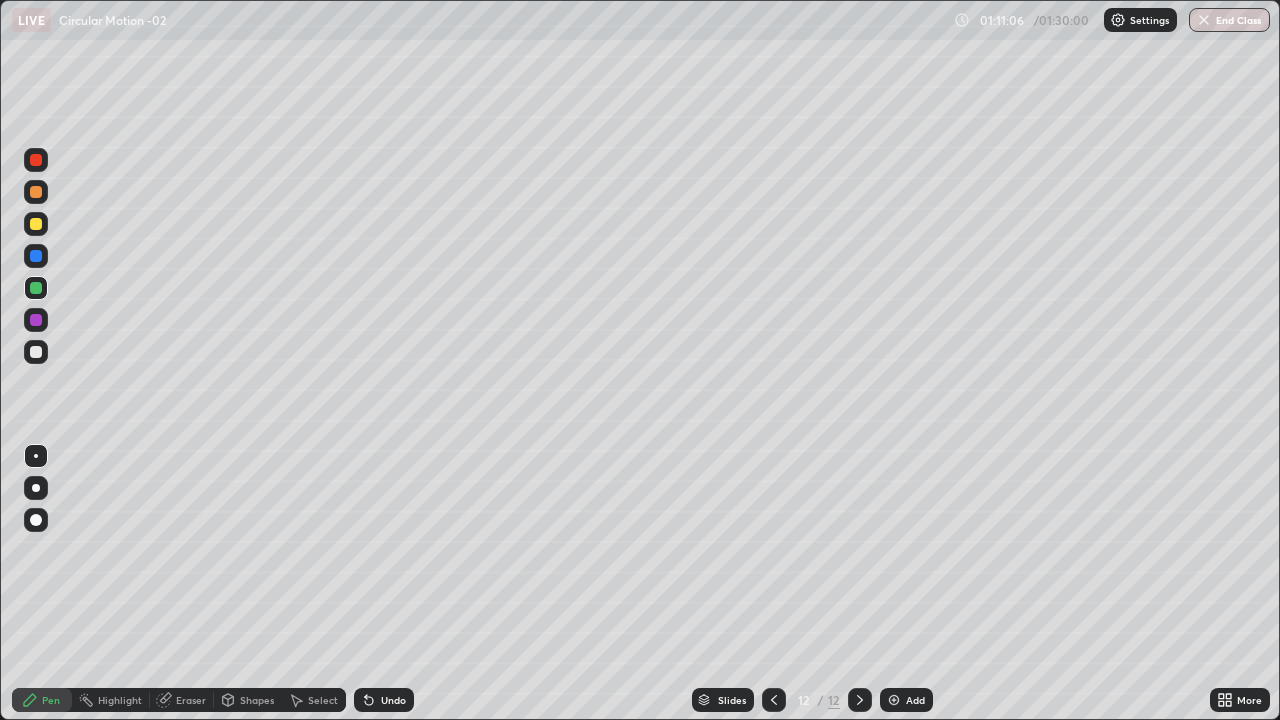 click on "Shapes" at bounding box center (257, 700) 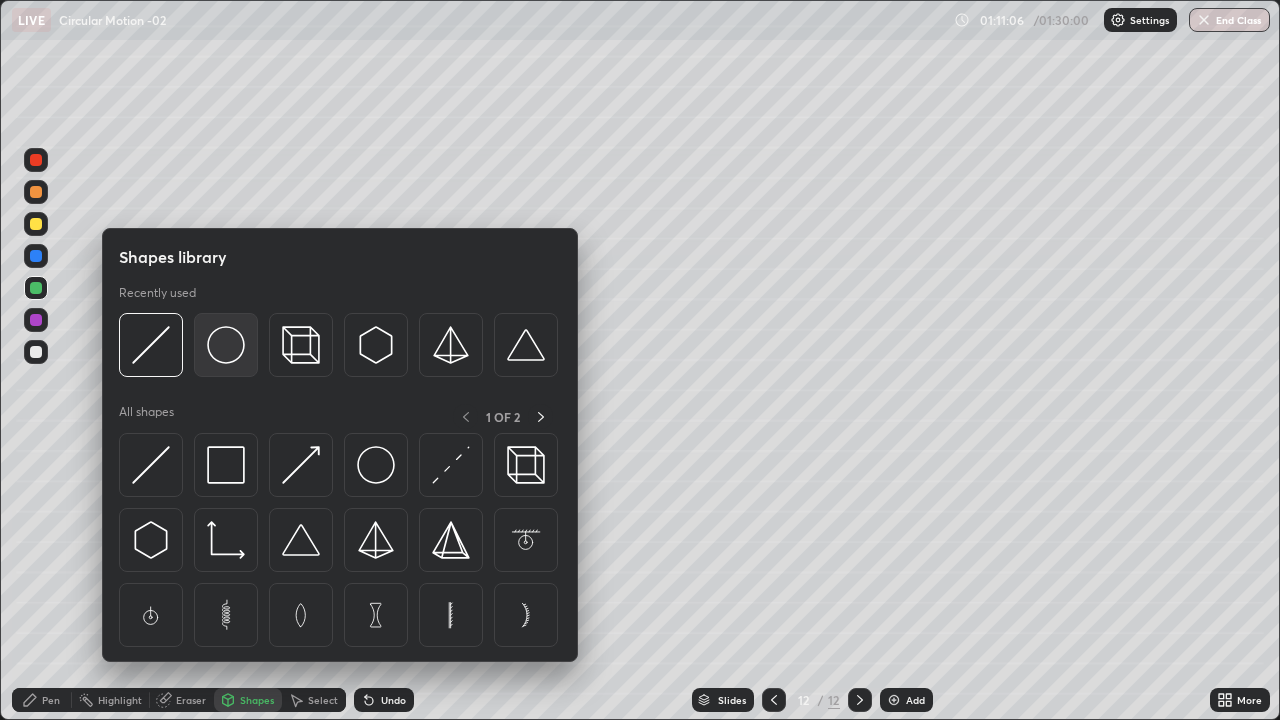 click at bounding box center (226, 345) 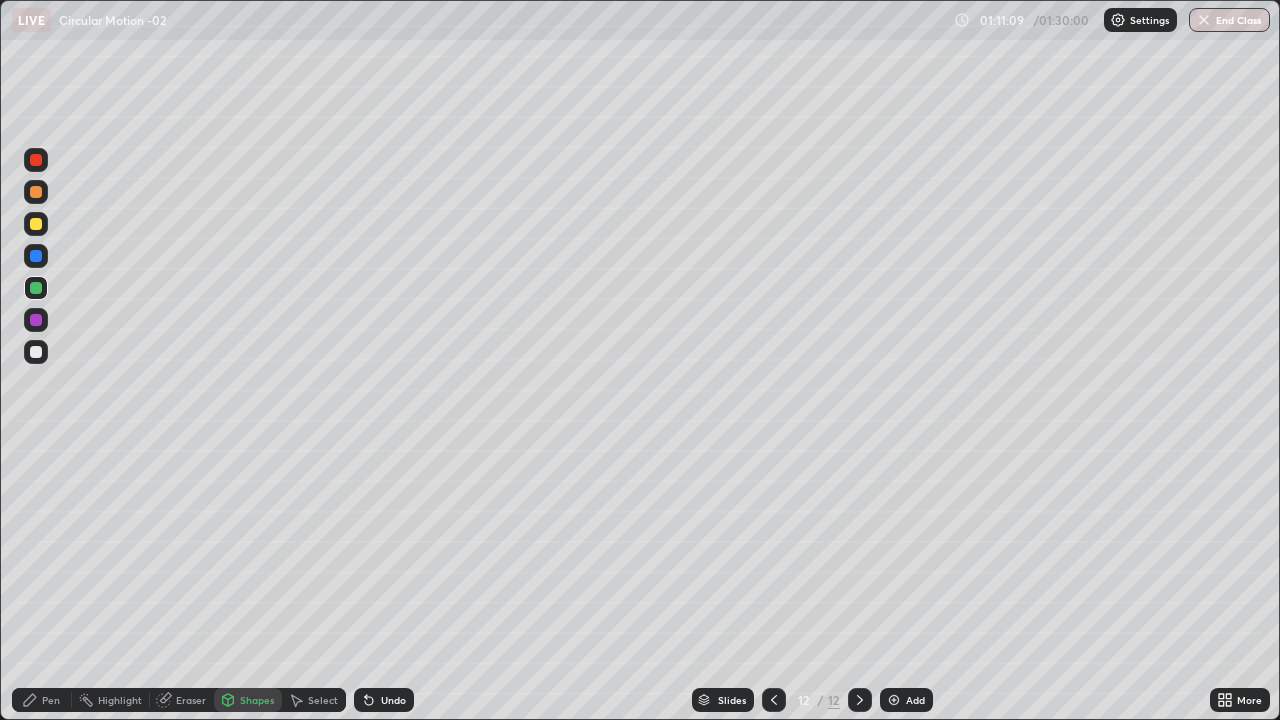click at bounding box center (36, 352) 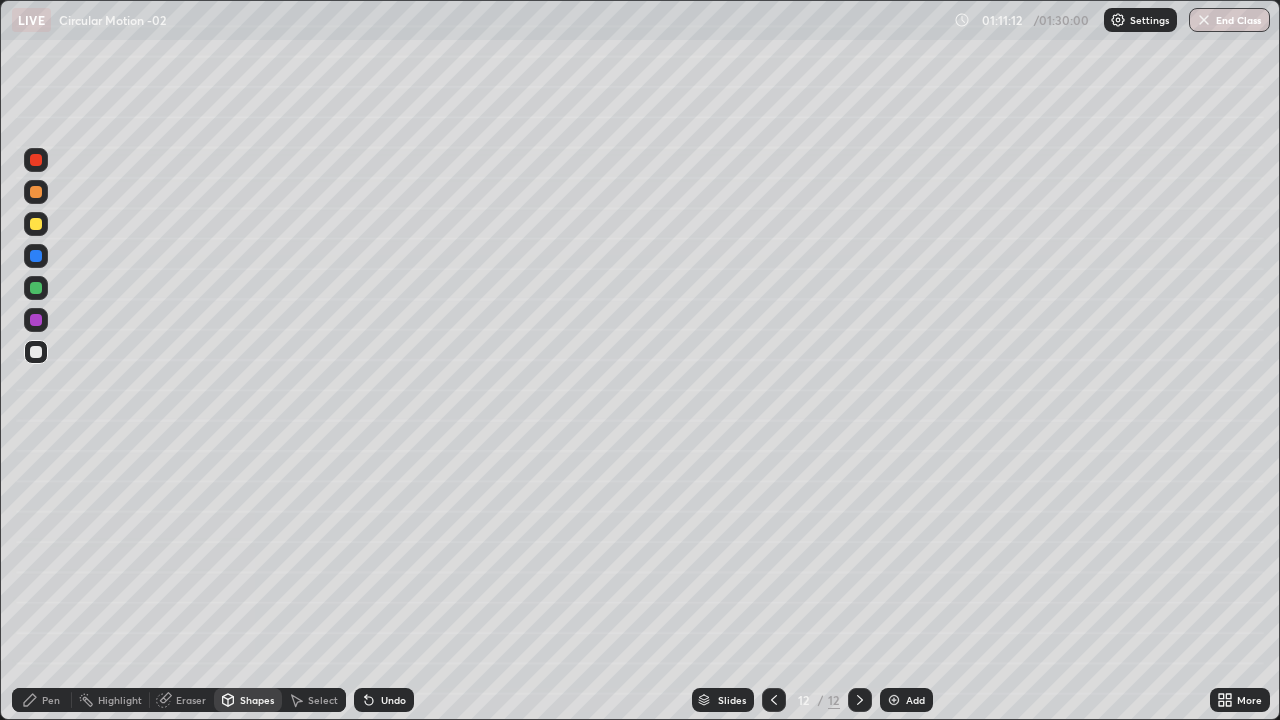click at bounding box center (36, 352) 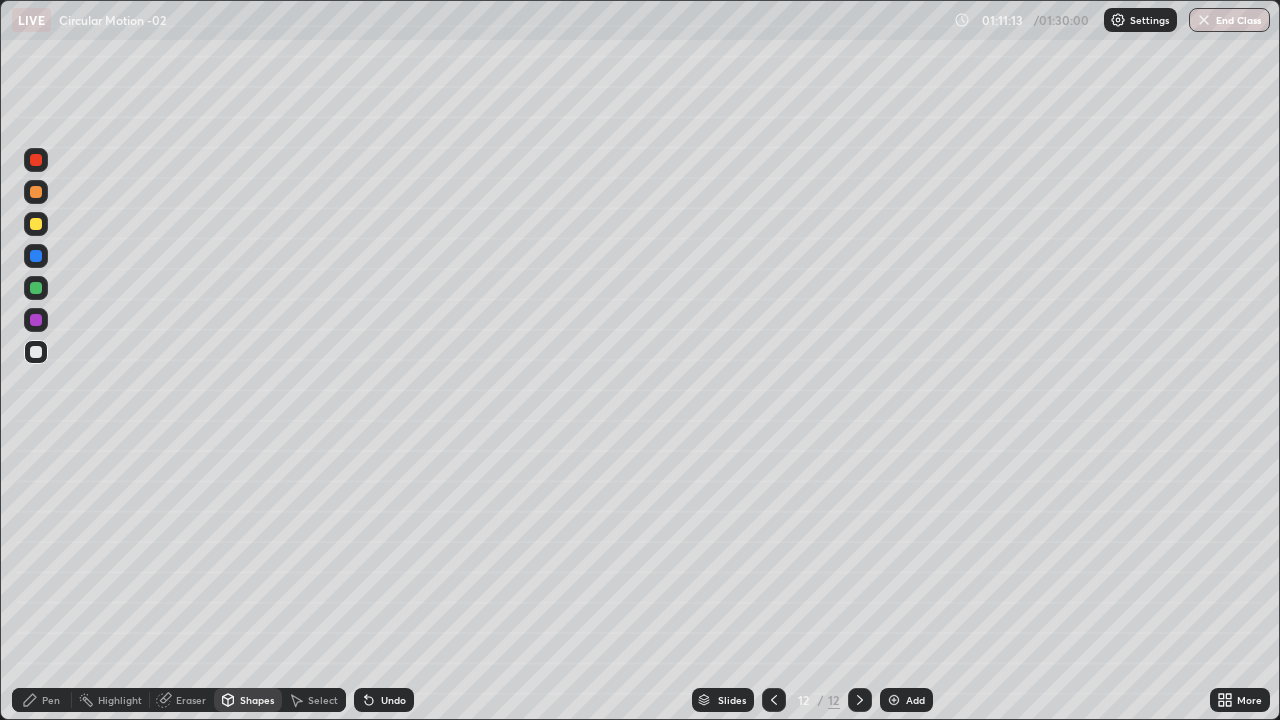 click on "Pen" at bounding box center (42, 700) 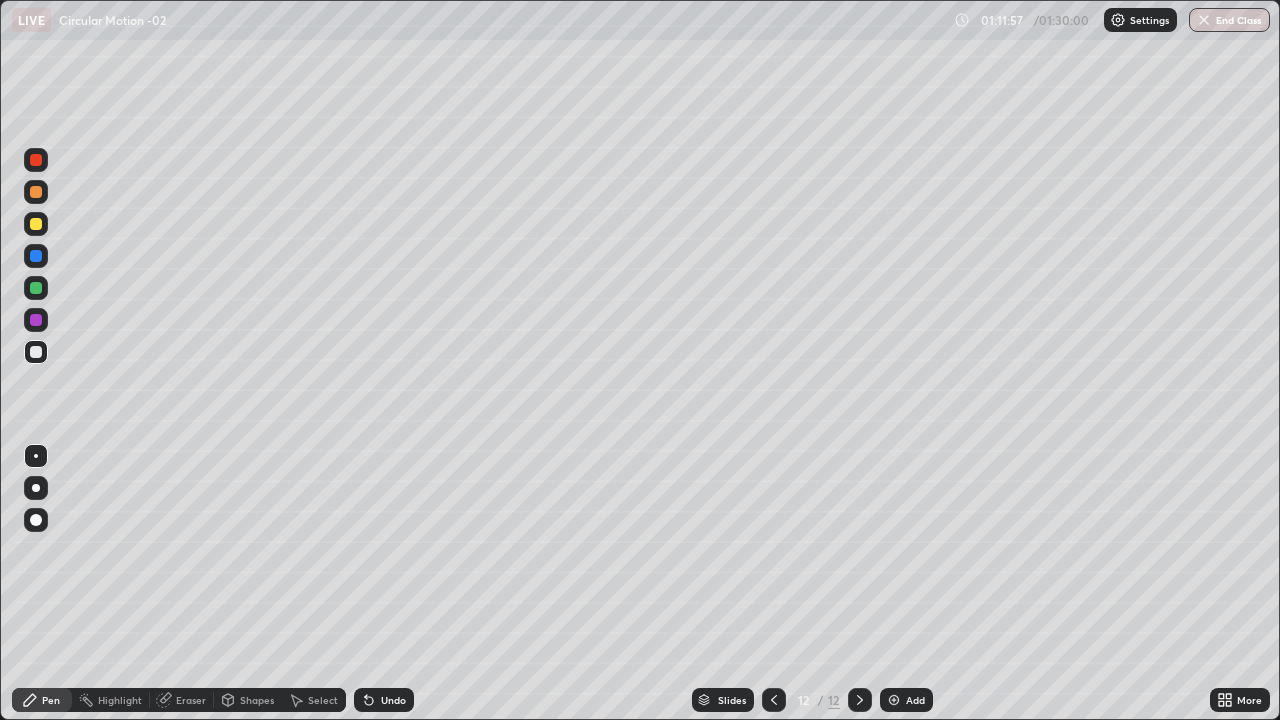 click at bounding box center [36, 320] 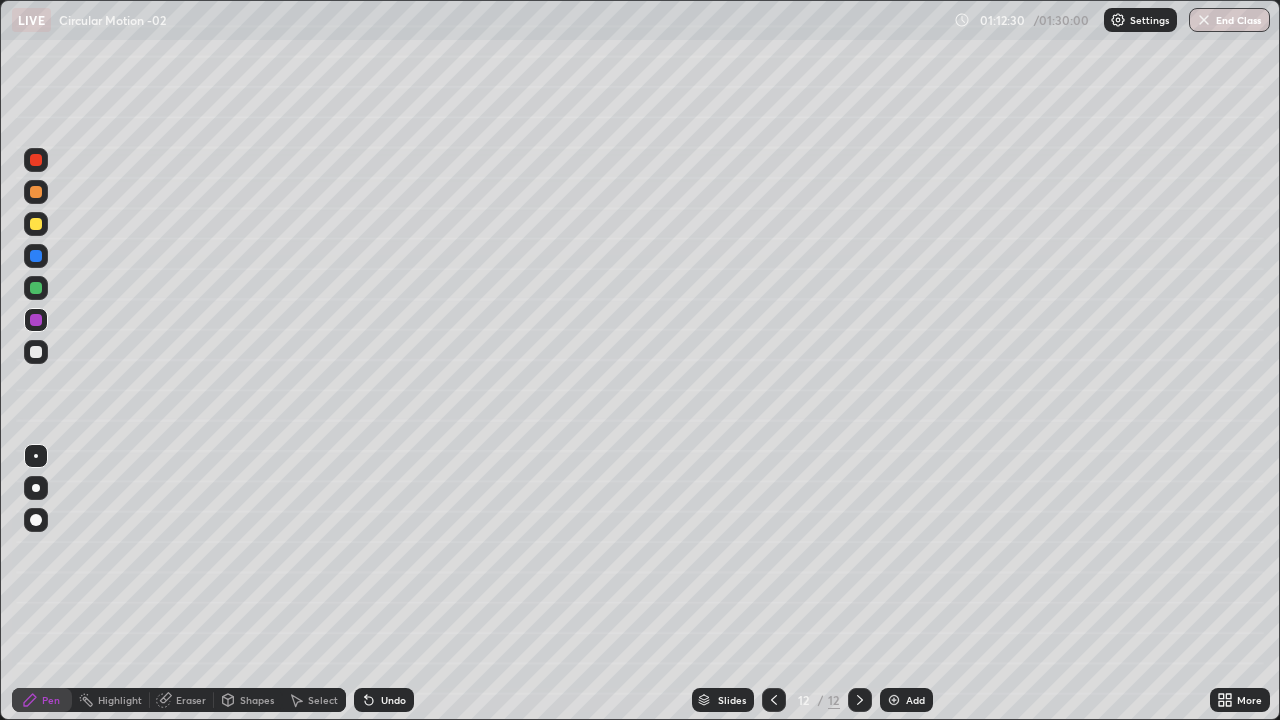 click at bounding box center (774, 700) 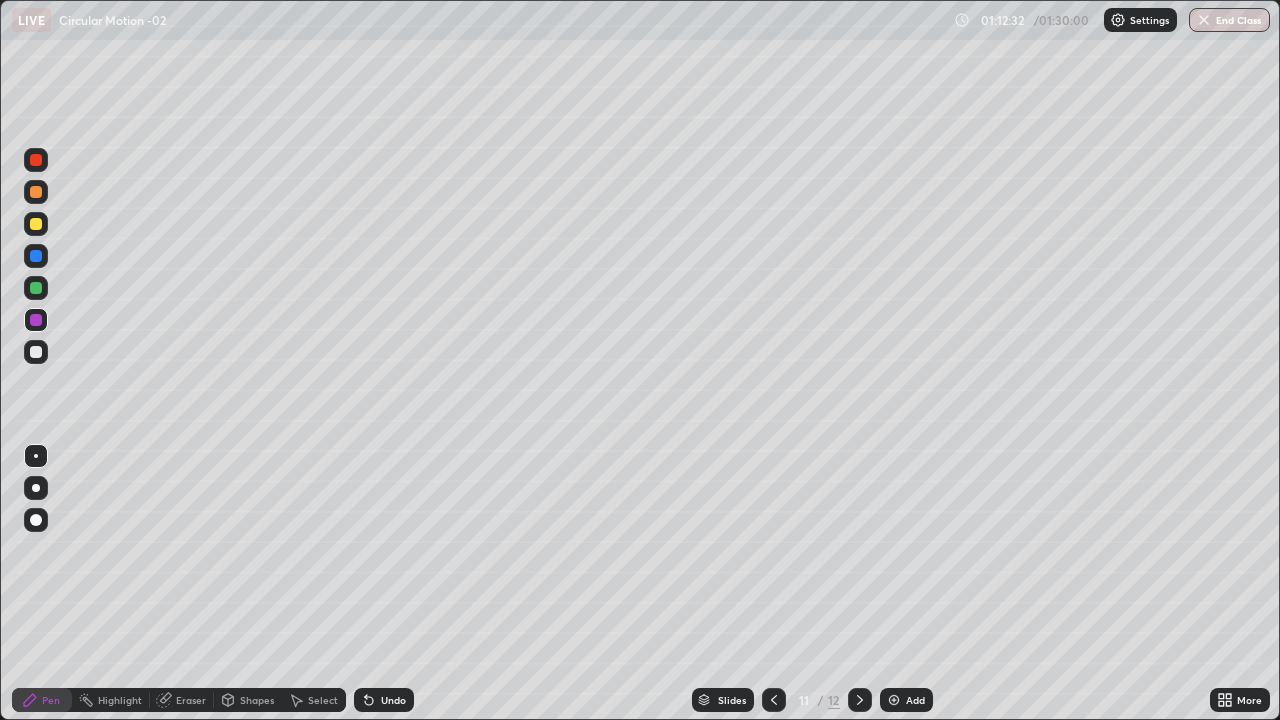 click 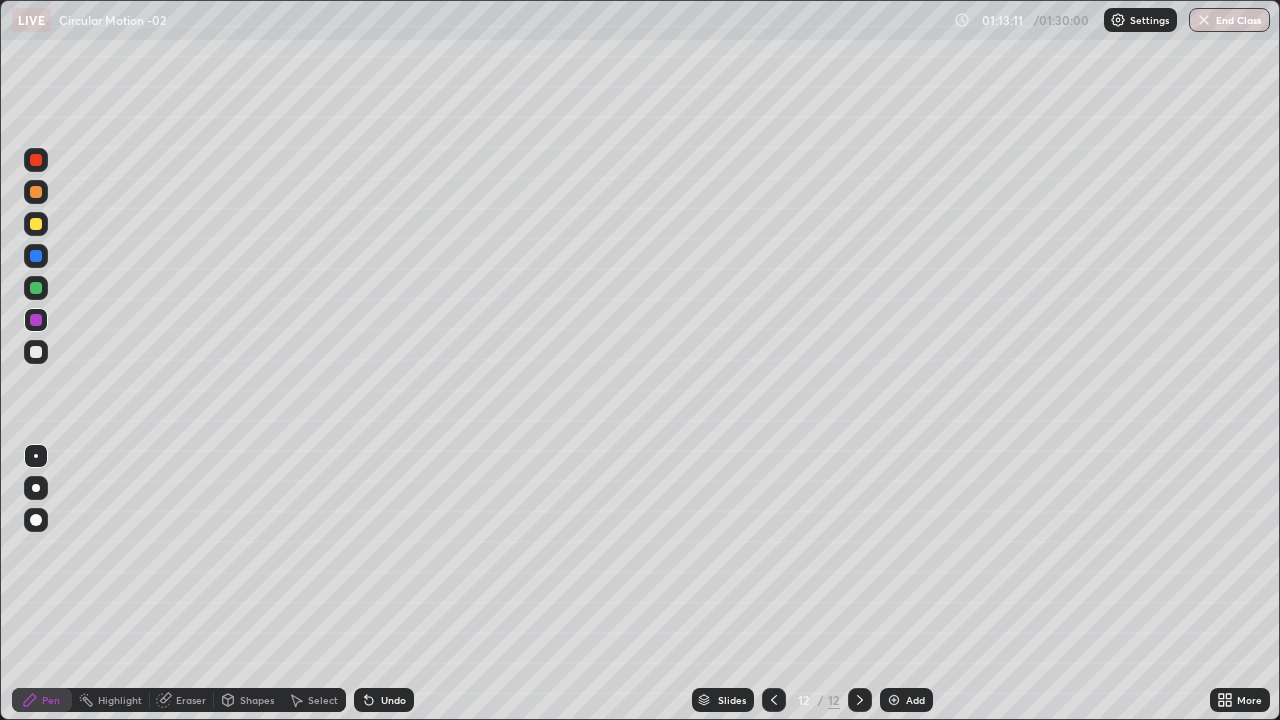 click at bounding box center [36, 224] 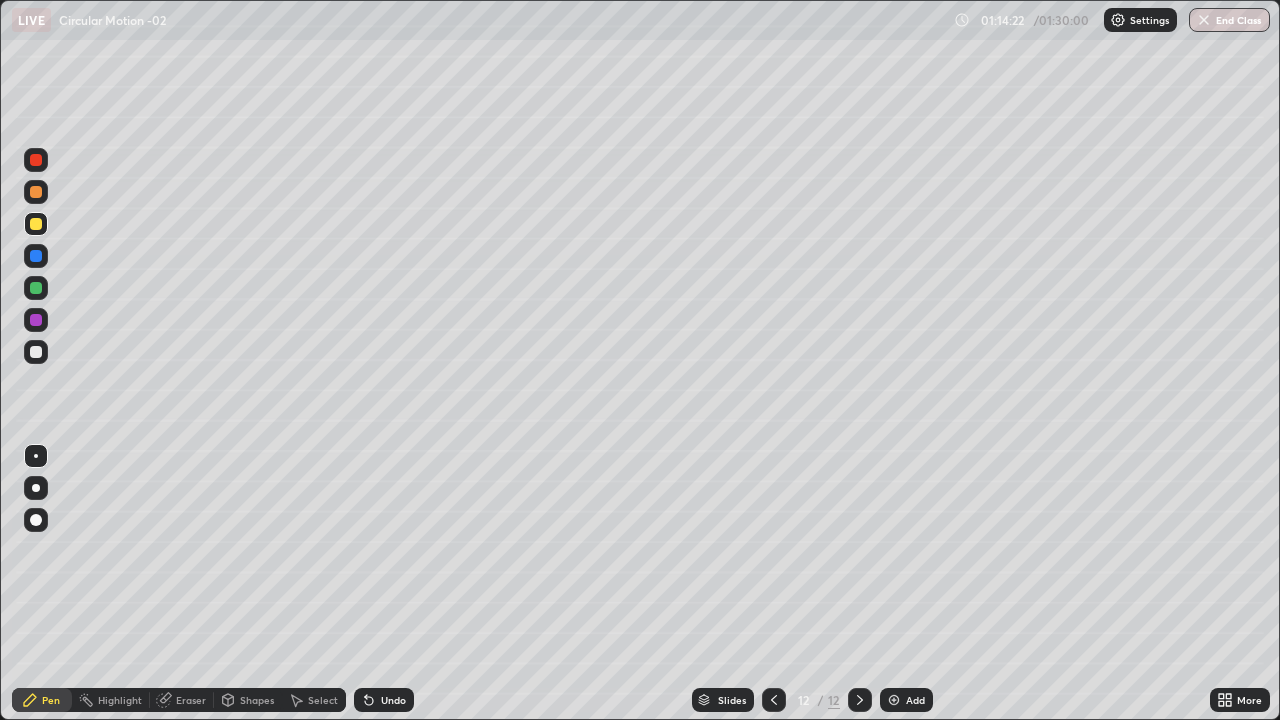click on "Eraser" at bounding box center (191, 700) 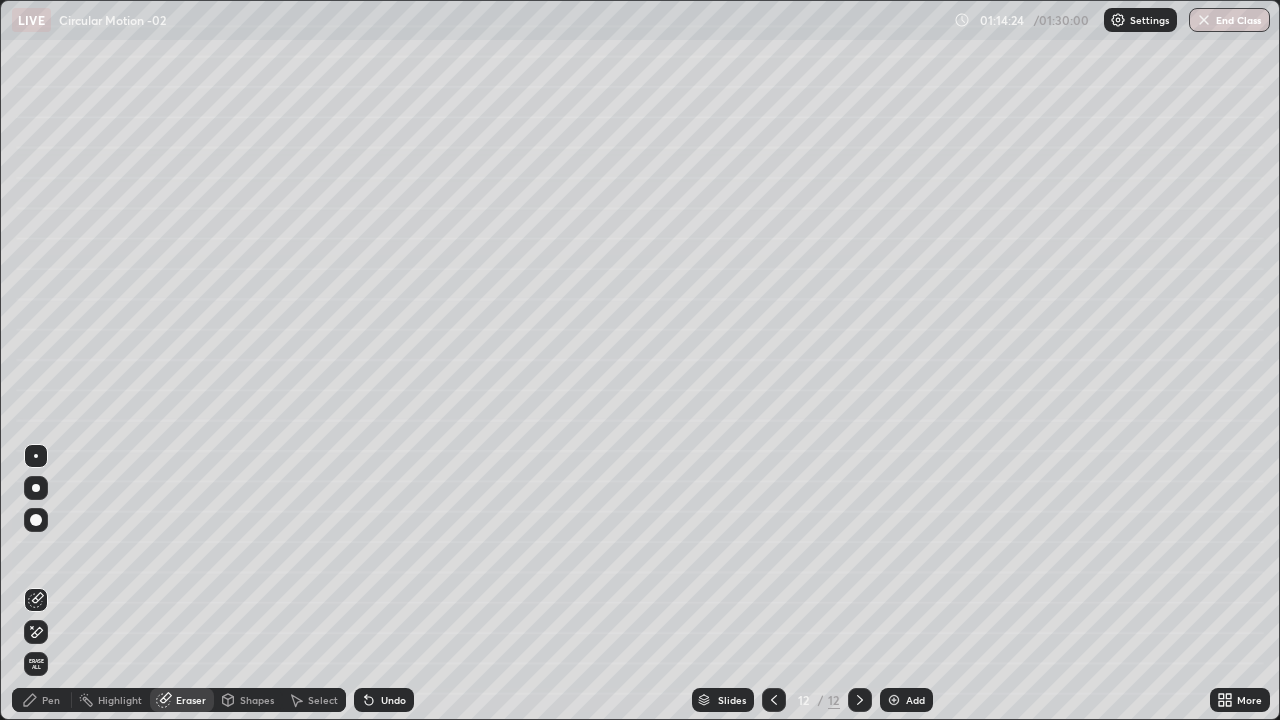 click on "Pen" at bounding box center [42, 700] 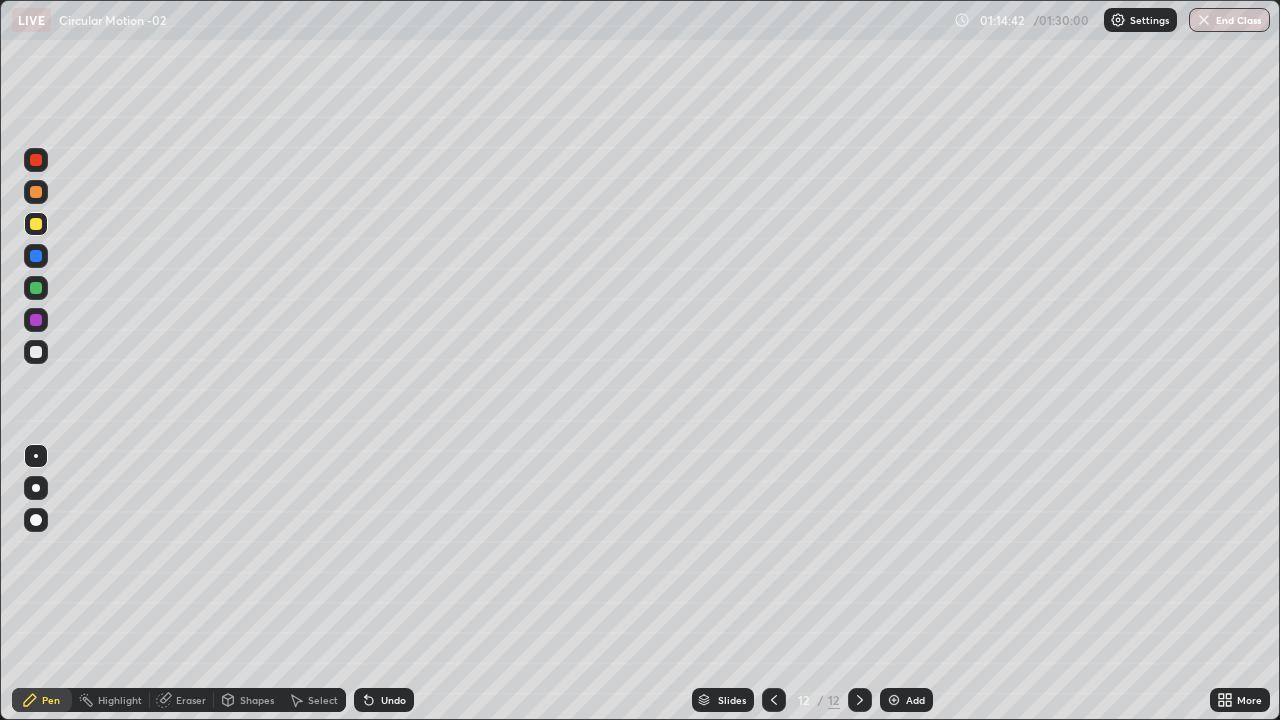 click at bounding box center [36, 288] 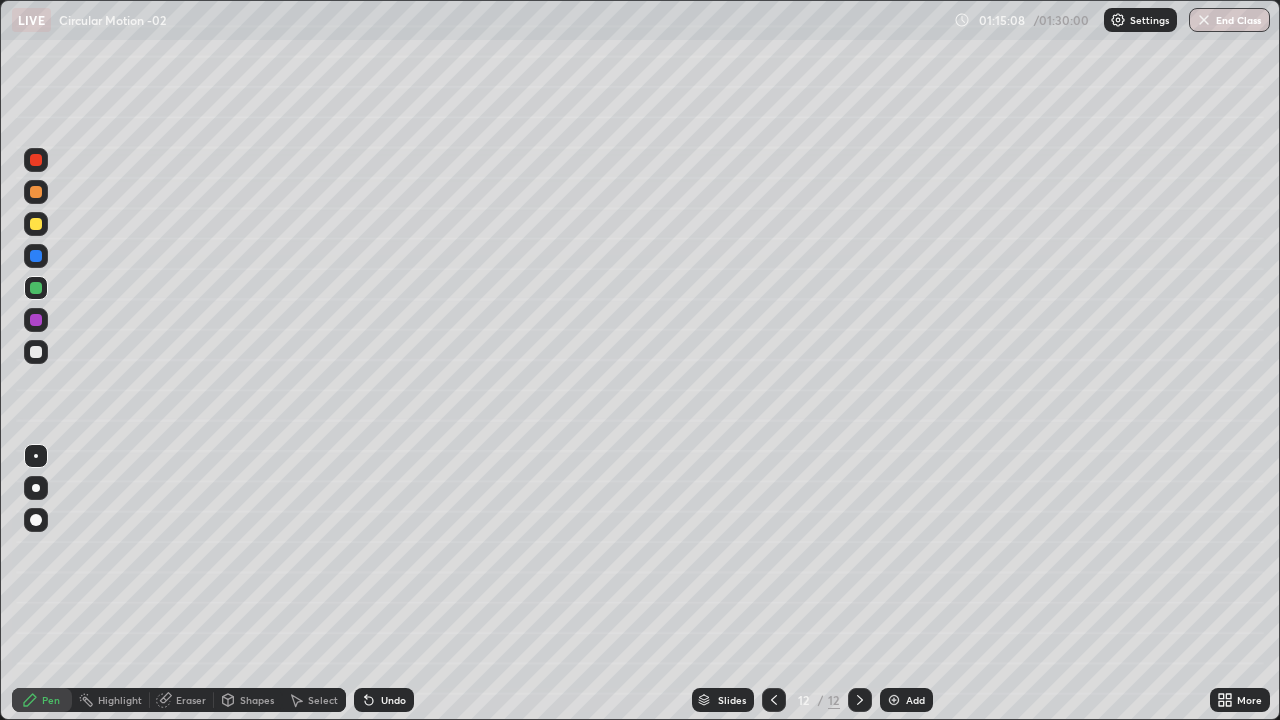 click on "Undo" at bounding box center [393, 700] 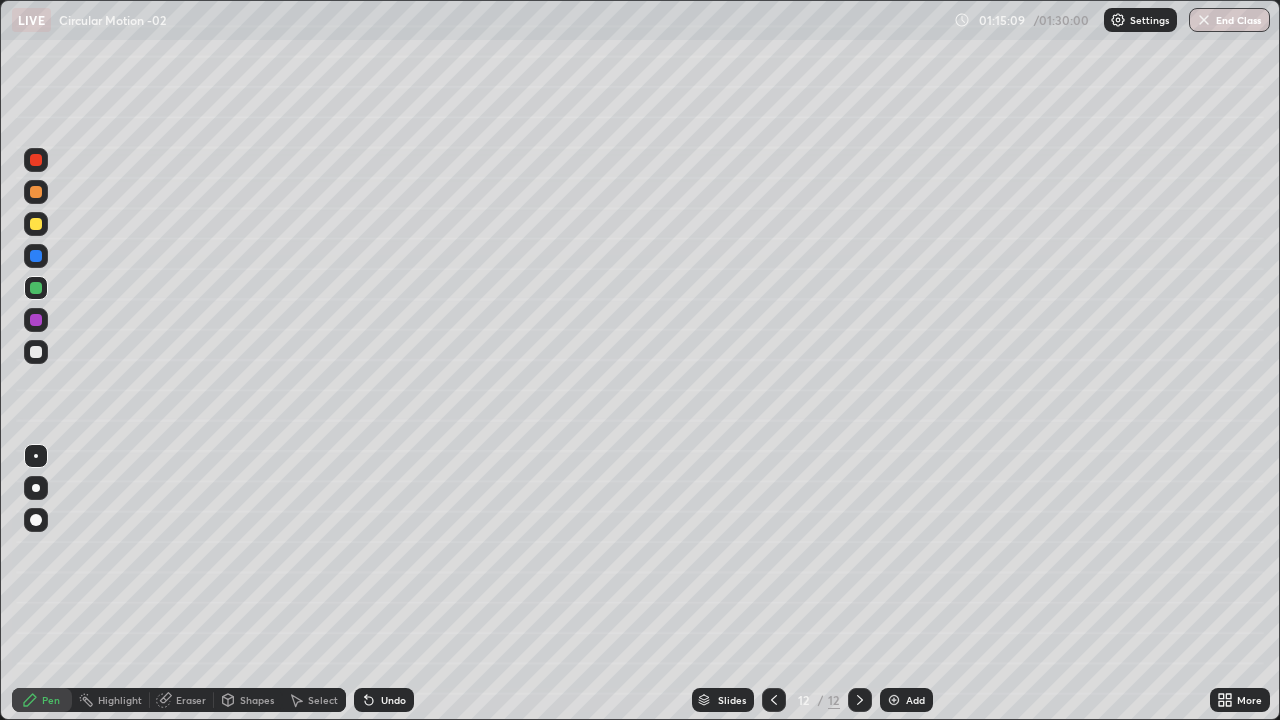 click on "Undo" at bounding box center [384, 700] 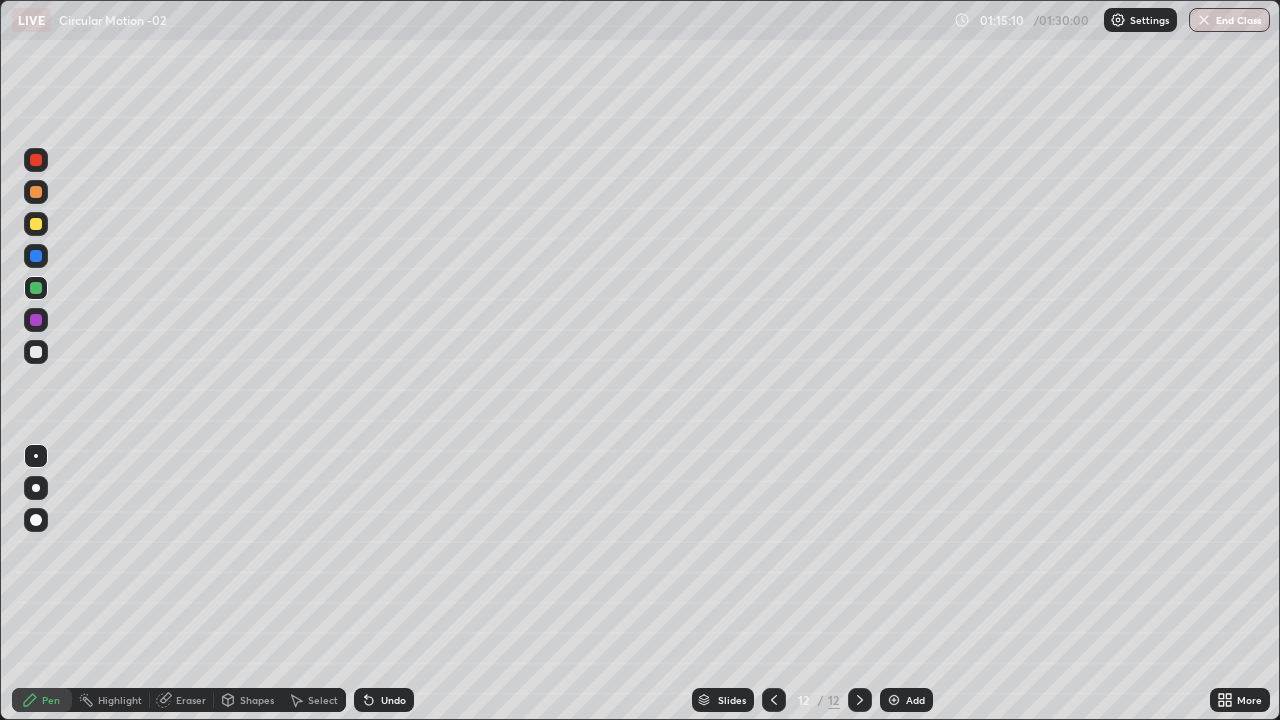 click on "Undo" at bounding box center (393, 700) 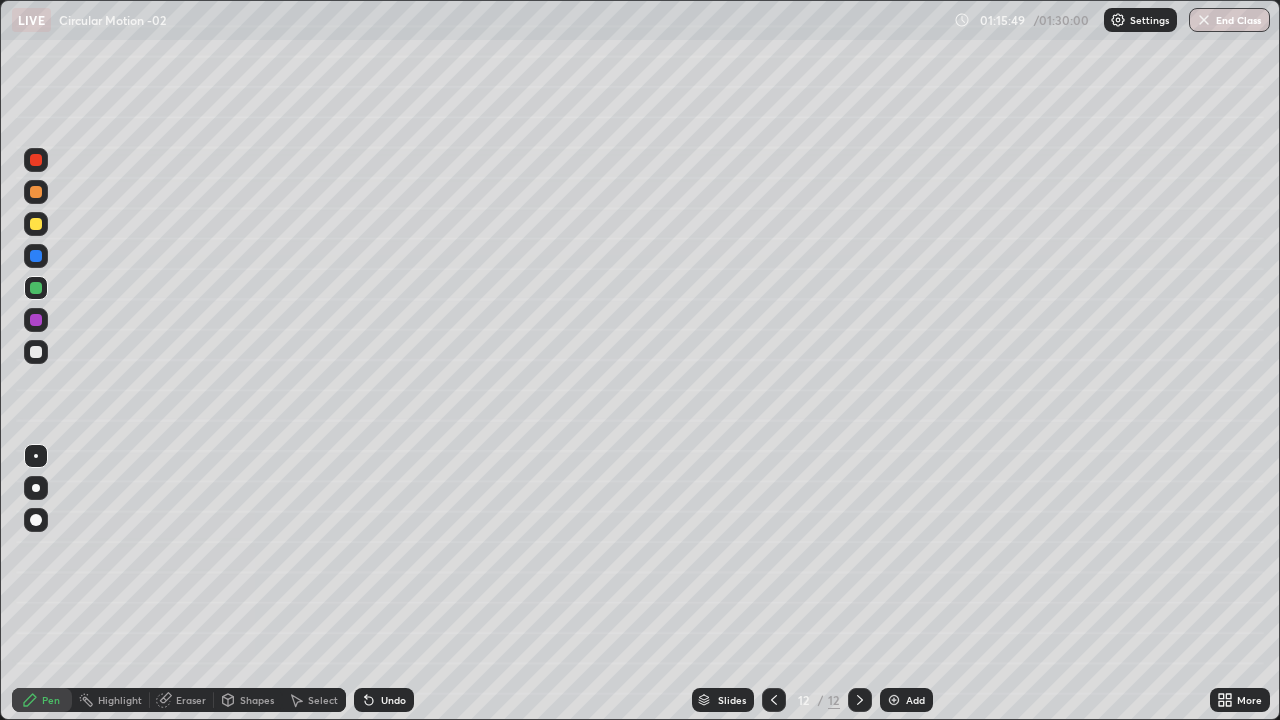 click at bounding box center (36, 352) 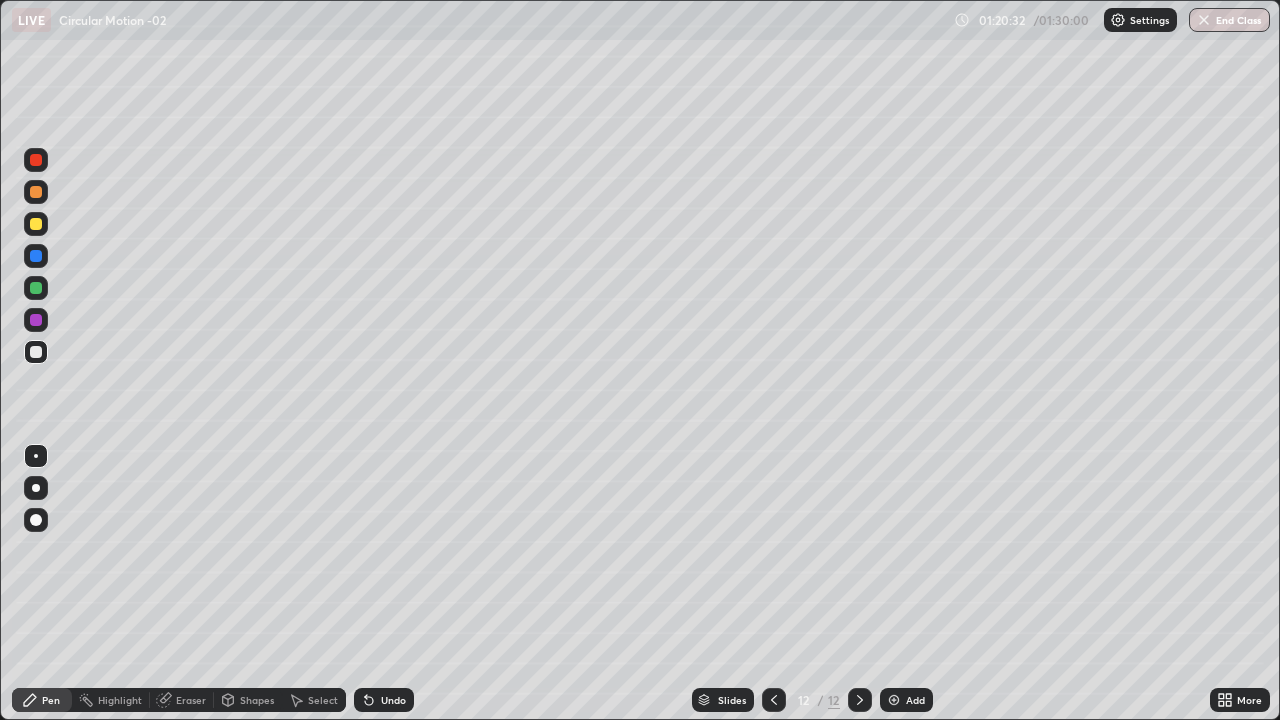 click at bounding box center [36, 256] 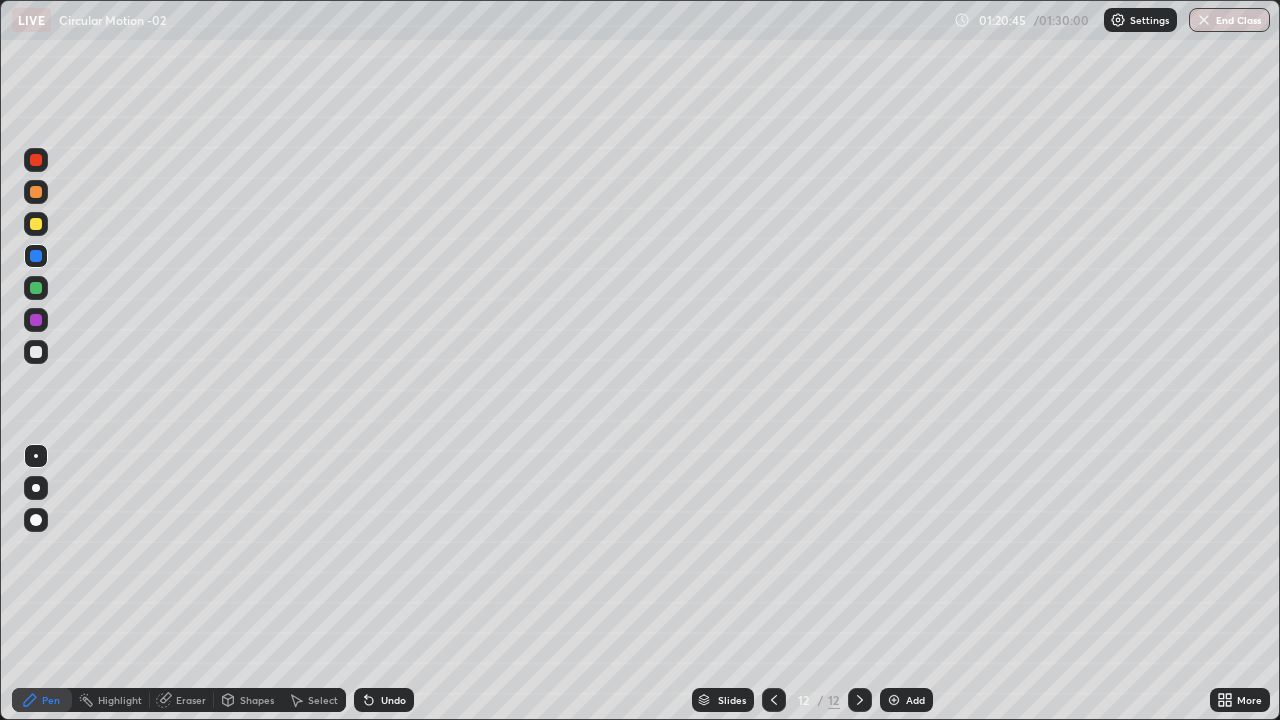click at bounding box center (36, 160) 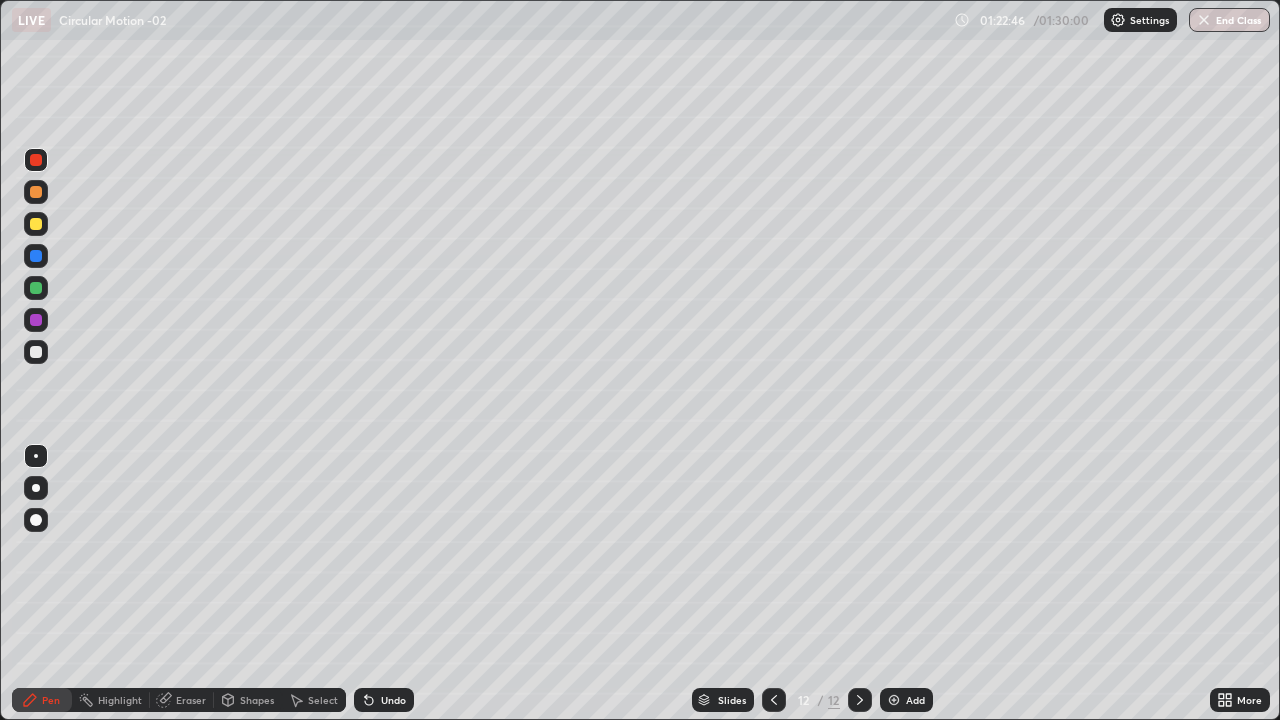 click on "End Class" at bounding box center (1229, 20) 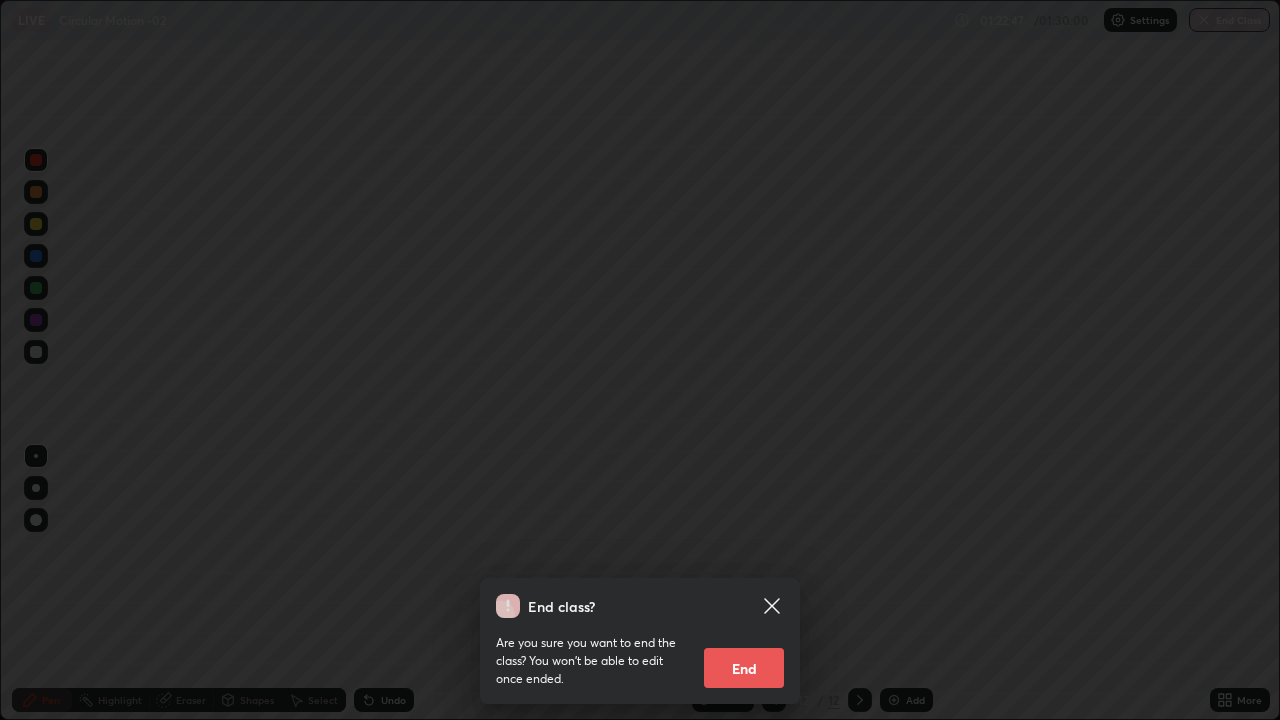 click on "End" at bounding box center [744, 668] 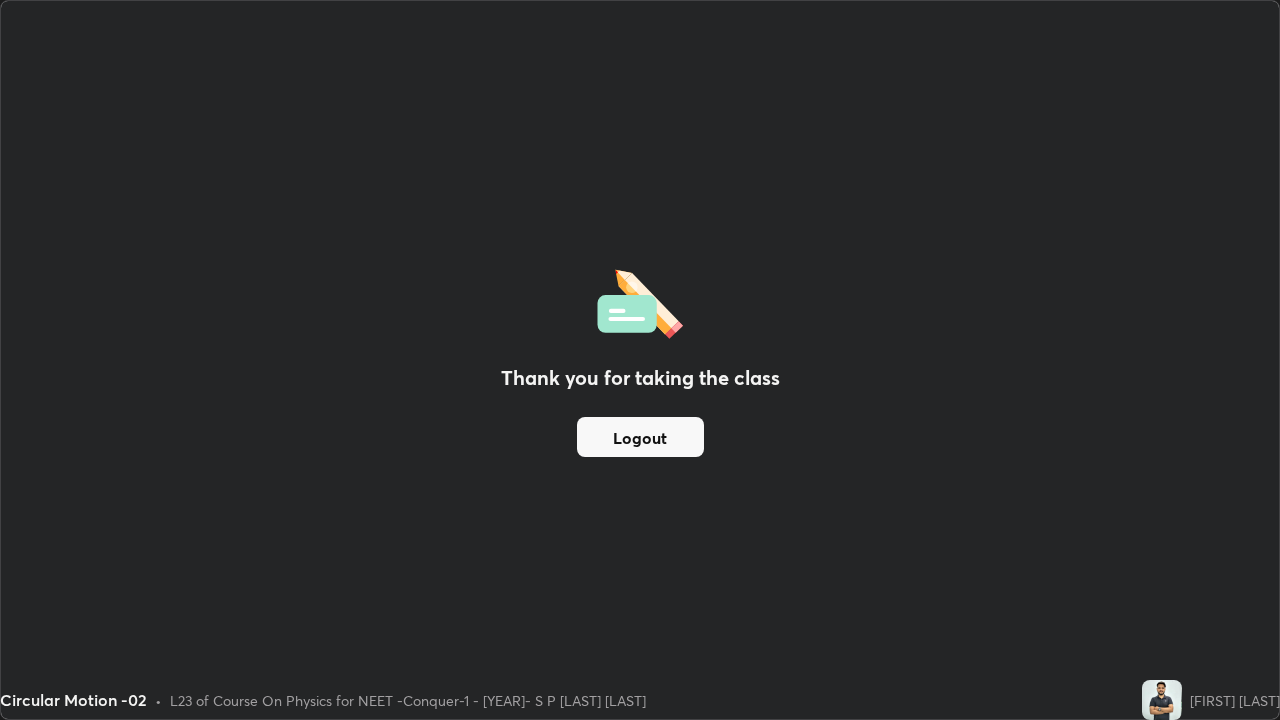 click on "Logout" at bounding box center [640, 437] 